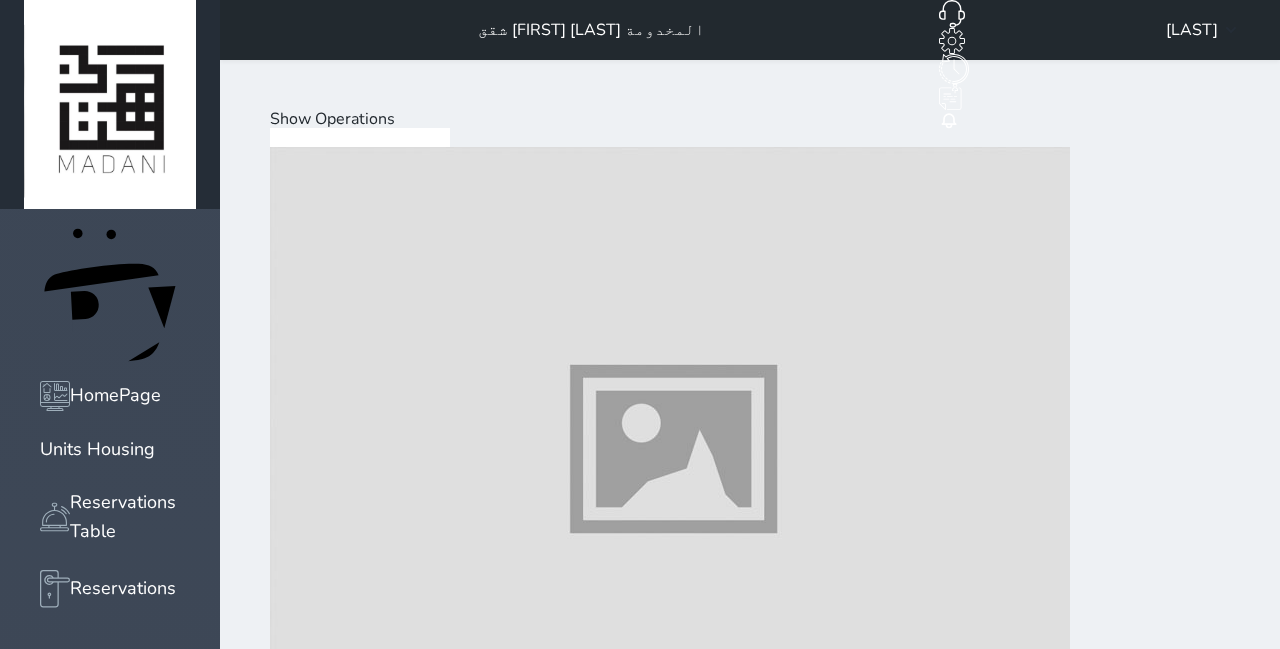 scroll, scrollTop: 146, scrollLeft: 0, axis: vertical 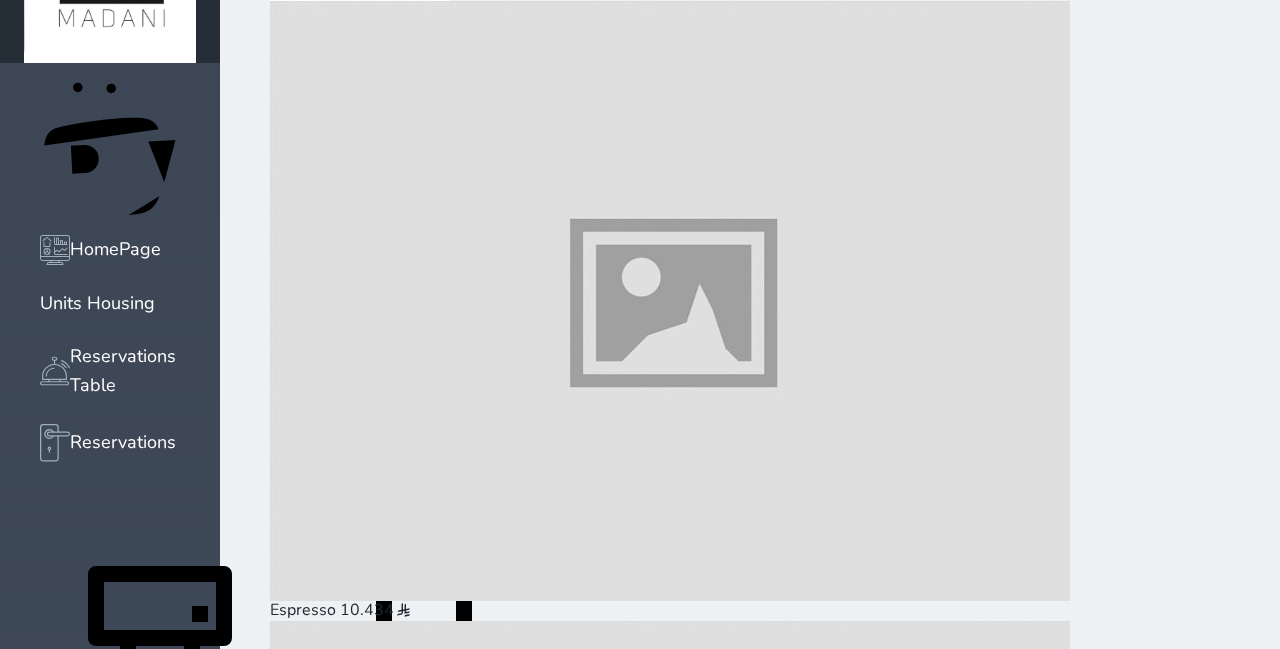 click at bounding box center [670, 12088] 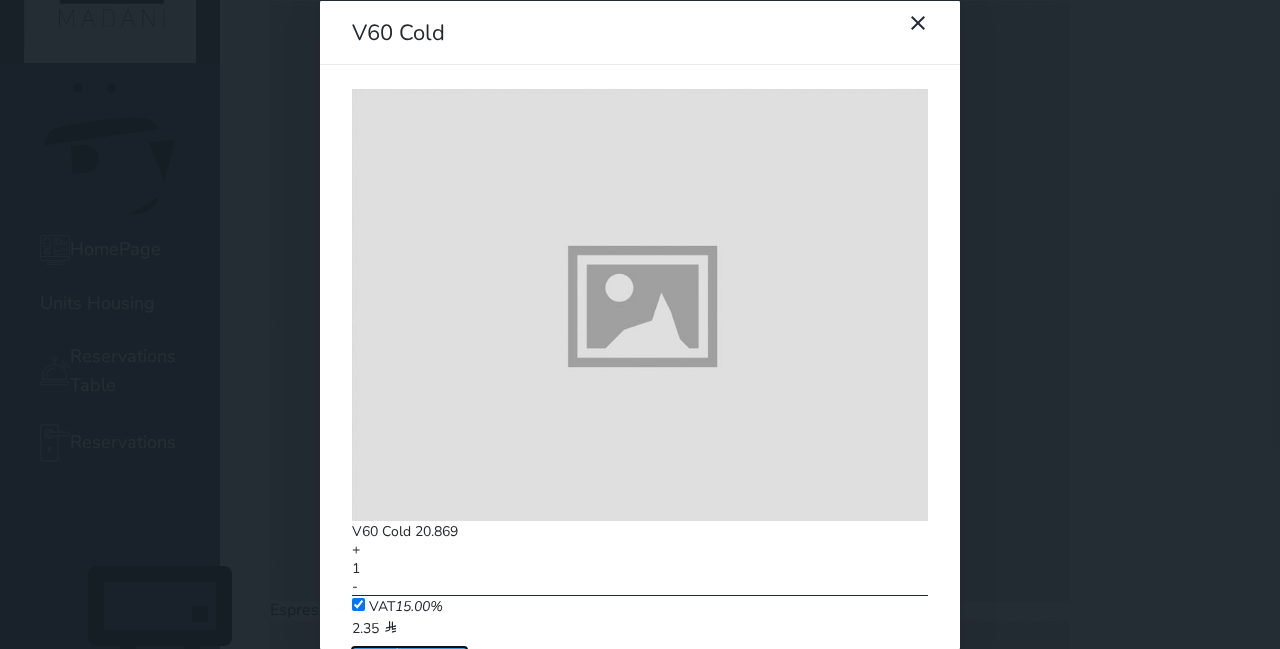 click on "Add  (    18.00 )" at bounding box center [409, 655] 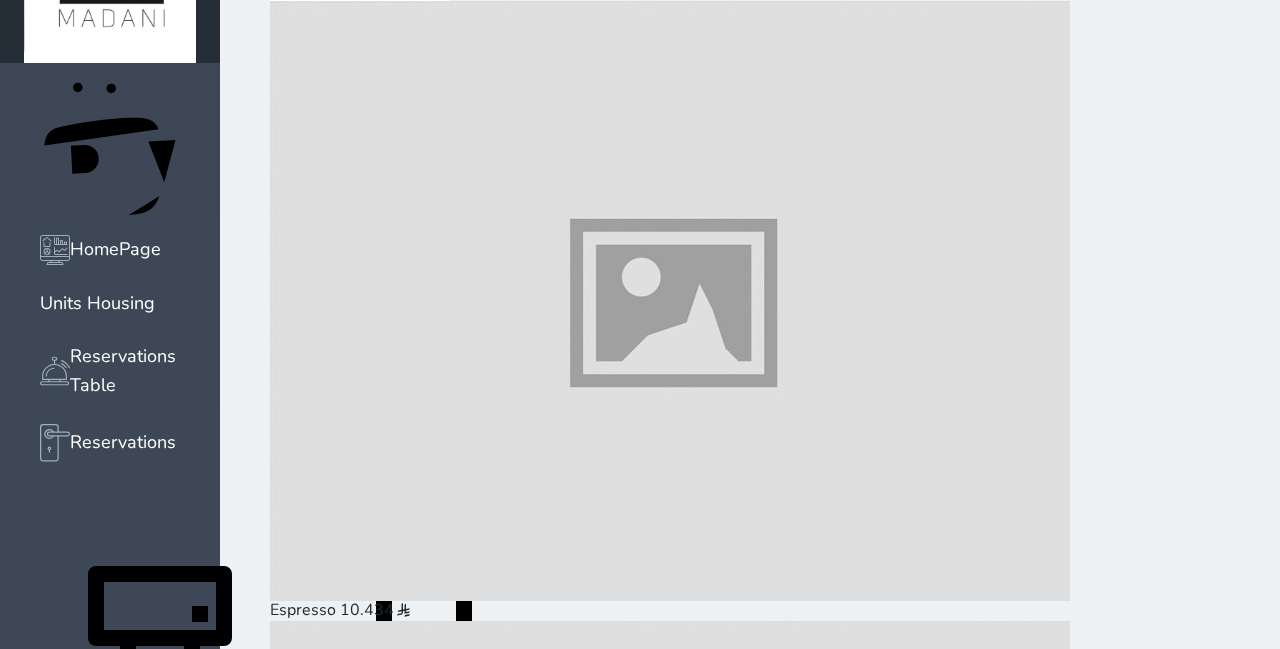 click on "Pay (18.00  )" at bounding box center [331, 38890] 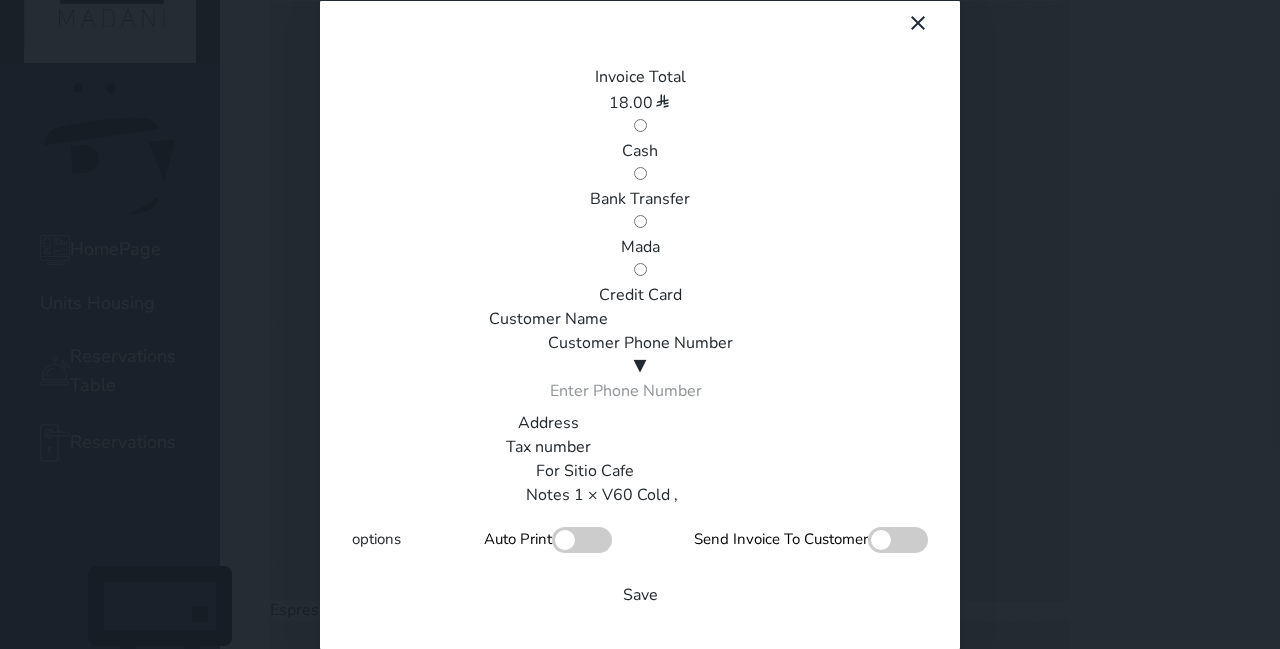 click on "Mada" at bounding box center (640, 246) 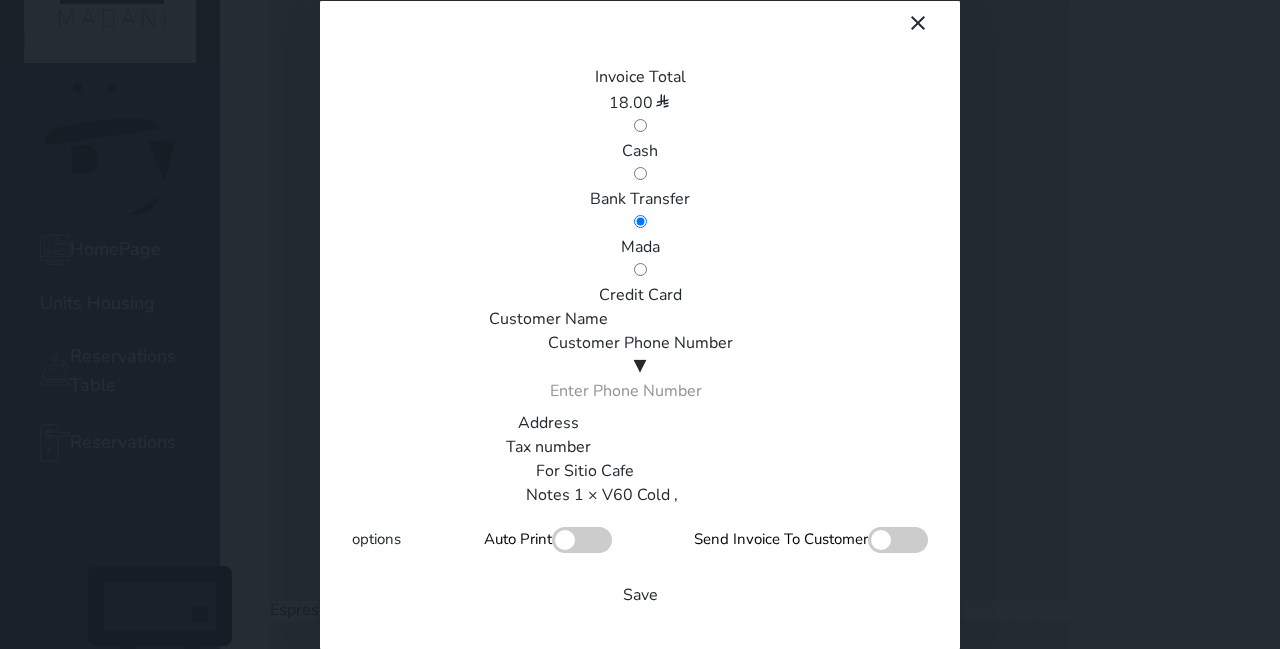 scroll, scrollTop: 340, scrollLeft: 0, axis: vertical 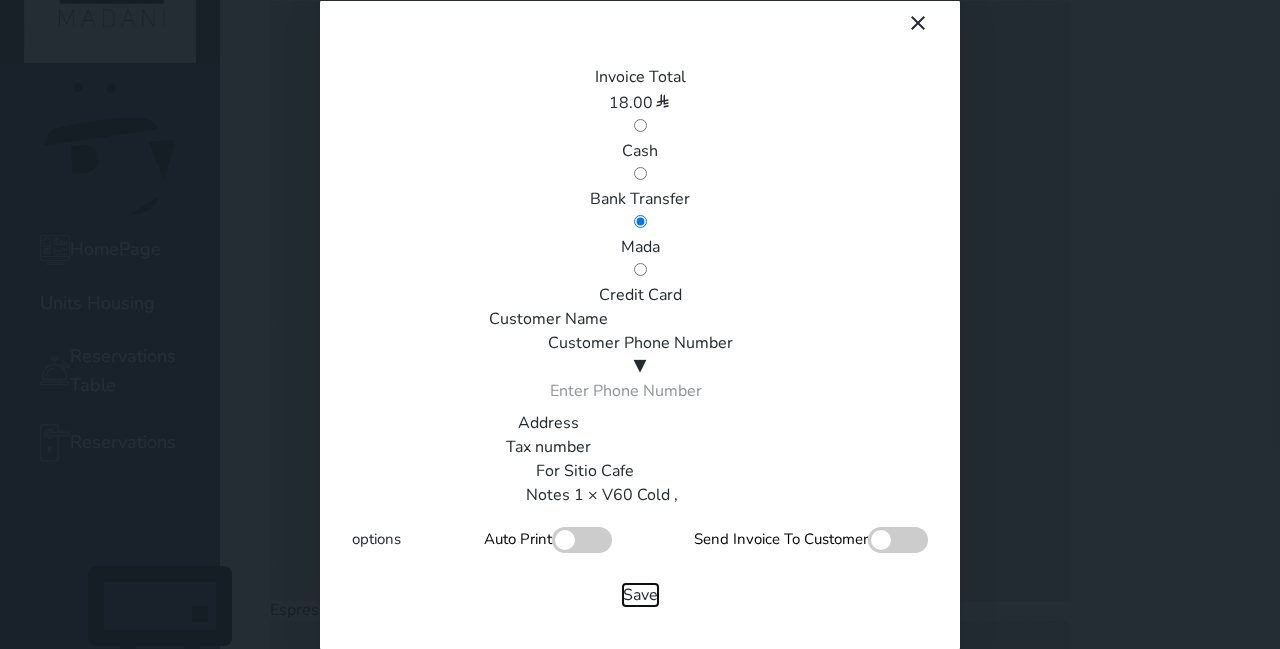 click on "Save" at bounding box center (640, 594) 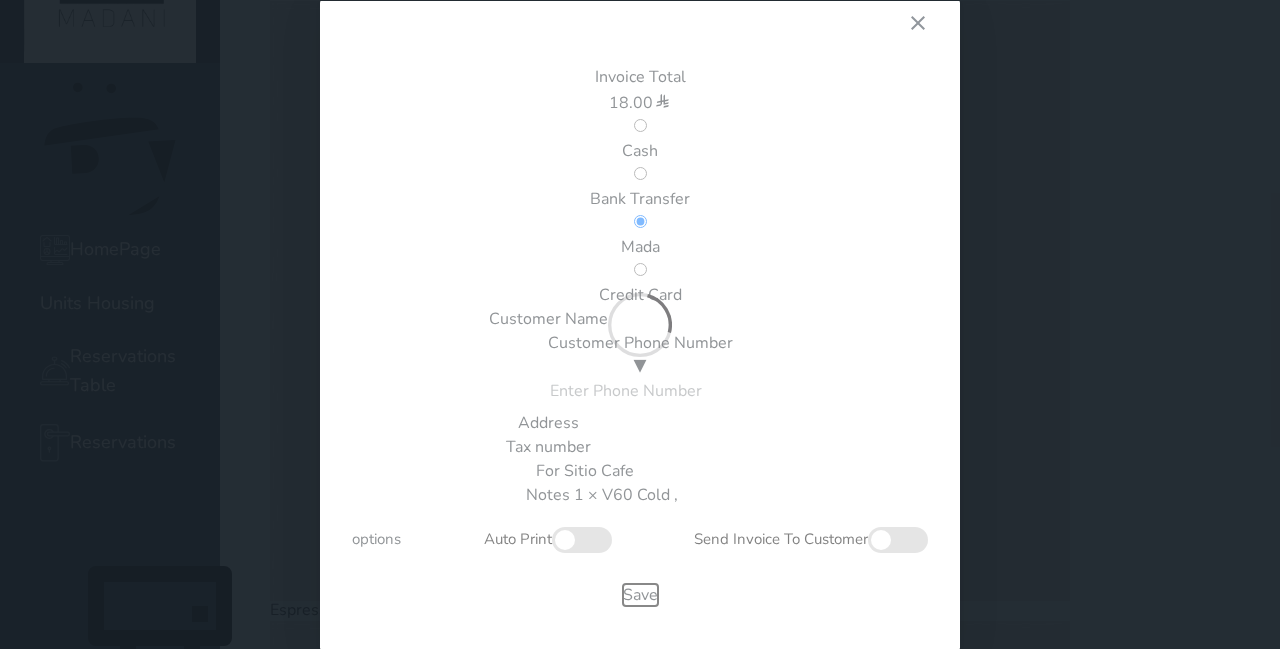 type 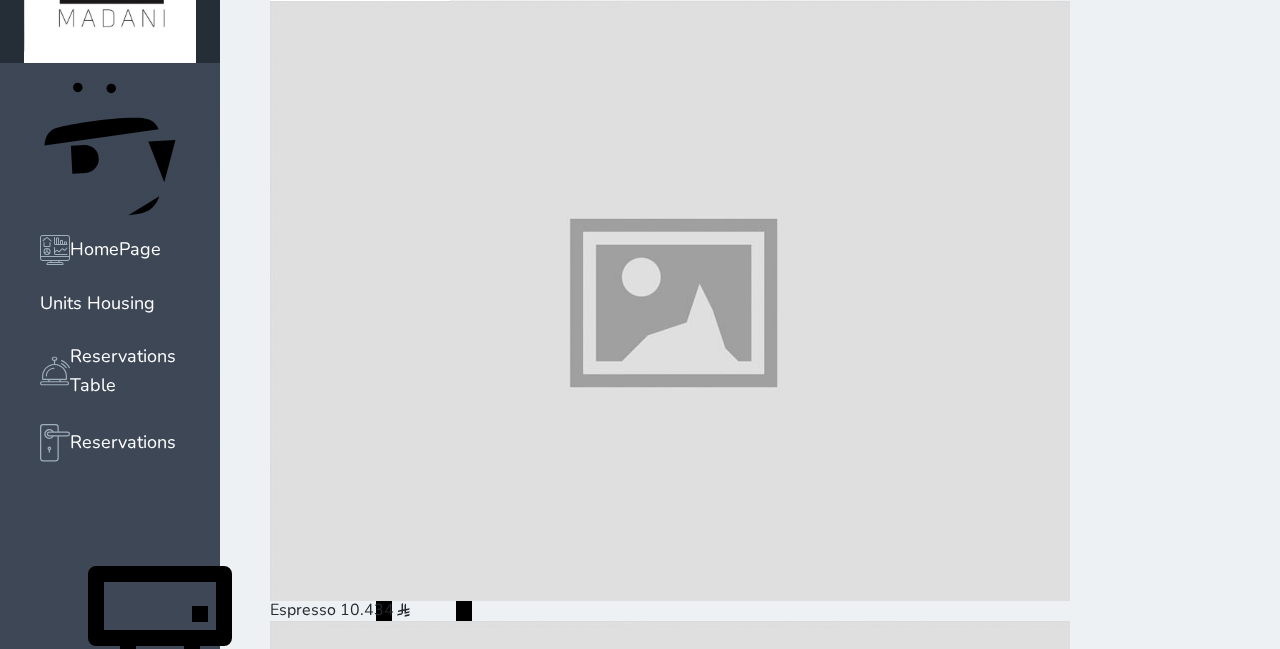 scroll, scrollTop: 702, scrollLeft: 0, axis: vertical 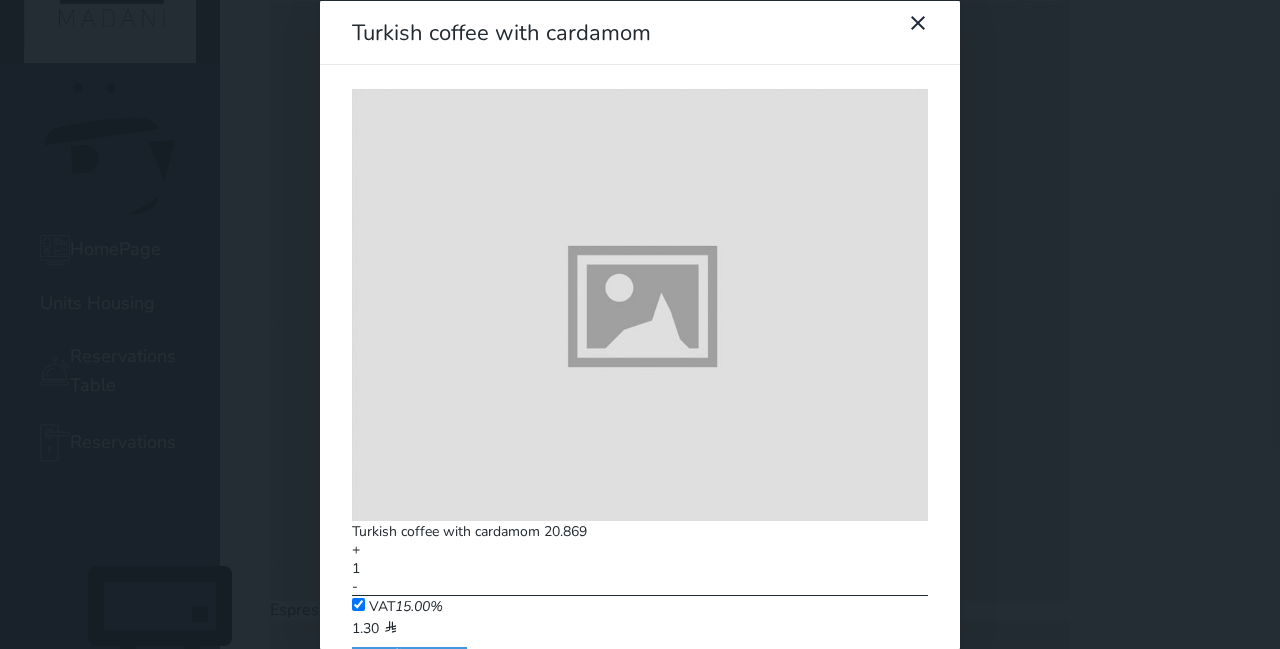 click 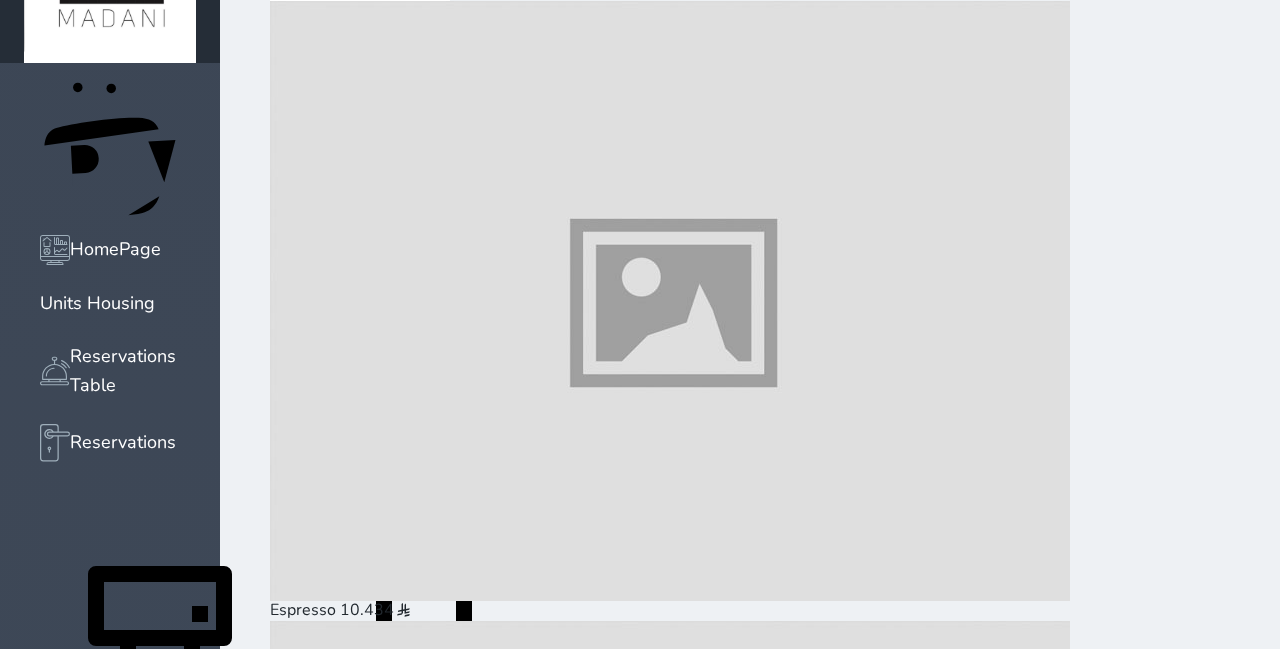 click at bounding box center [670, 10847] 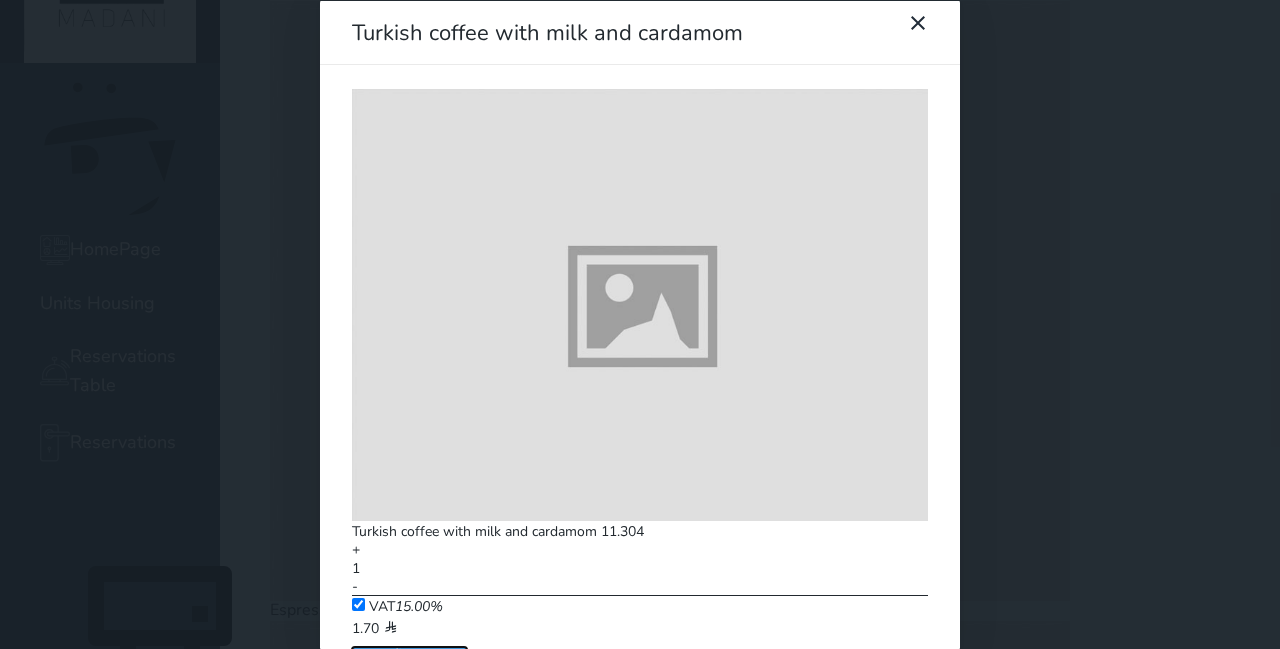 click on "Add  (    13.00 )" at bounding box center [409, 655] 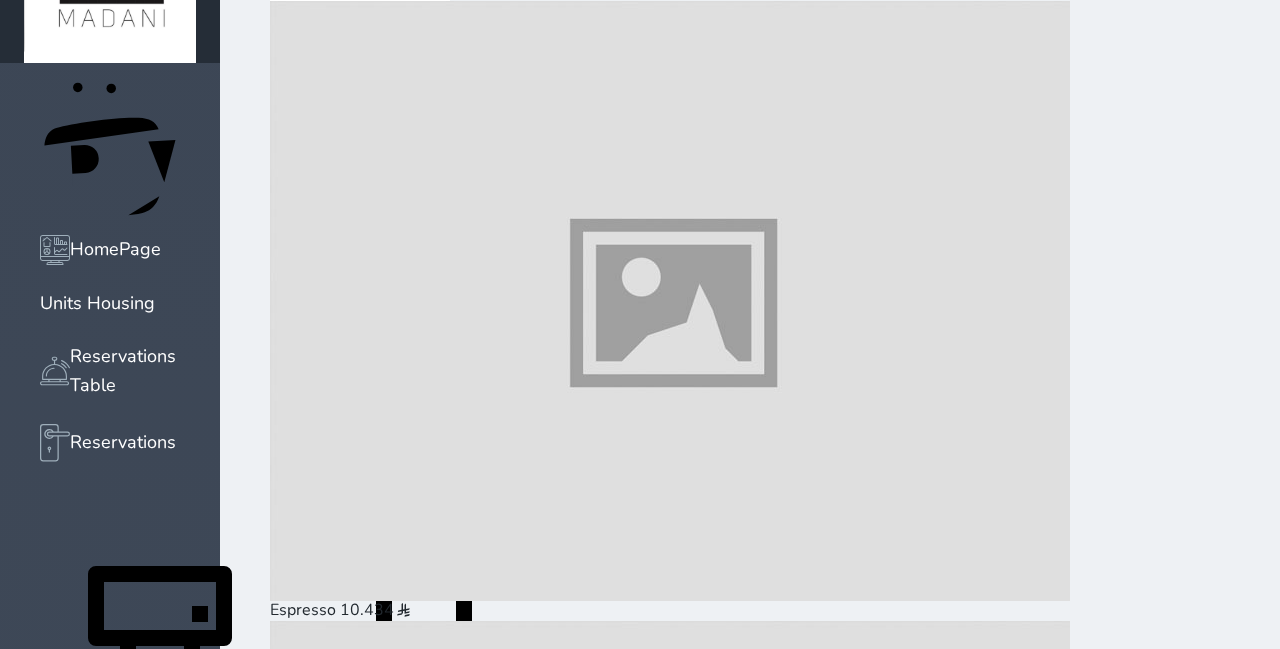scroll, scrollTop: 750, scrollLeft: 0, axis: vertical 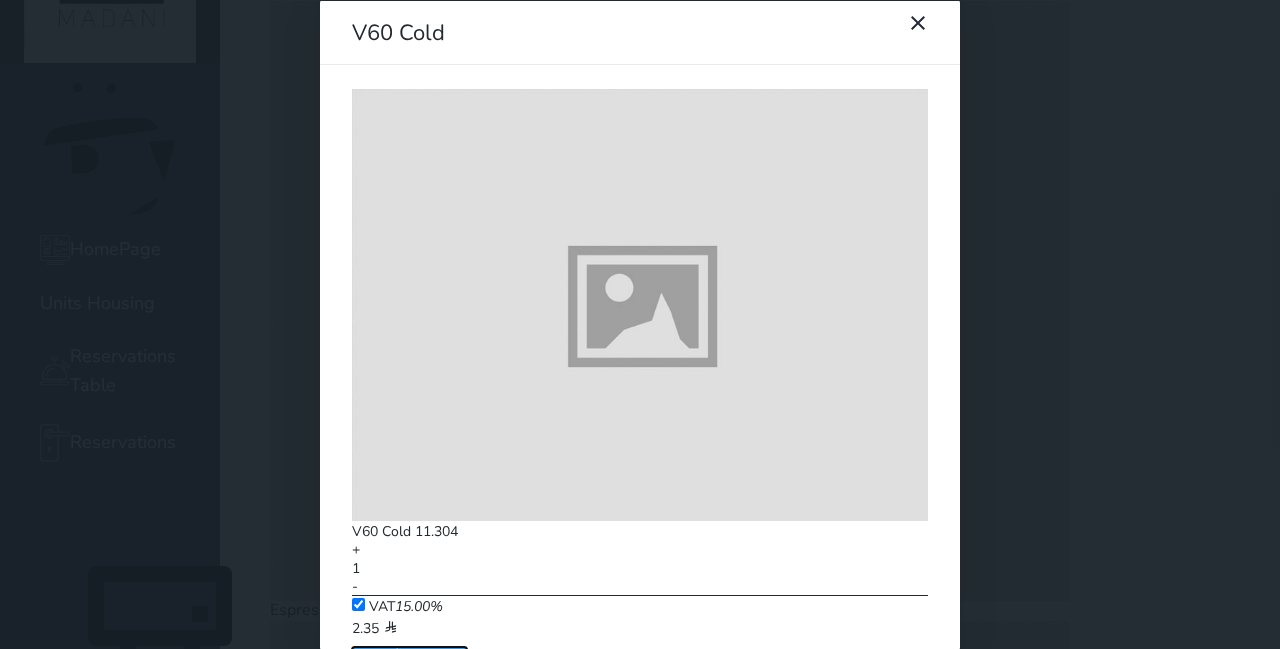 click on "Add  (    18.00 )" at bounding box center (409, 655) 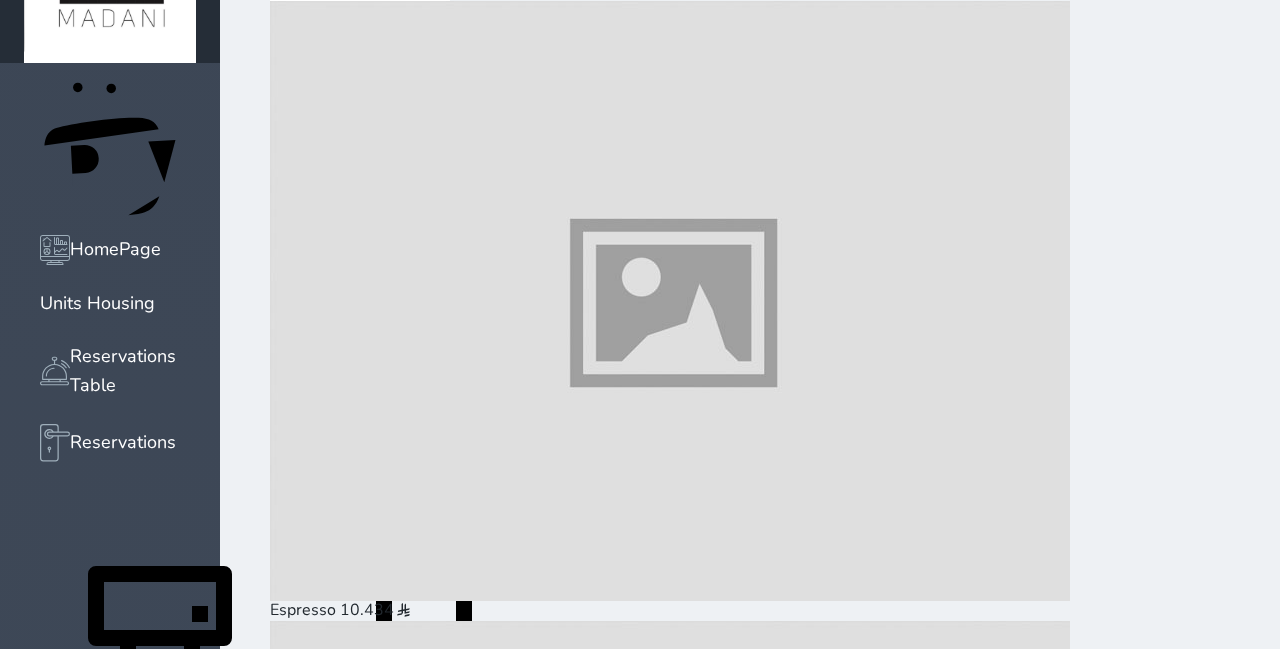 click at bounding box center (670, 12088) 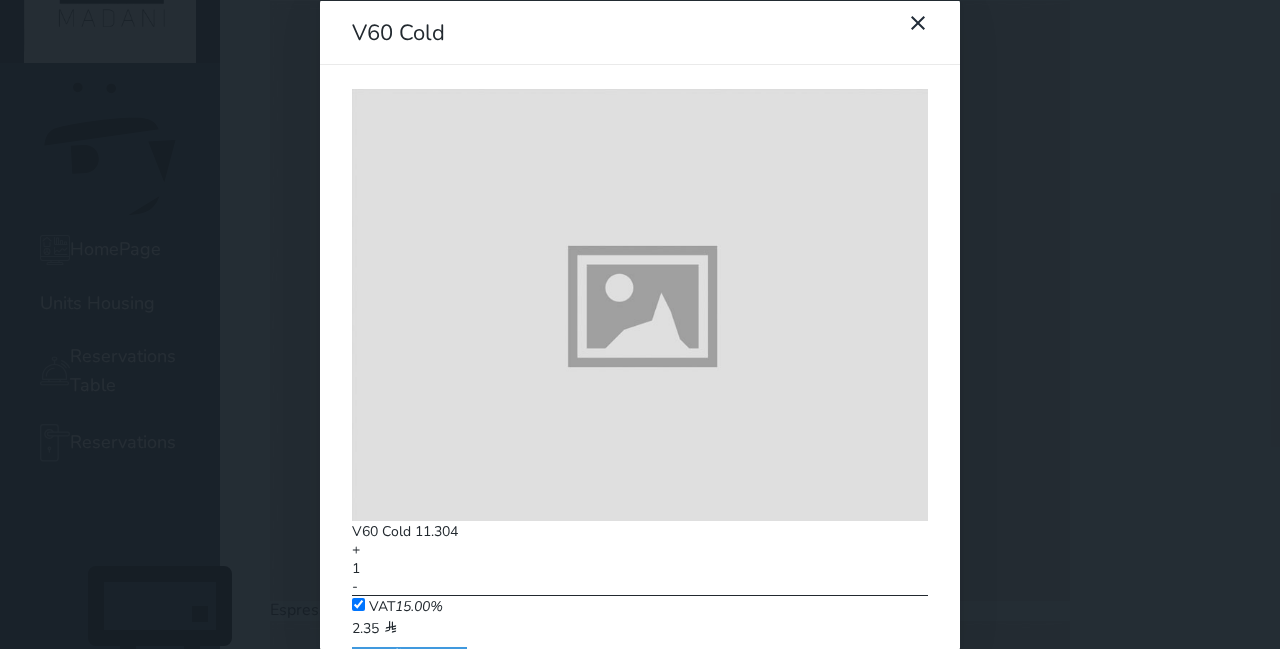 click on "+" at bounding box center [356, 549] 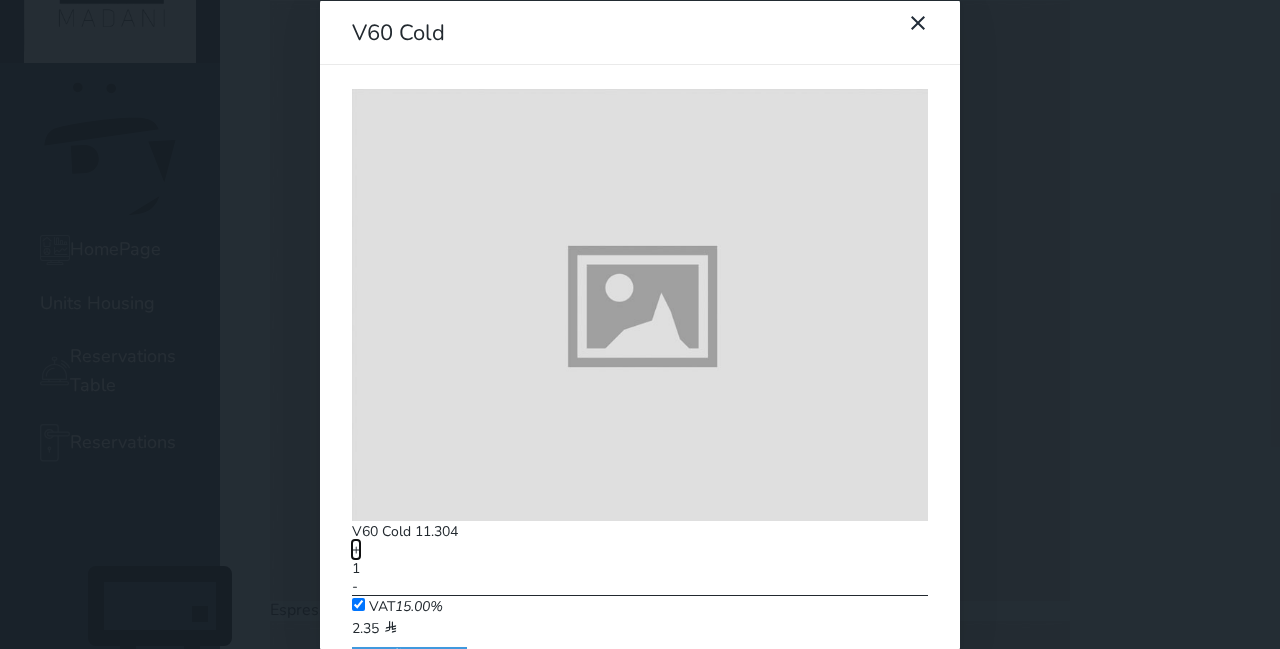 type on "2" 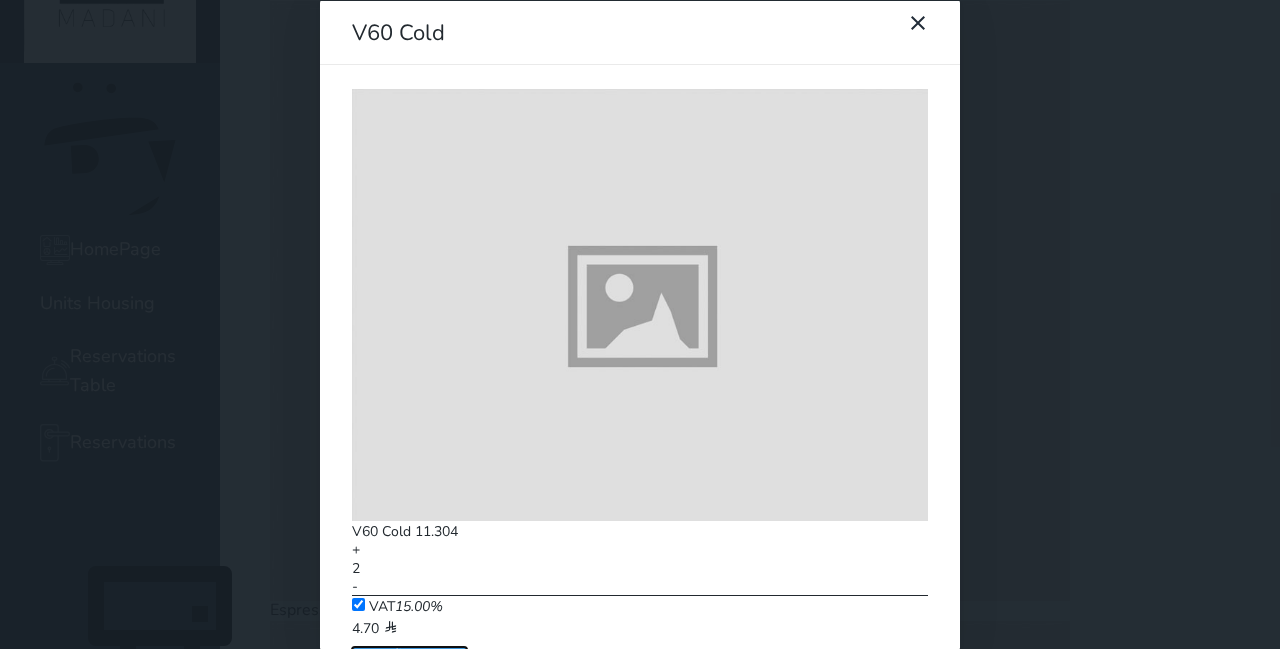 click on "Add  (    36.00 )" at bounding box center [409, 655] 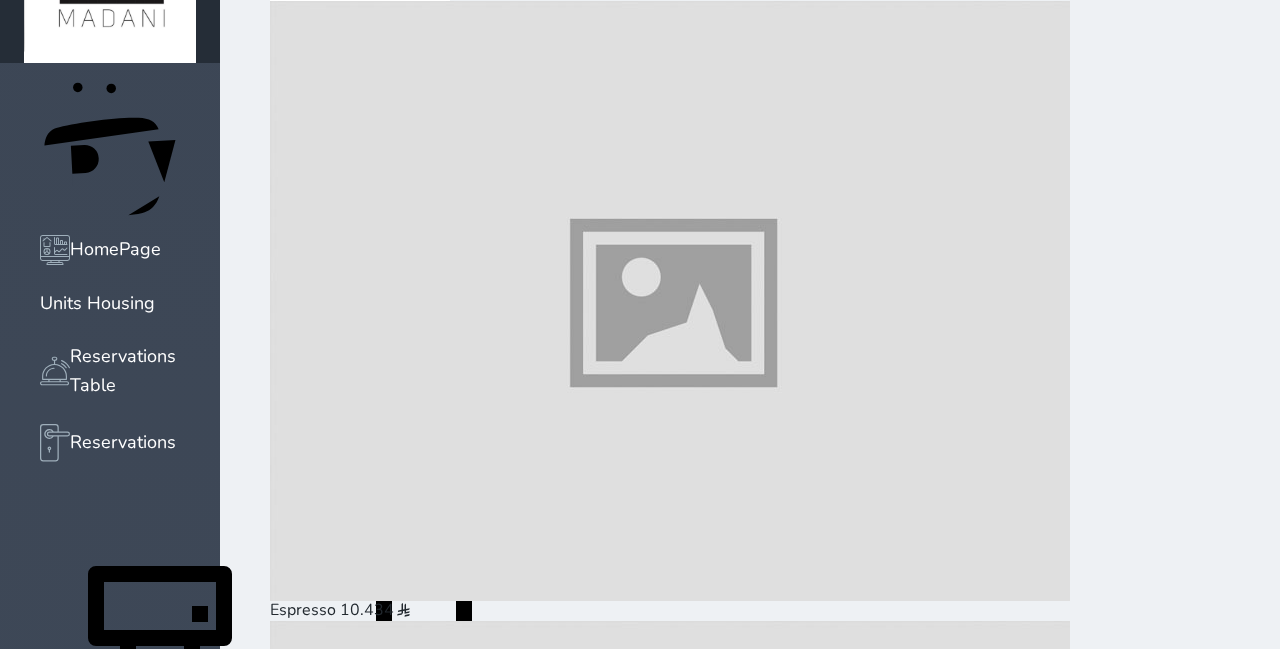 click at bounding box center (271, 38760) 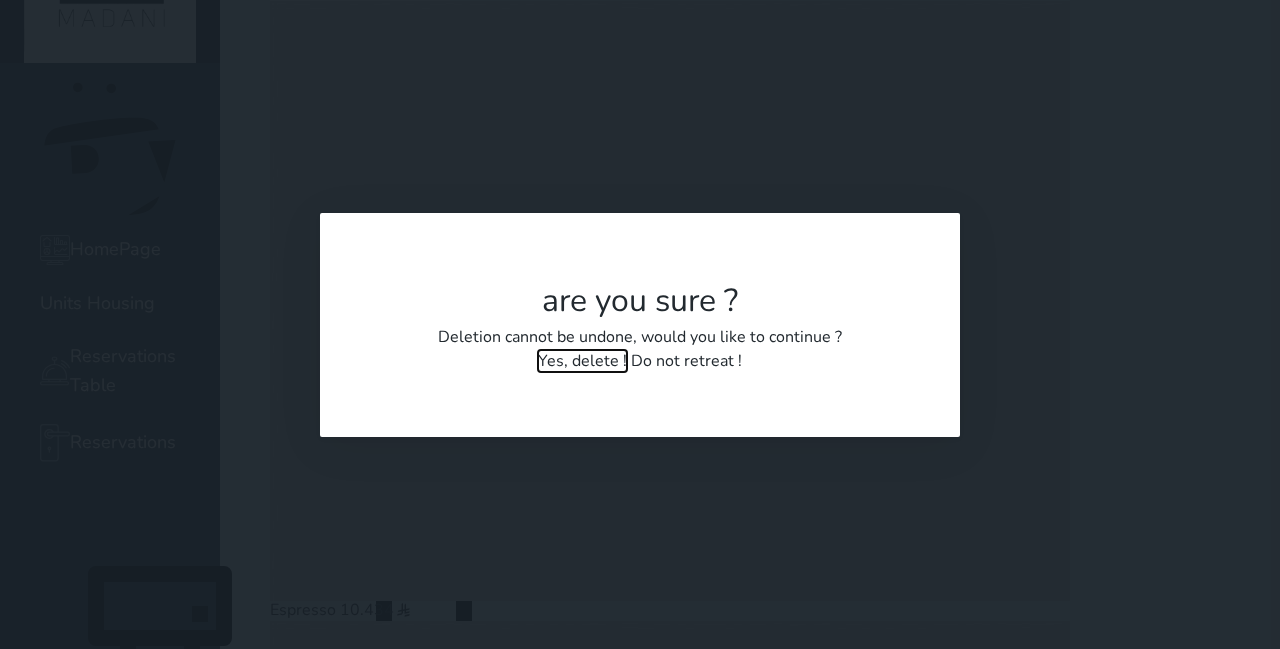 click on "Yes, delete !" at bounding box center (582, 361) 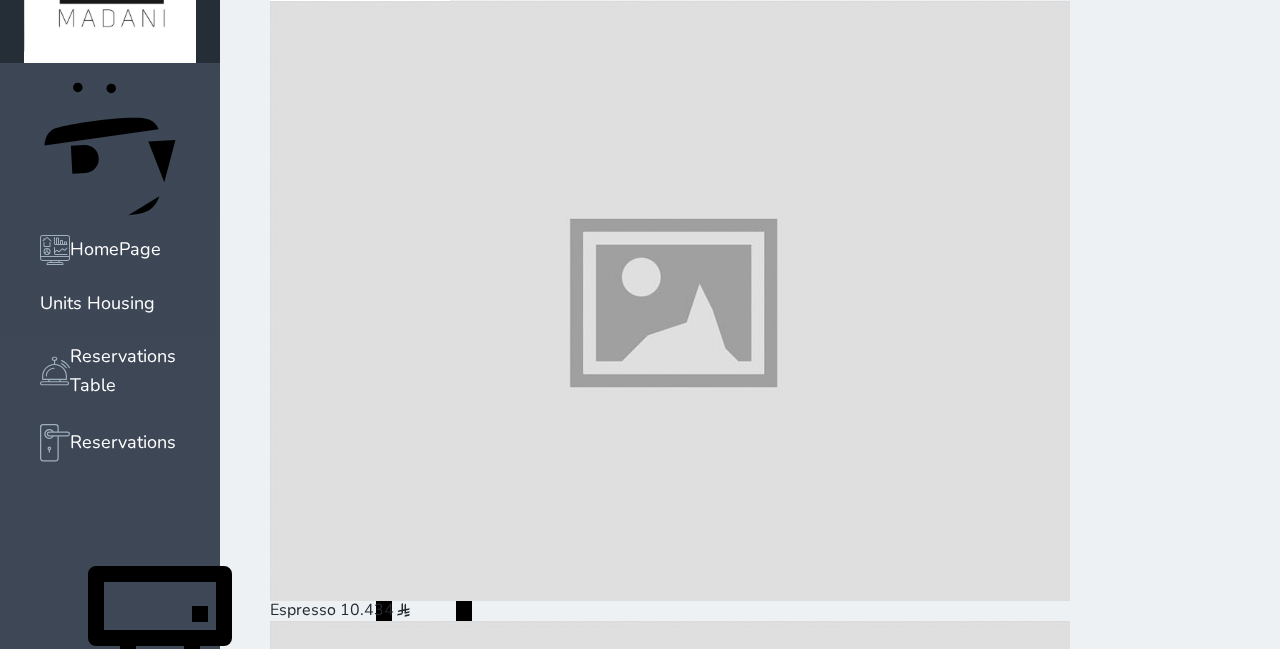 scroll, scrollTop: 0, scrollLeft: 0, axis: both 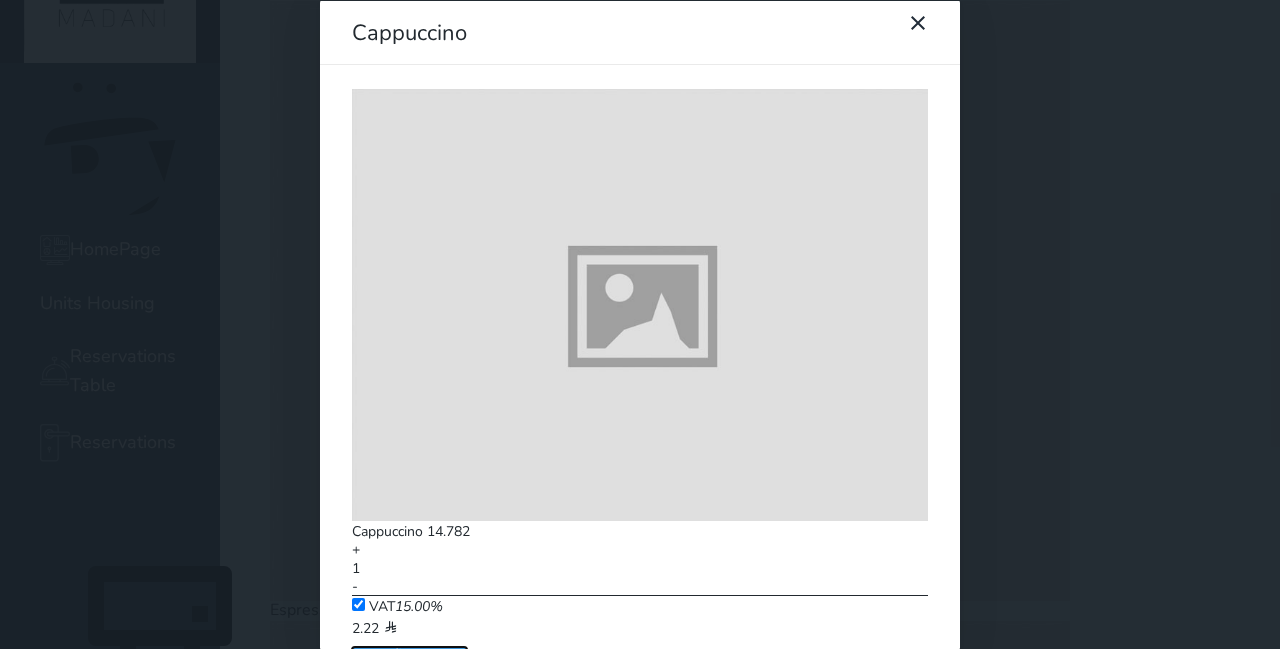 click on "Add  (    17.00 )" at bounding box center (409, 655) 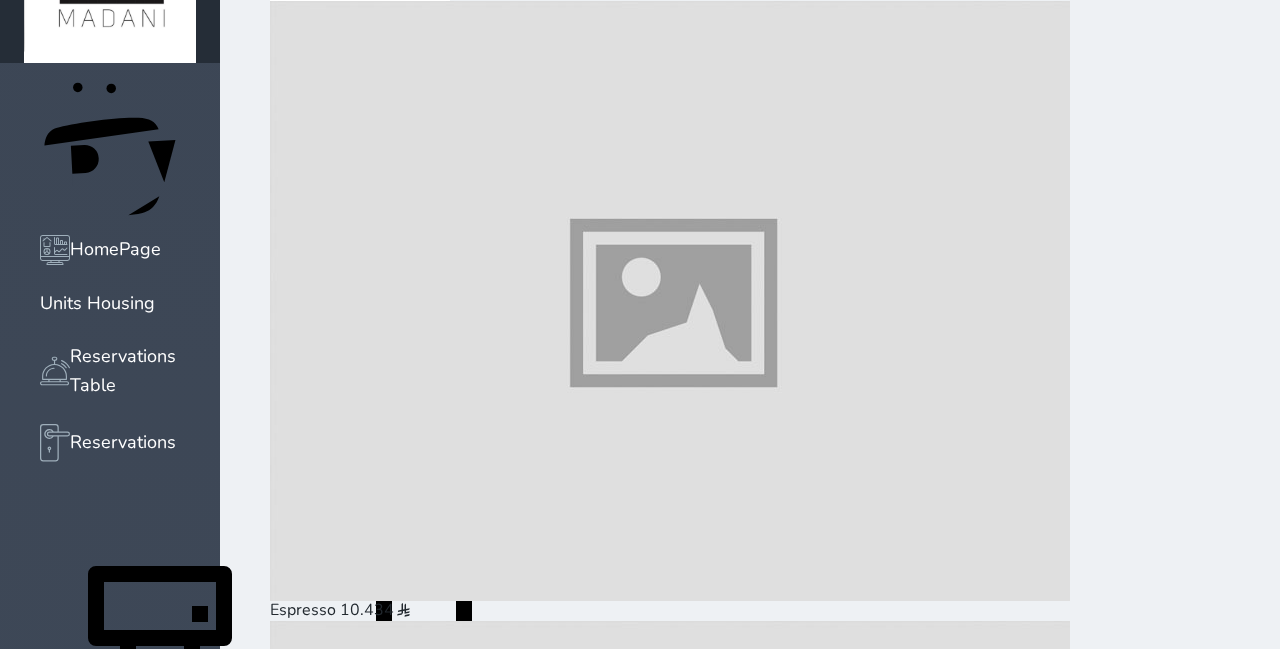 scroll, scrollTop: 0, scrollLeft: 0, axis: both 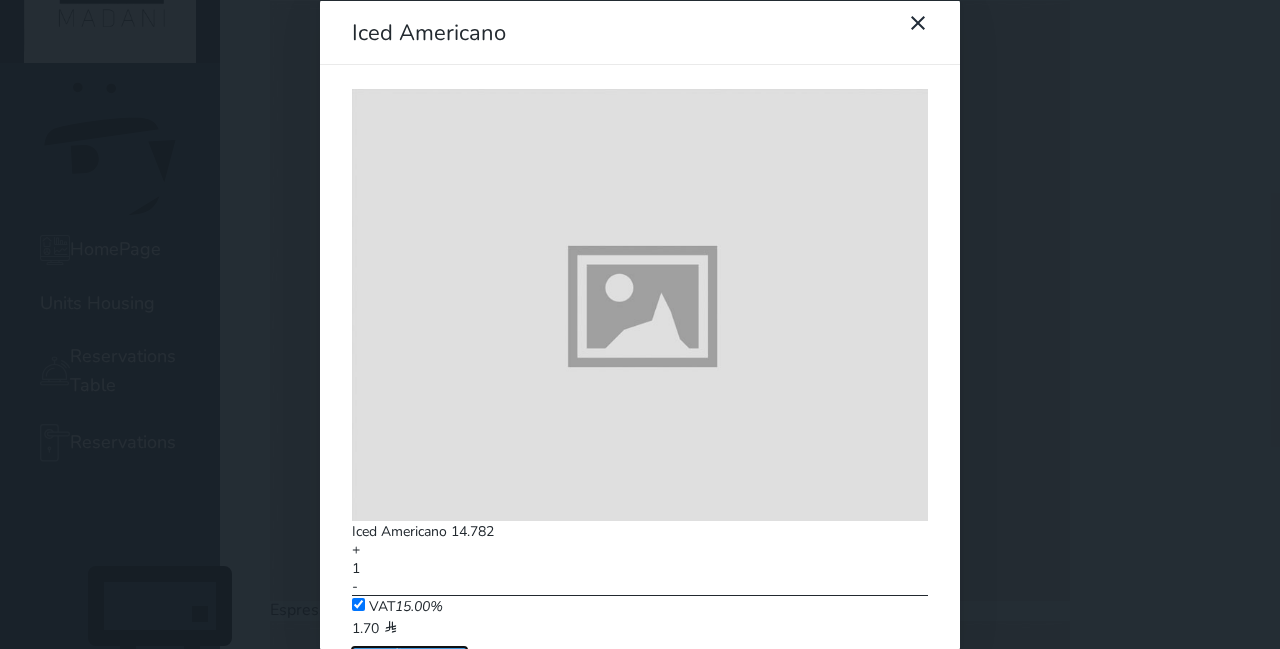 click at bounding box center (398, 655) 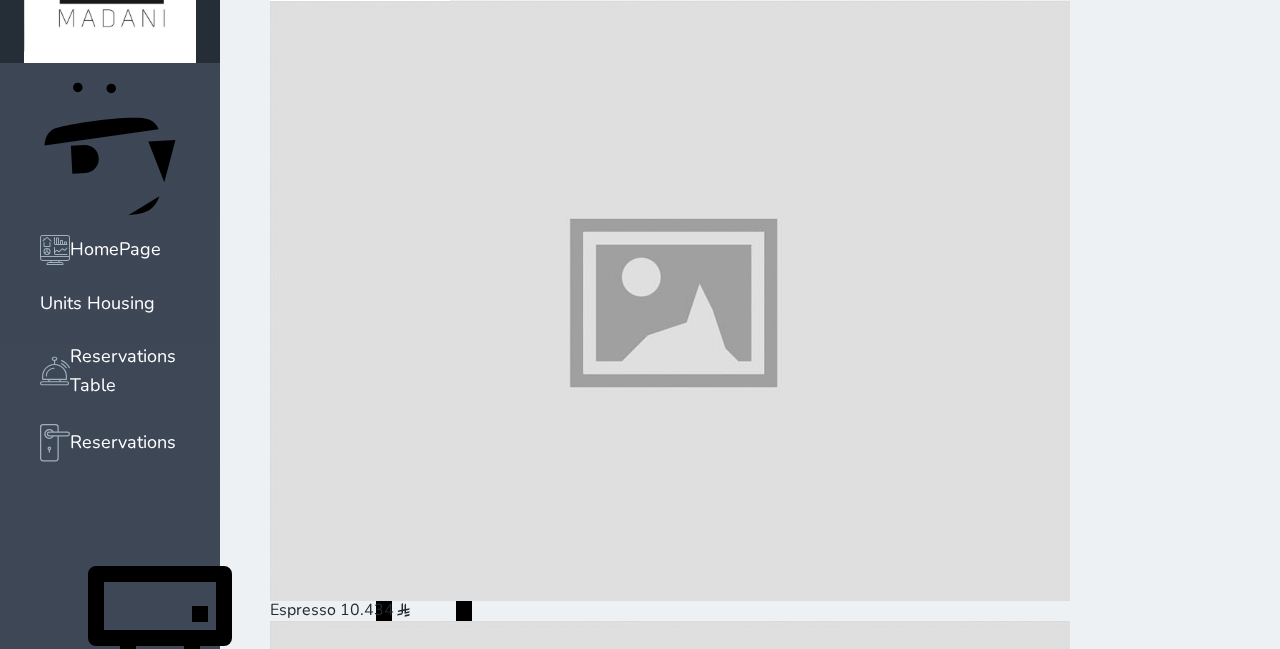 click on "Pay (79.05  )" at bounding box center (331, 39106) 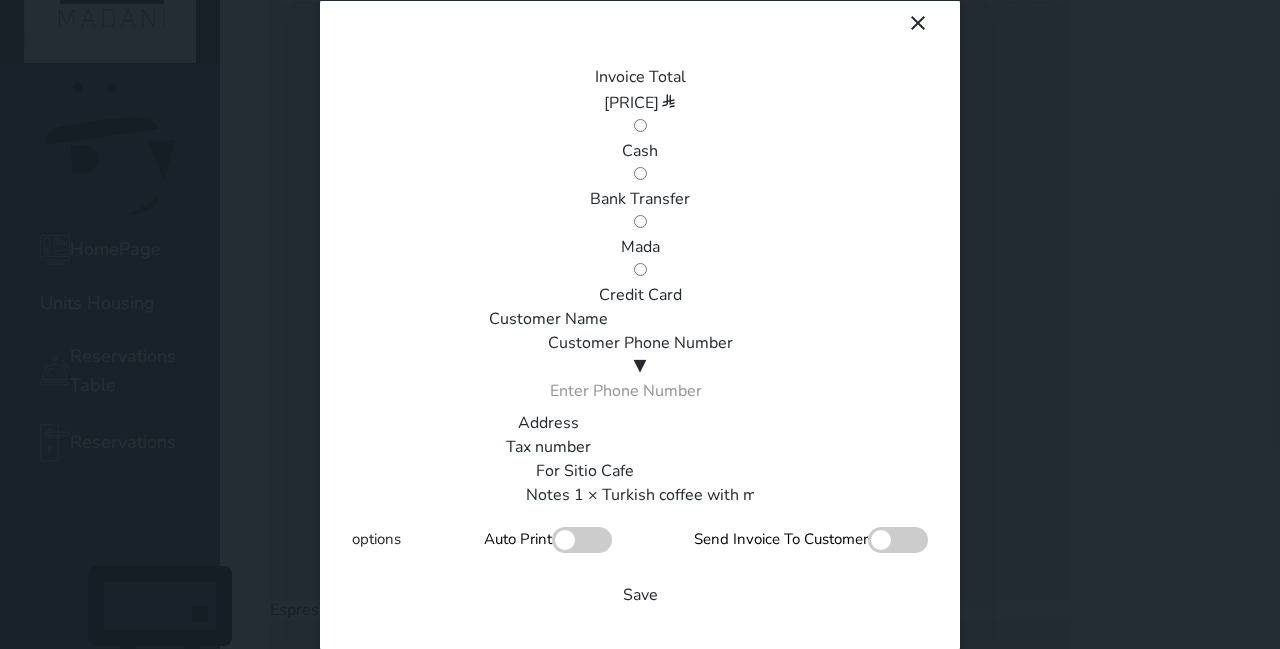 scroll, scrollTop: 0, scrollLeft: 0, axis: both 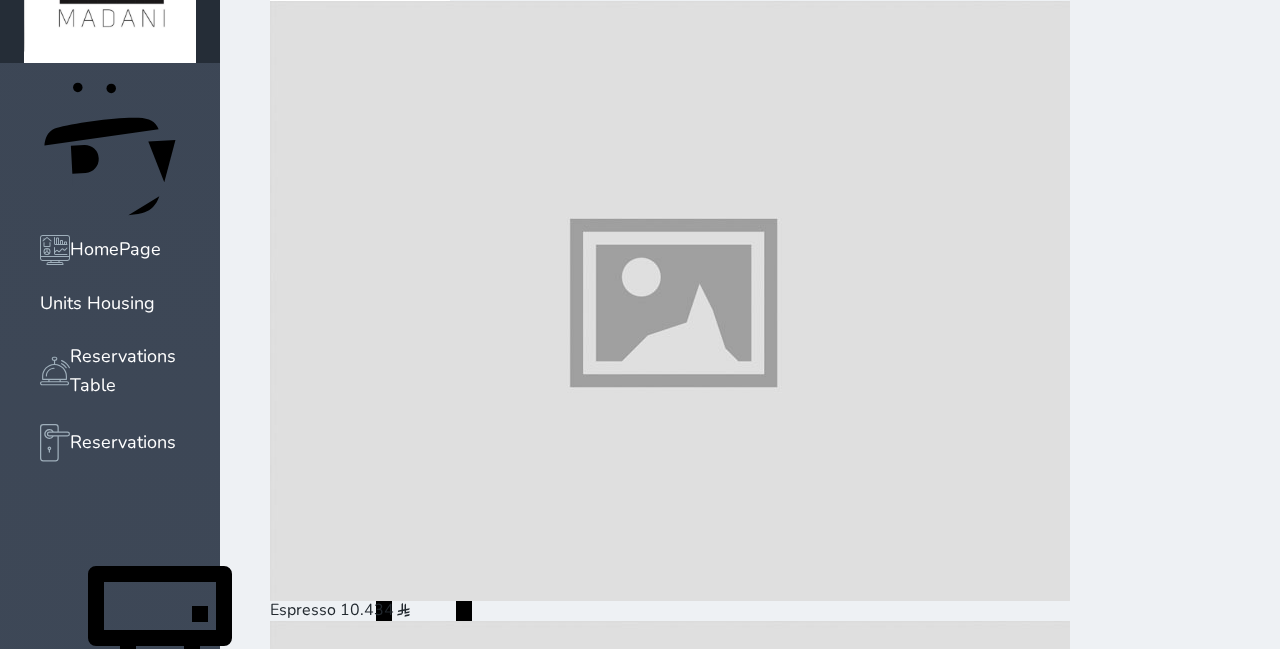 click on "Pay (79.05  )" at bounding box center (331, 39106) 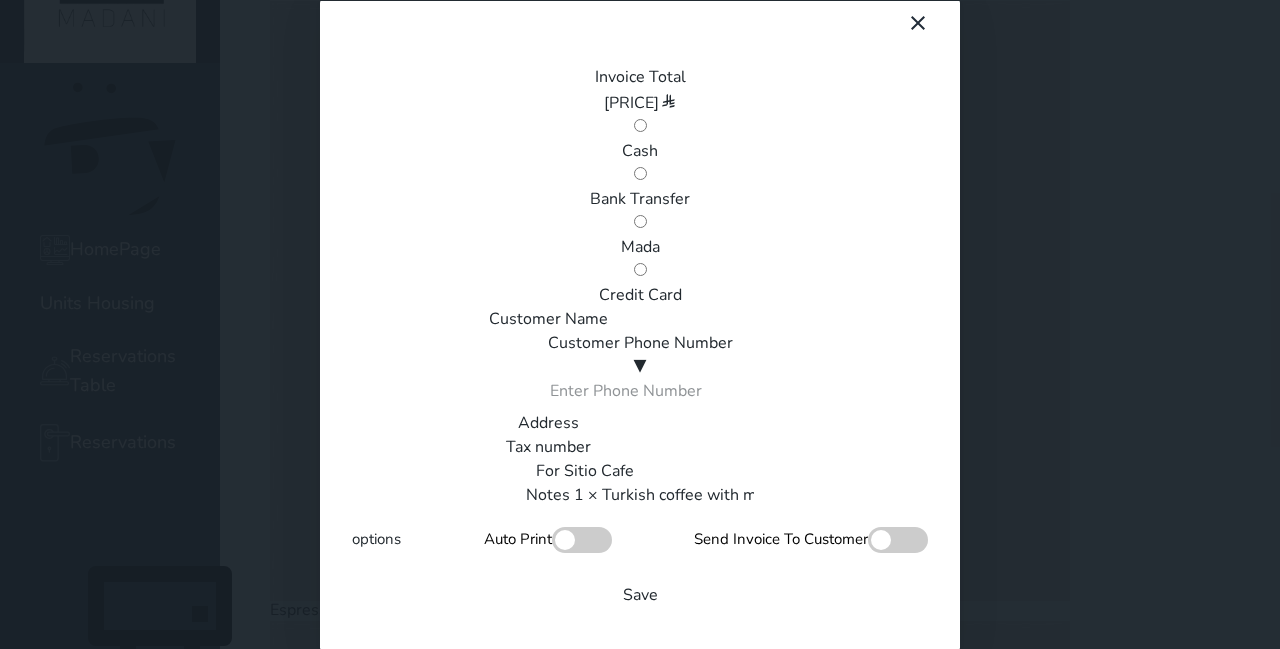 click on "Mada" at bounding box center [640, 246] 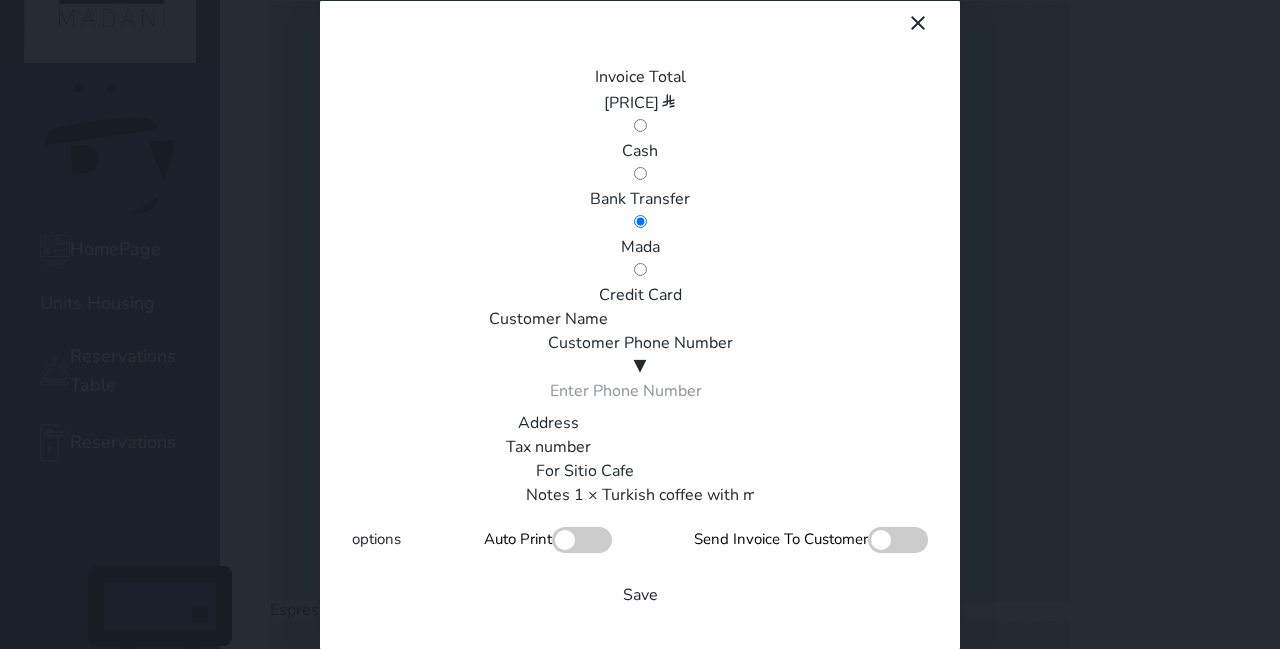 scroll, scrollTop: 340, scrollLeft: 0, axis: vertical 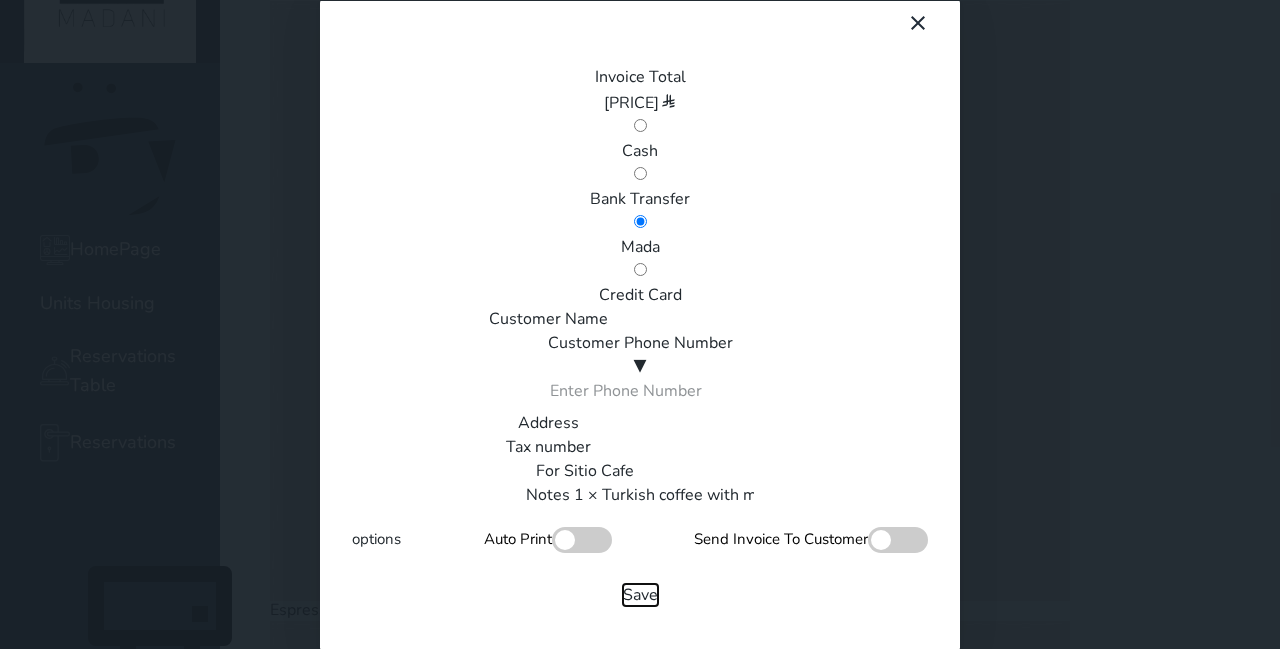 click on "Save" at bounding box center (640, 594) 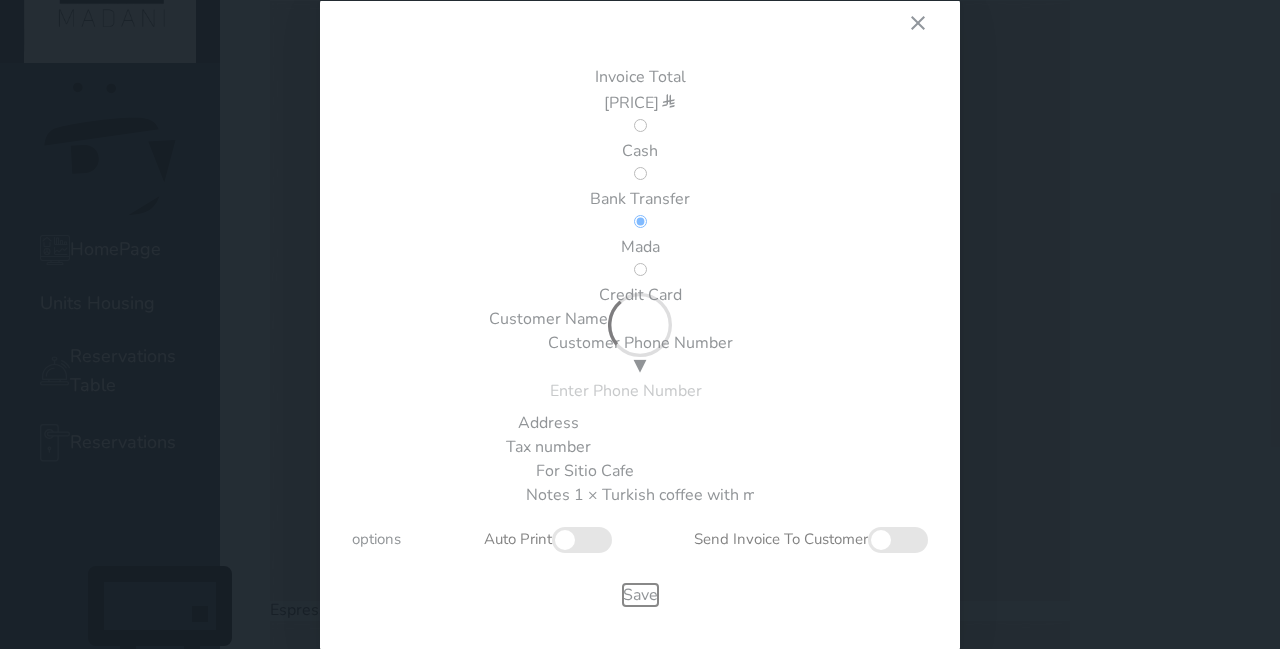 type 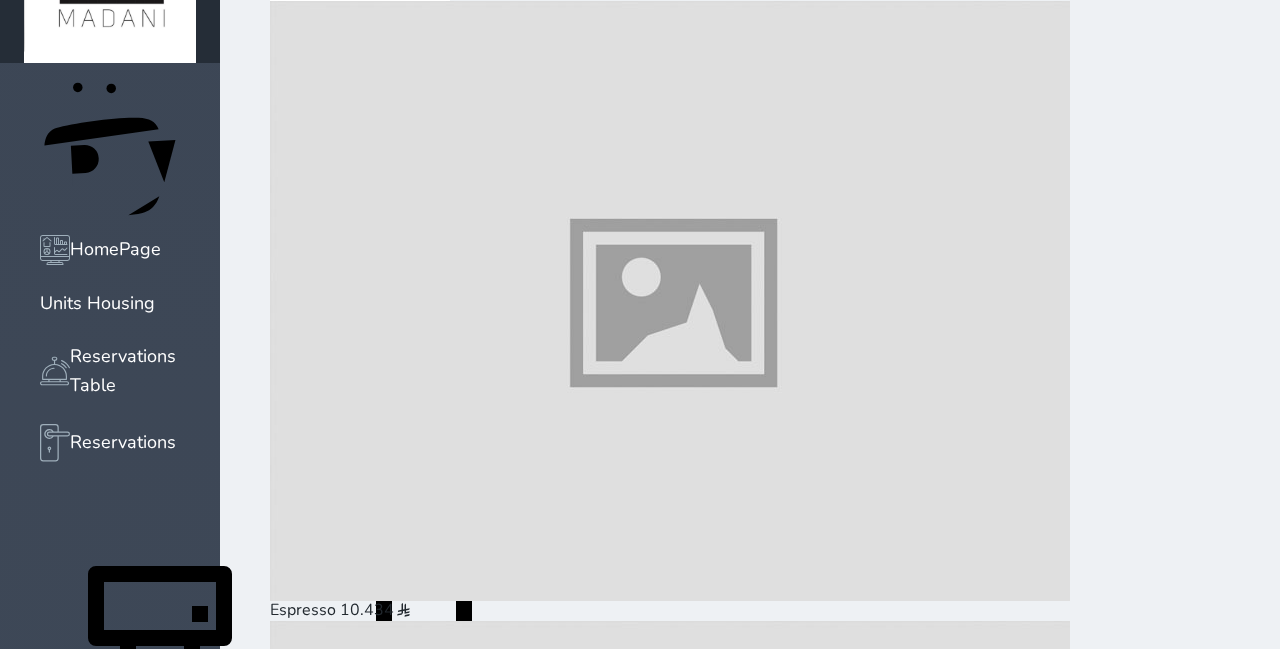 scroll, scrollTop: 2830, scrollLeft: 0, axis: vertical 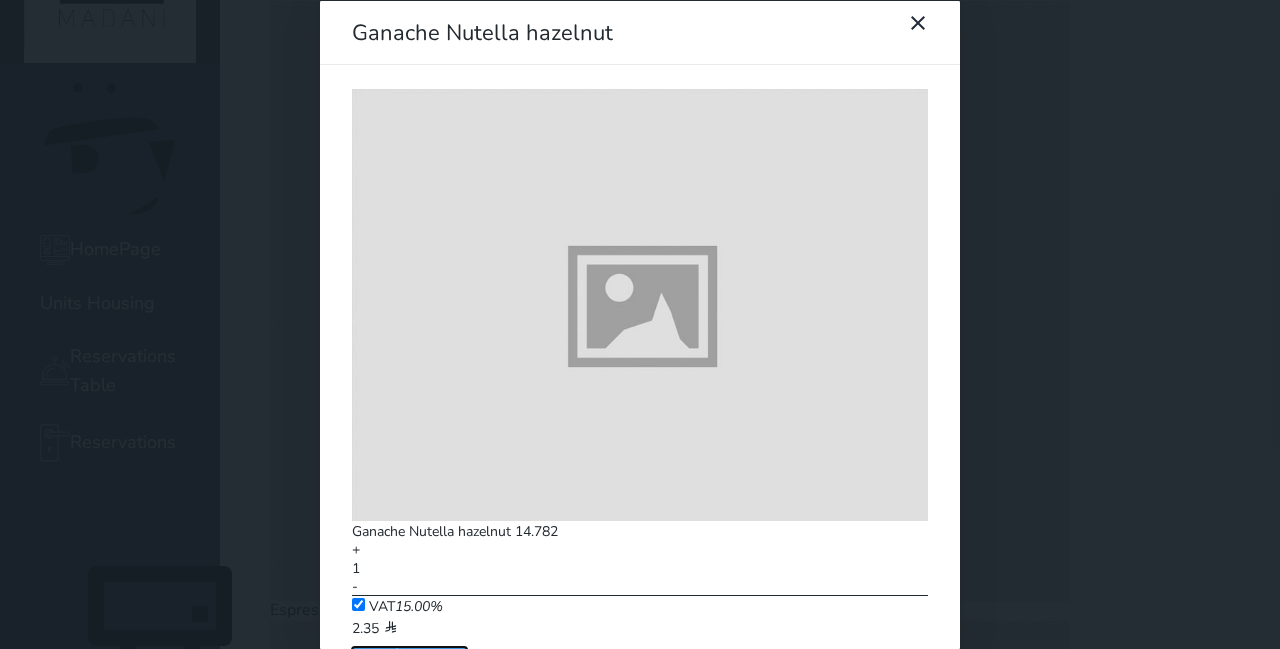 click on "Add  (    18.00 )" at bounding box center [409, 655] 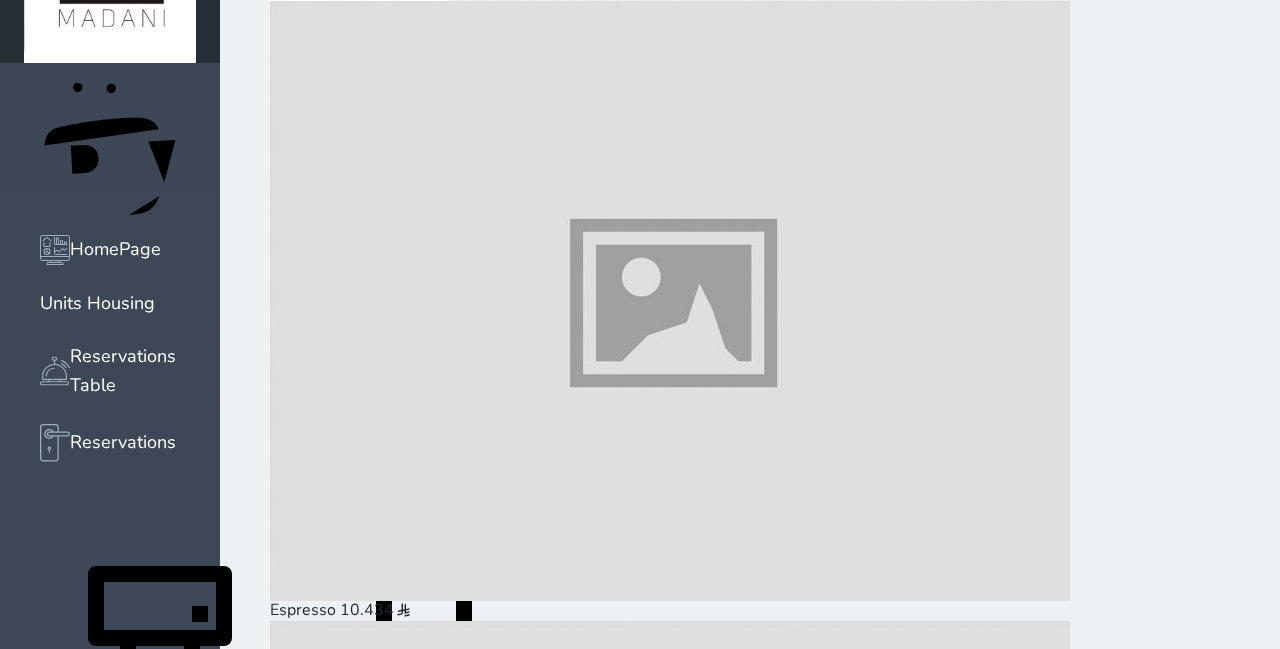 click on "Pay (18.00  )" at bounding box center [331, 38890] 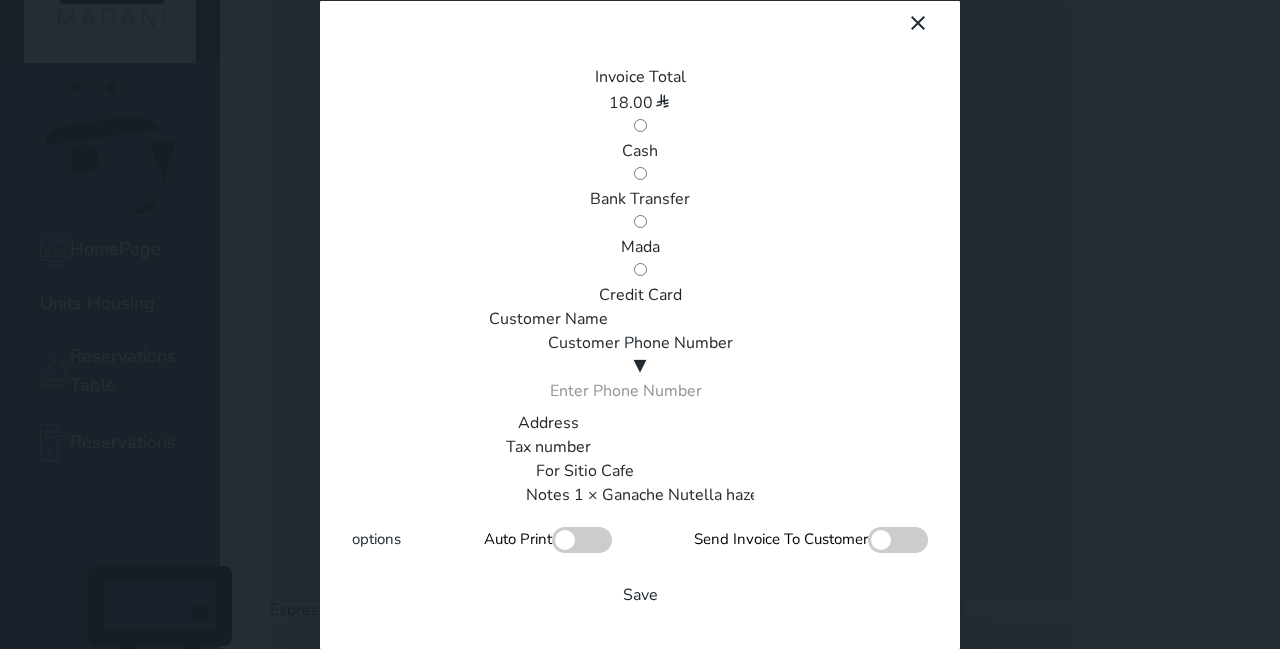 scroll, scrollTop: 0, scrollLeft: 0, axis: both 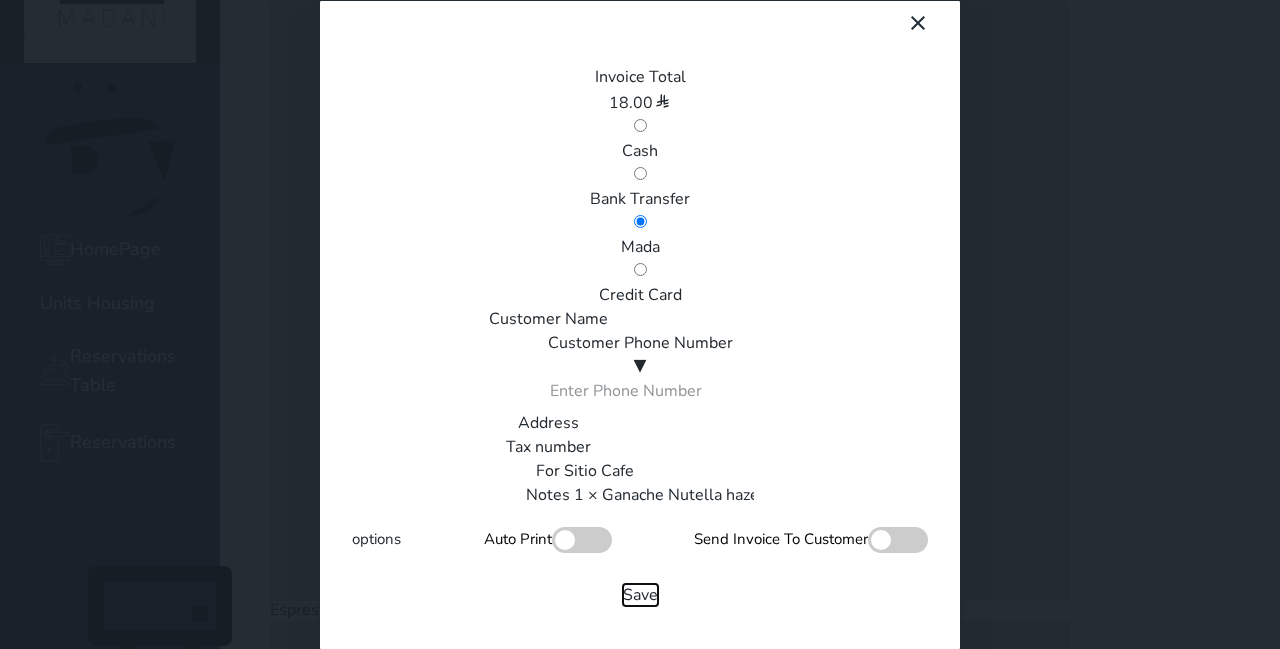click on "Save" at bounding box center (640, 594) 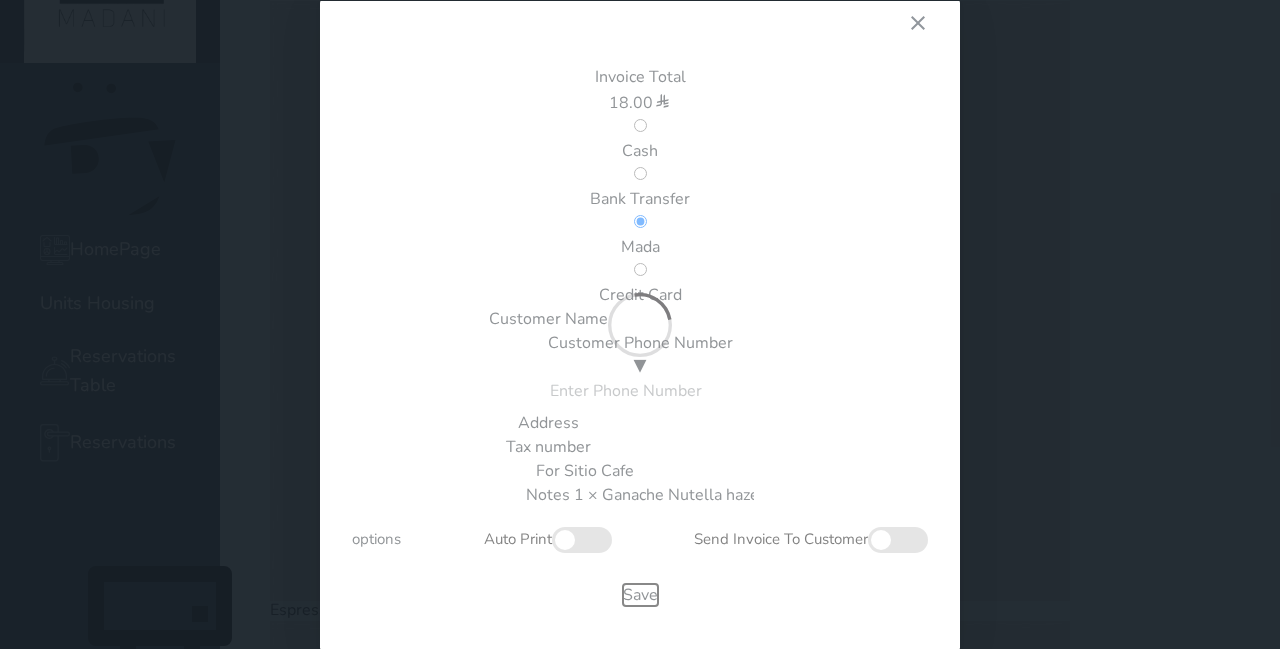 type 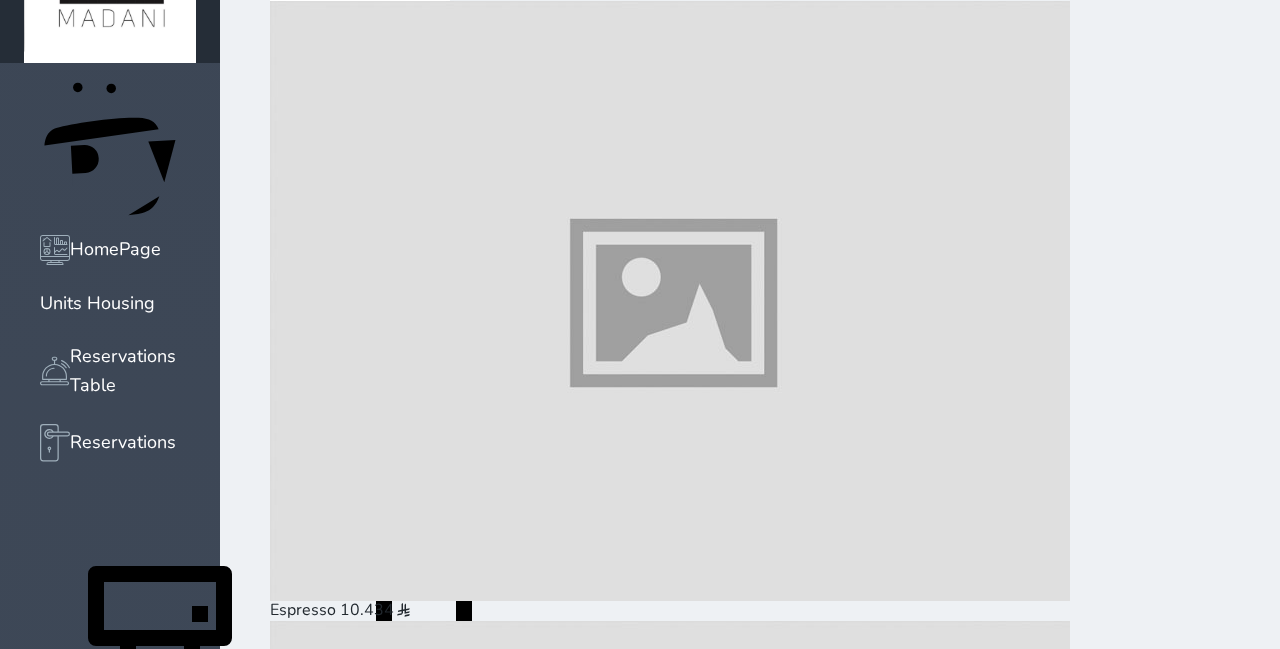 scroll, scrollTop: 690, scrollLeft: 0, axis: vertical 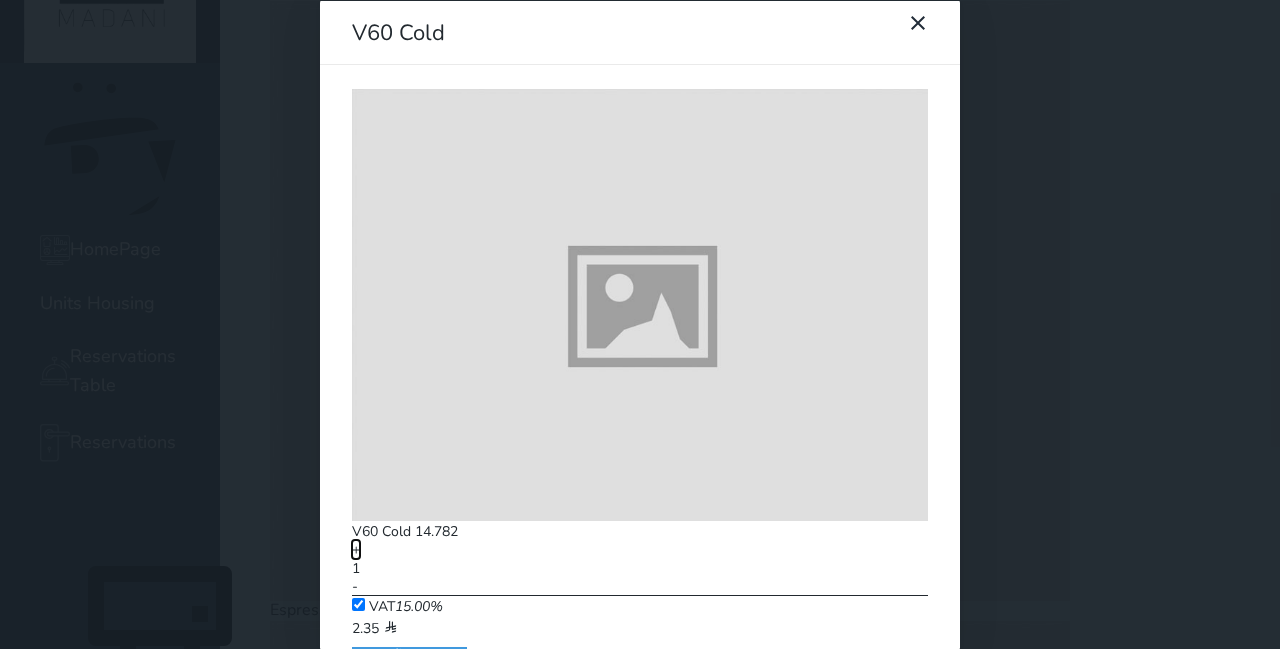 click on "+" at bounding box center (356, 549) 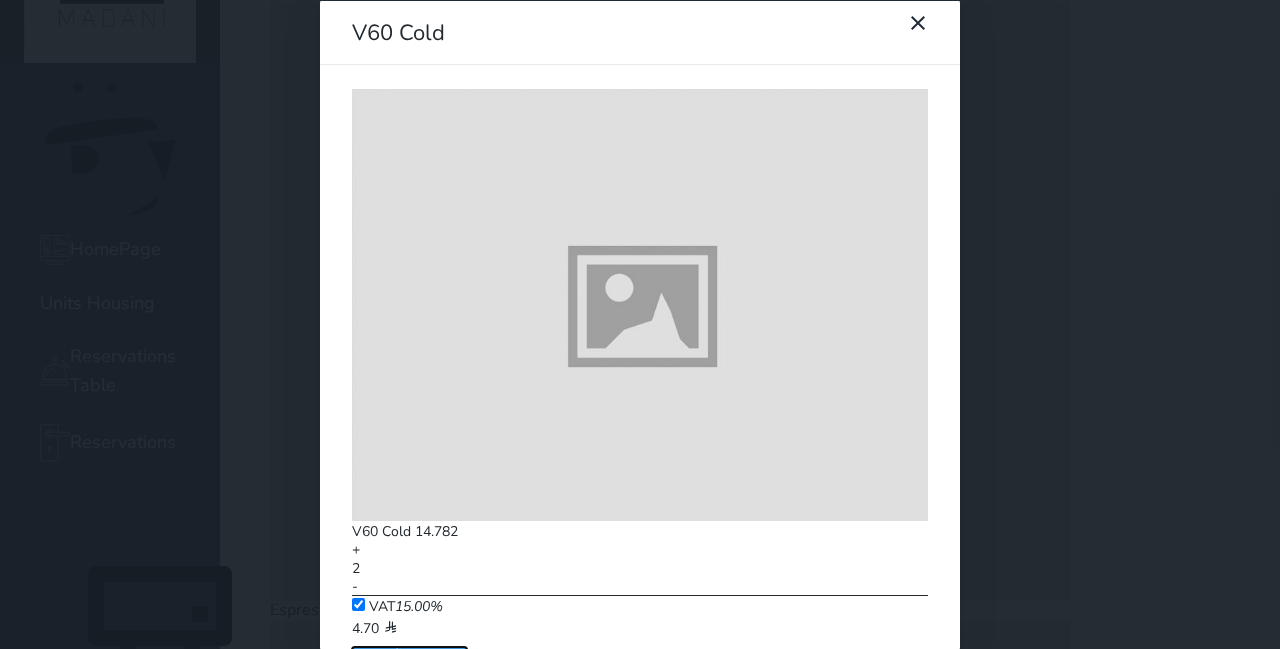 click on "Add  (    36.00 )" at bounding box center (409, 655) 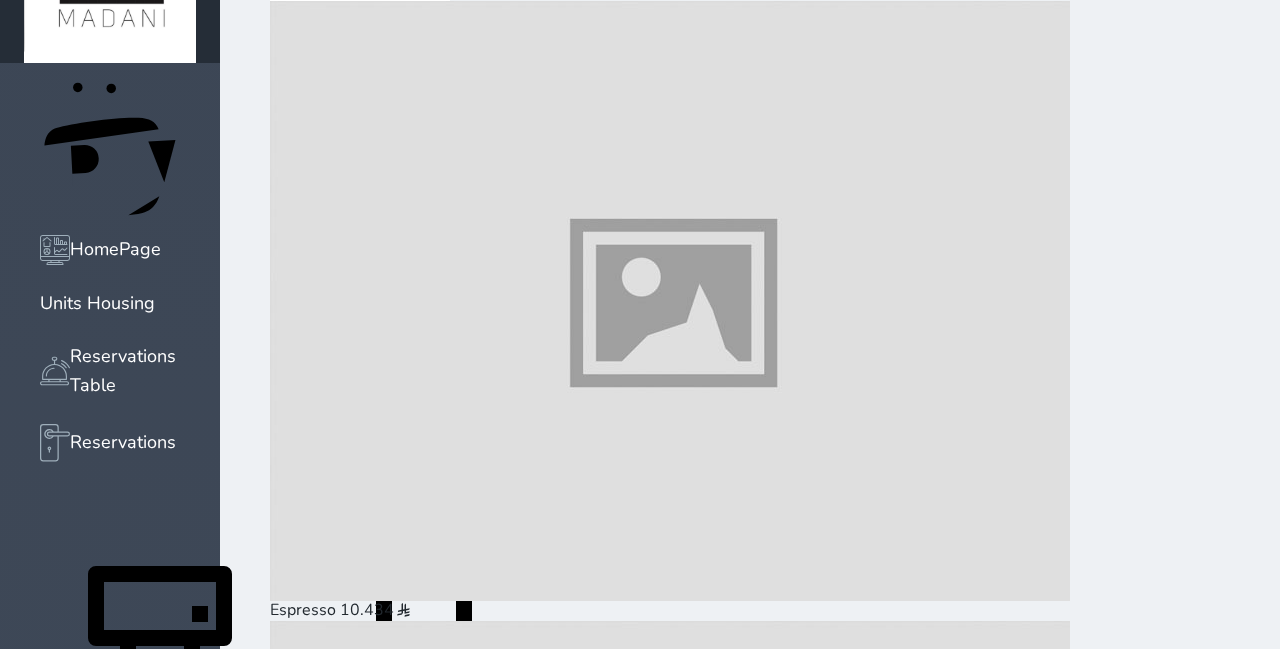 scroll, scrollTop: 2830, scrollLeft: 0, axis: vertical 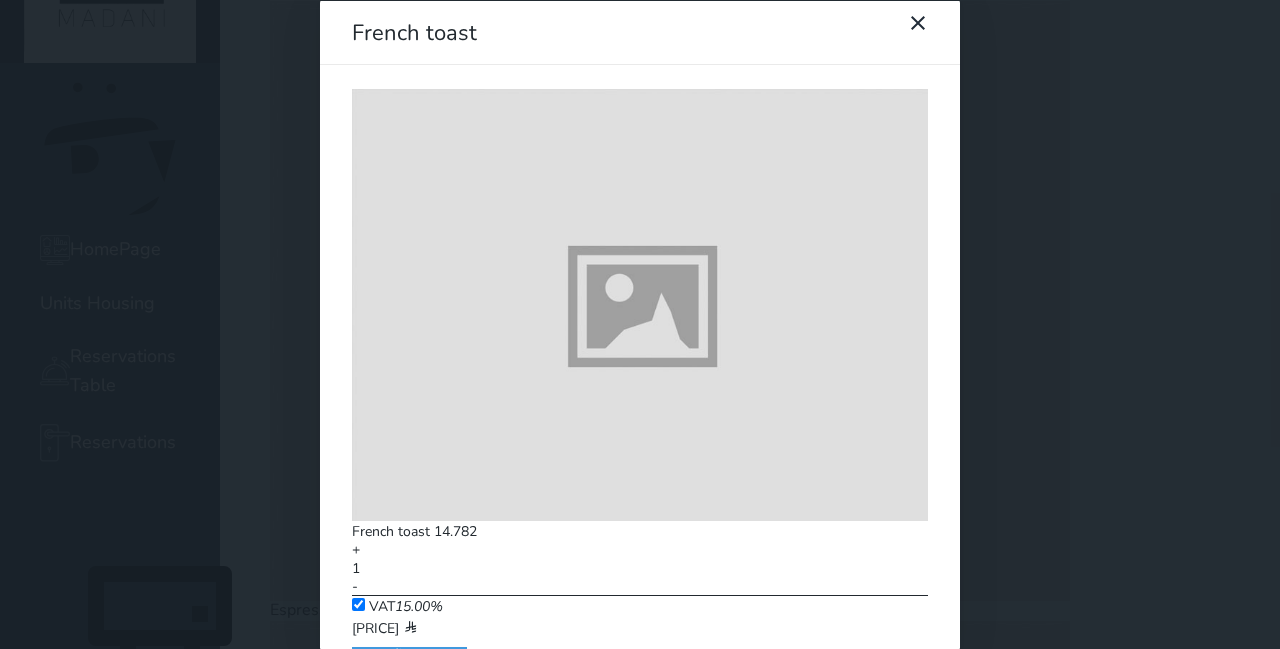 click 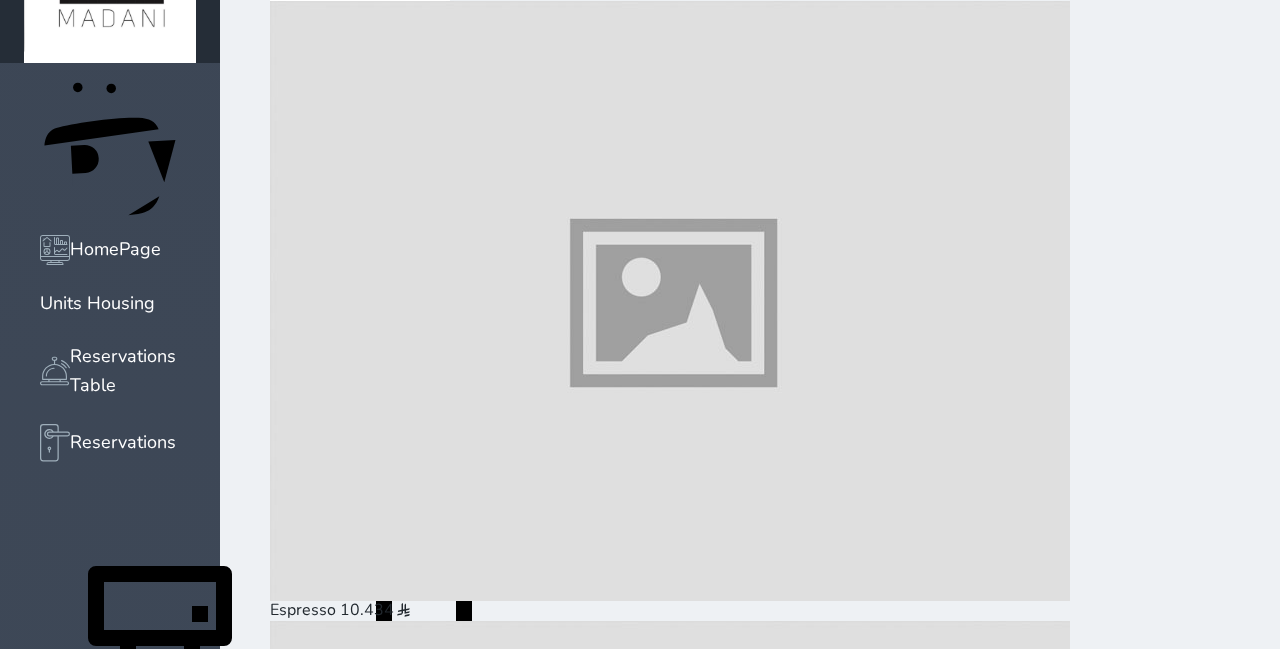 scroll, scrollTop: 2742, scrollLeft: 0, axis: vertical 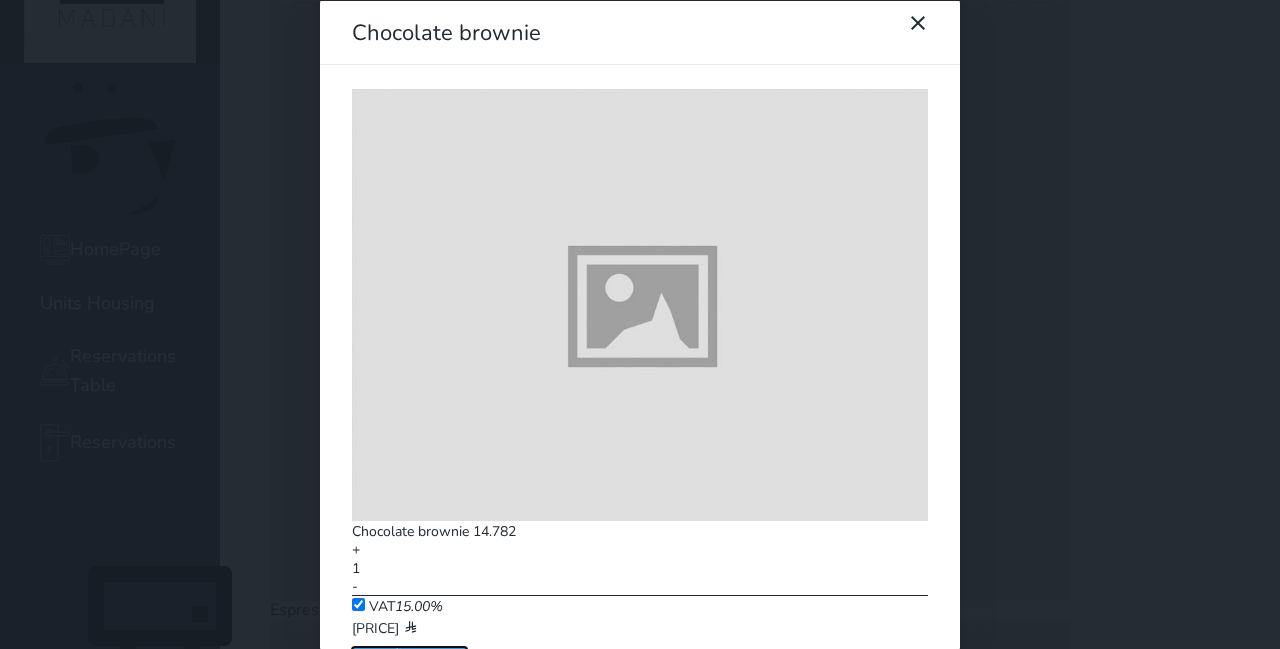 click on "Add  (    24.03 )" at bounding box center [409, 655] 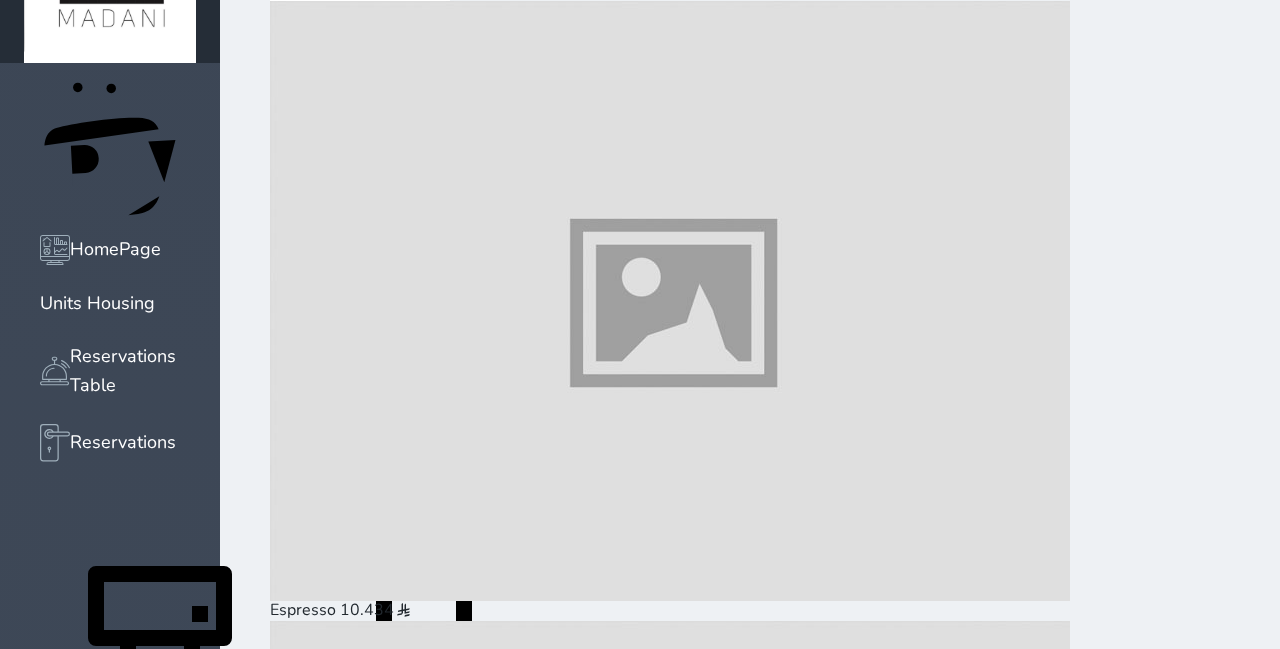 scroll, scrollTop: 2646, scrollLeft: 0, axis: vertical 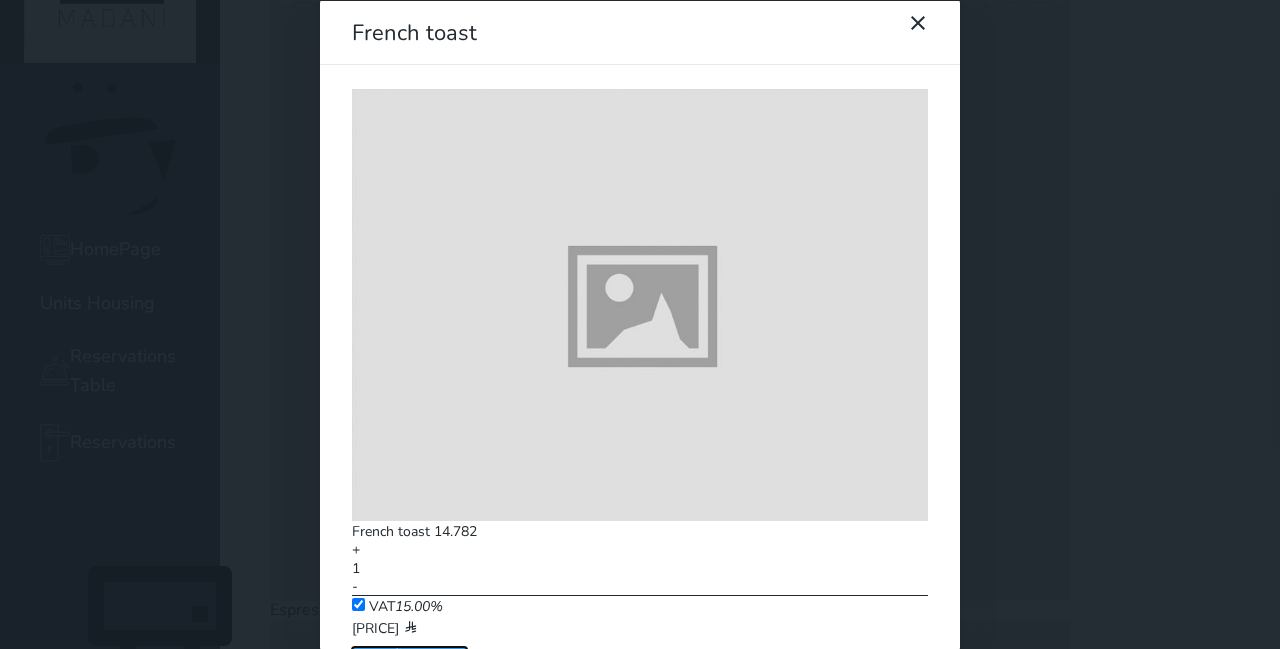 click on "Add  (    24.03 )" at bounding box center [409, 655] 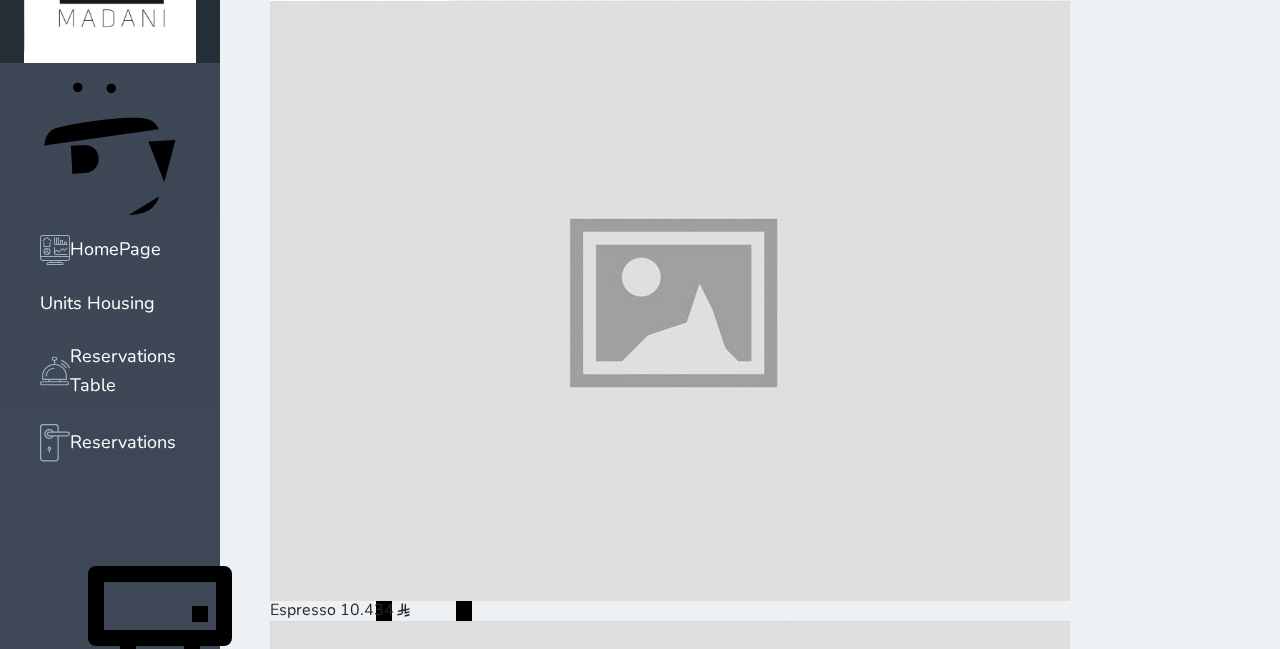 click at bounding box center (271, 38832) 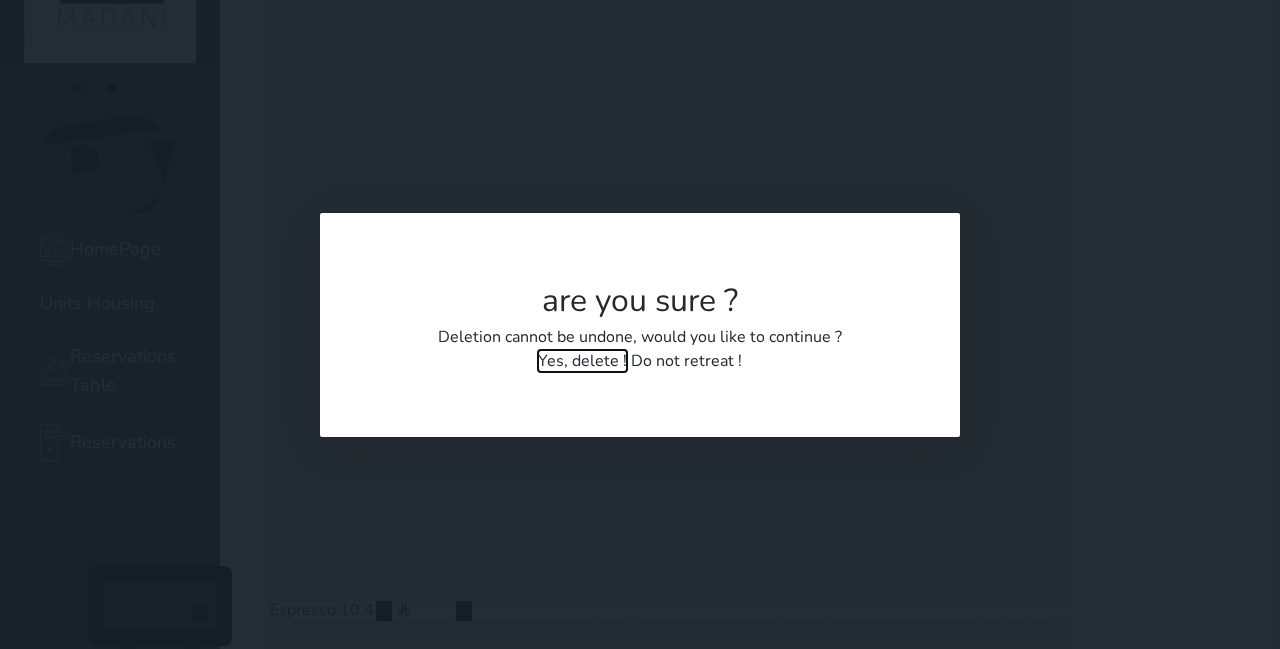 click on "Yes, delete !" at bounding box center (582, 361) 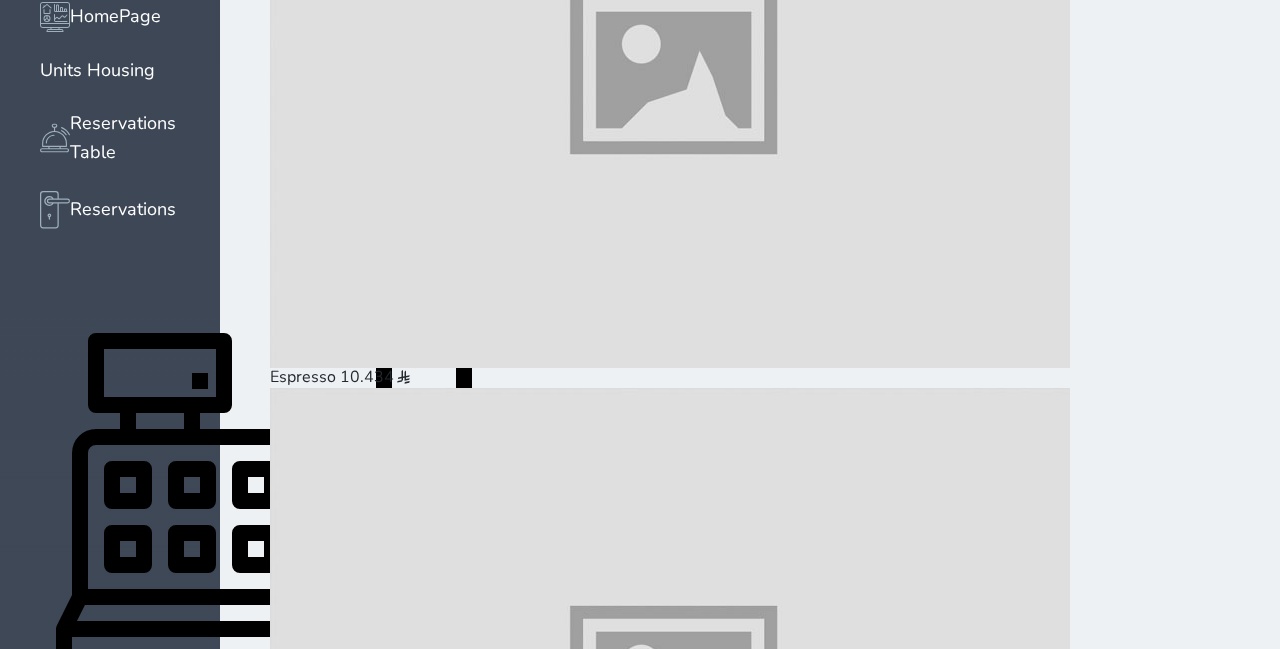 scroll, scrollTop: 514, scrollLeft: 0, axis: vertical 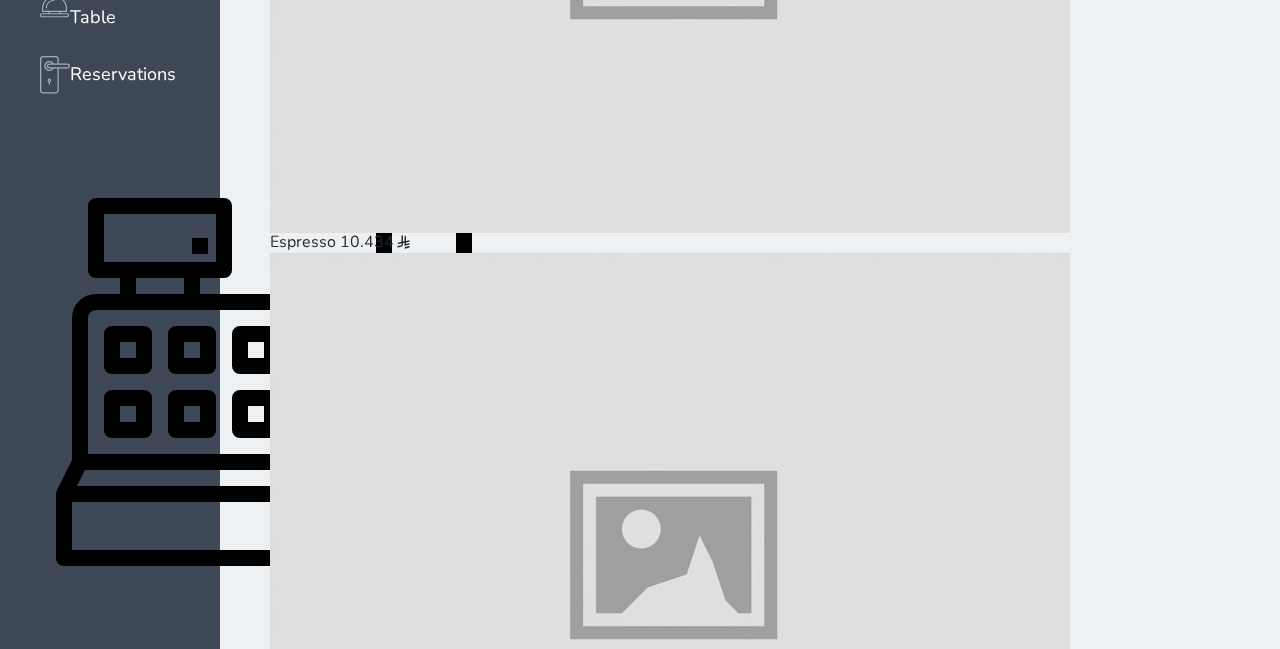 click on "Pay (60.03  )" at bounding box center [331, 38594] 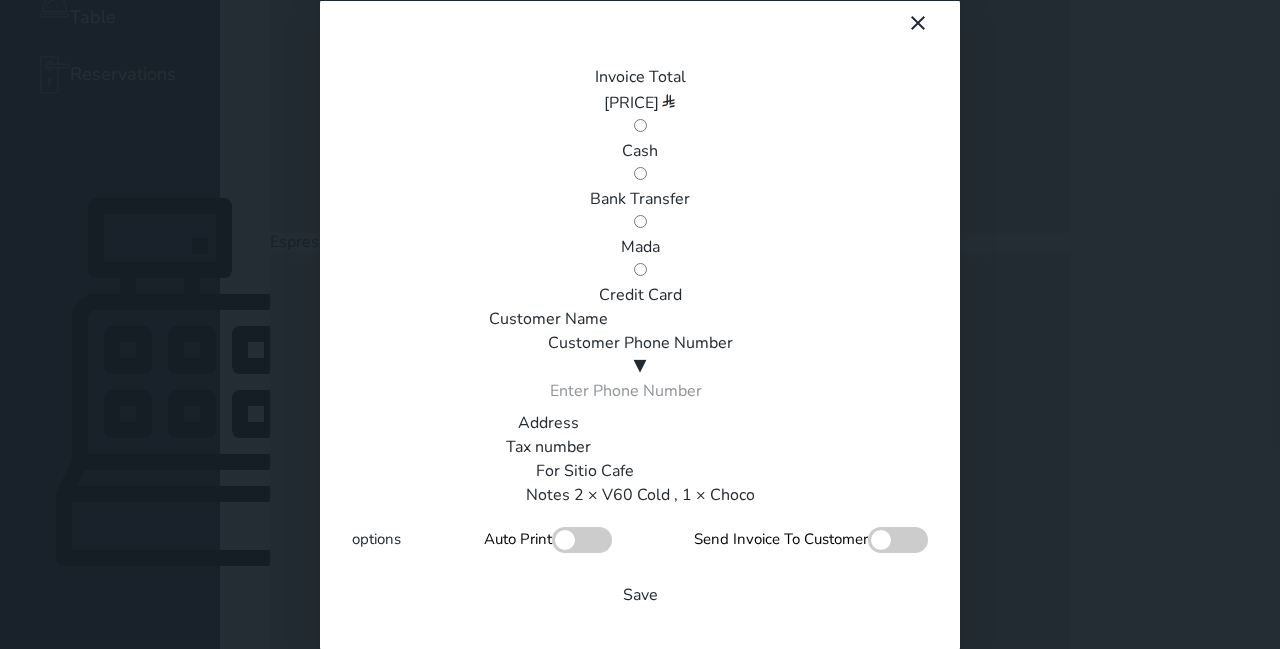 scroll, scrollTop: 0, scrollLeft: 0, axis: both 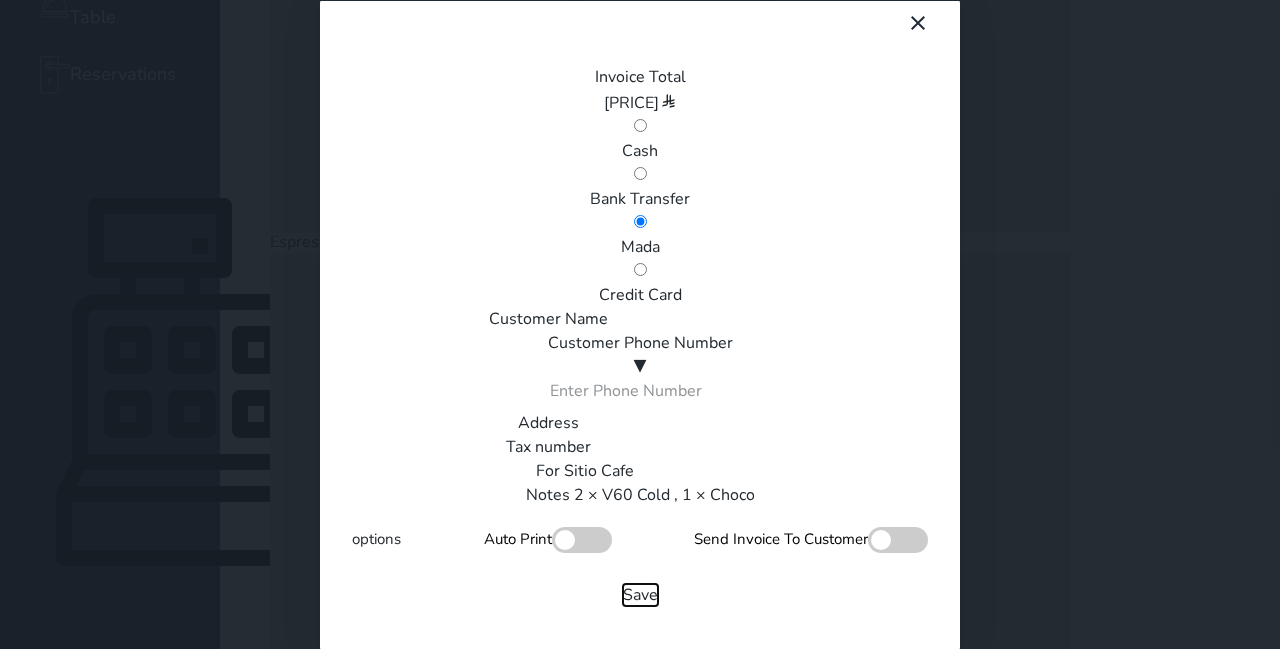 click on "Save" at bounding box center (640, 594) 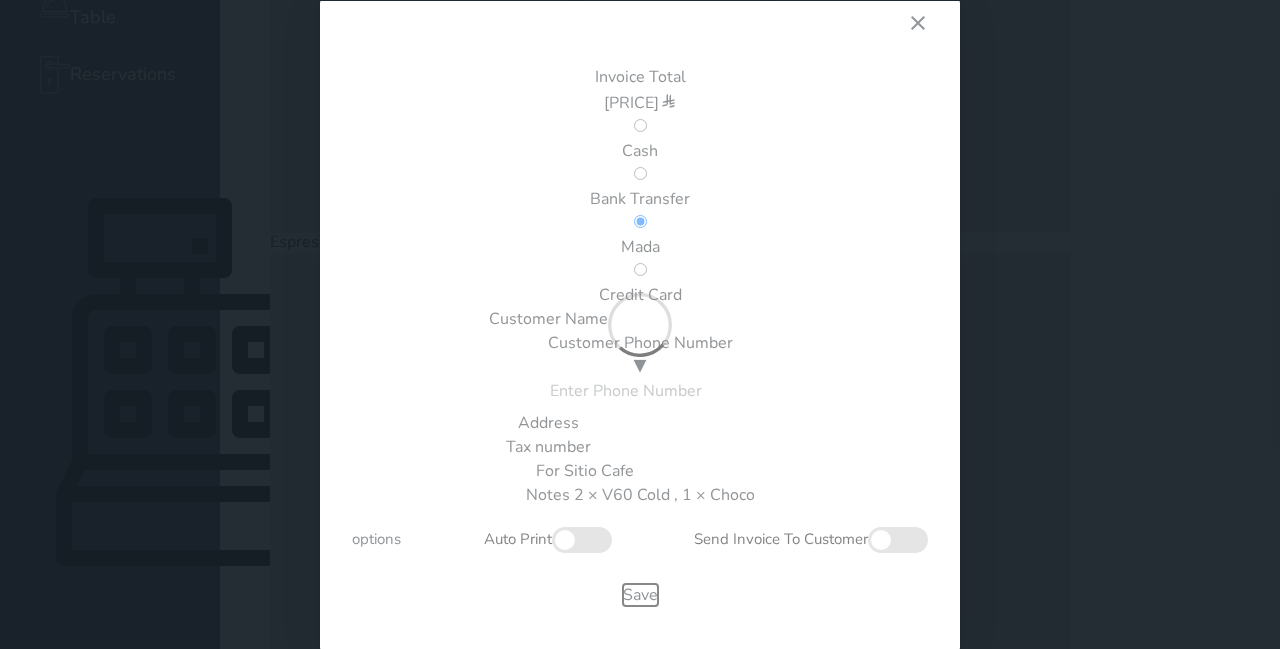 type 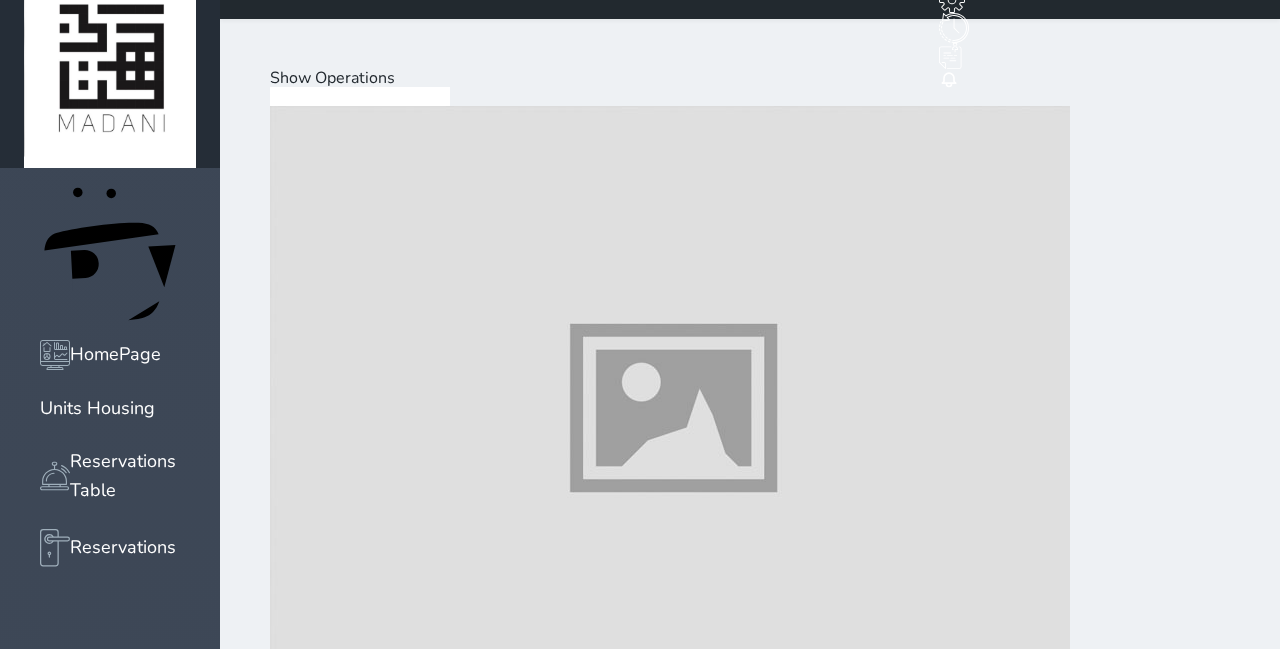 scroll, scrollTop: 25, scrollLeft: 0, axis: vertical 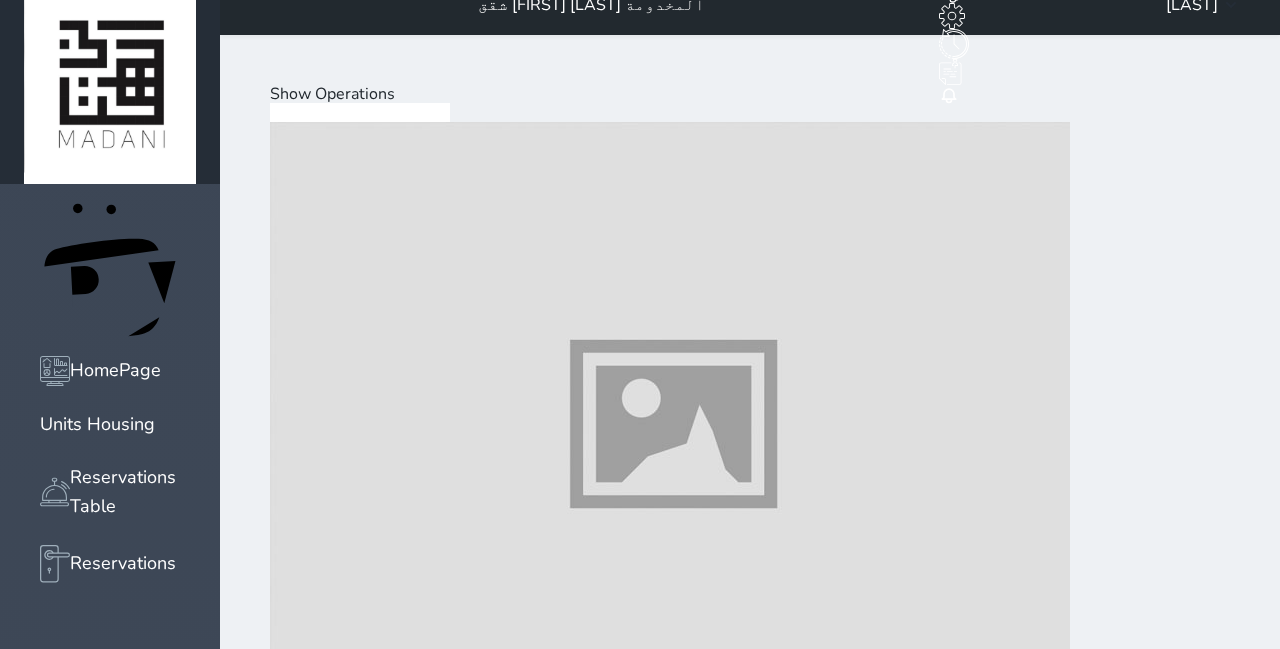 click at bounding box center [670, 12209] 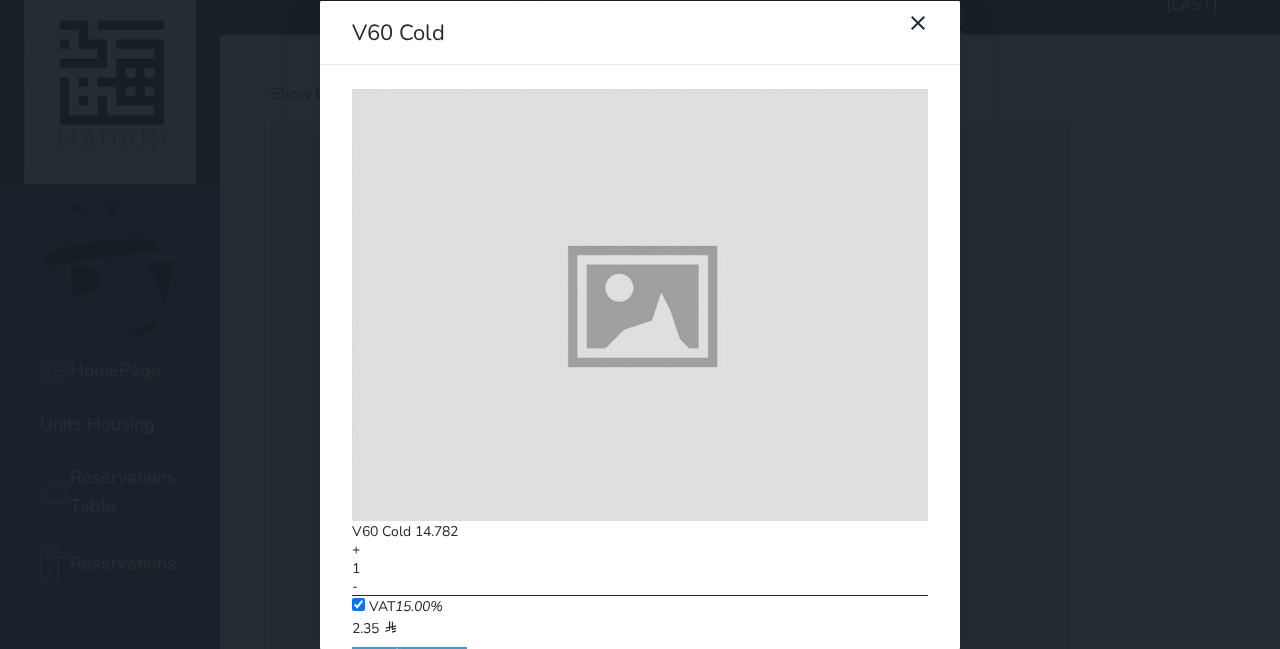 click on "+" at bounding box center (356, 549) 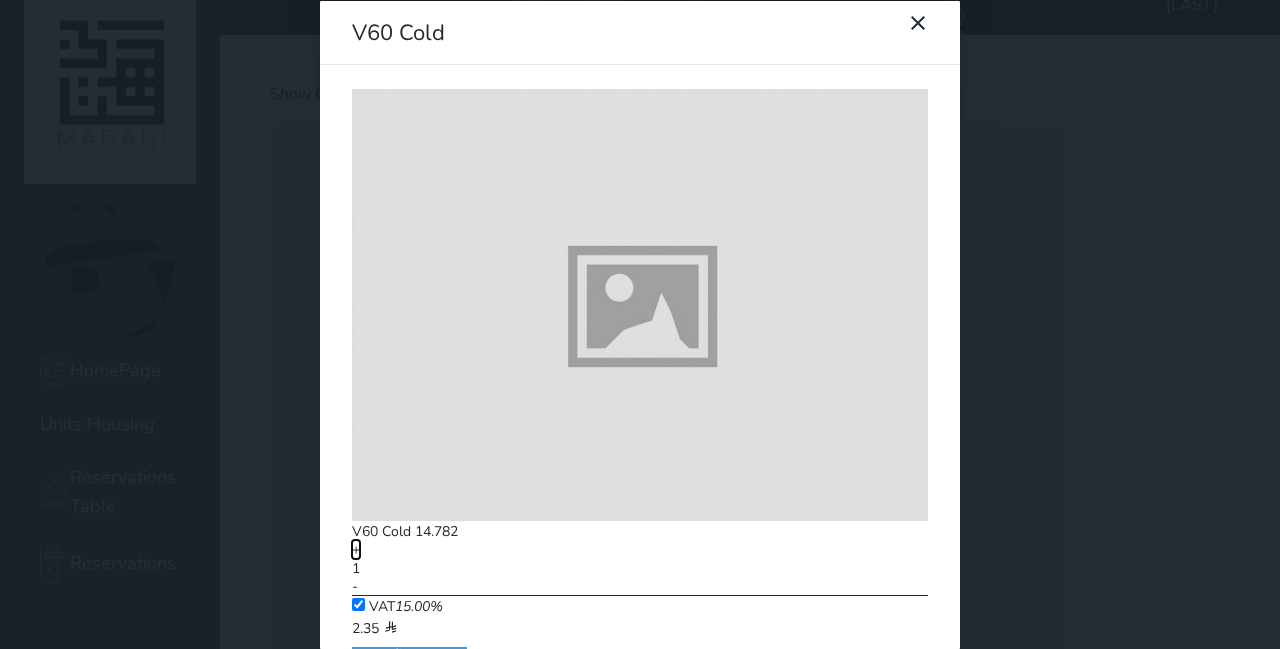 type on "2" 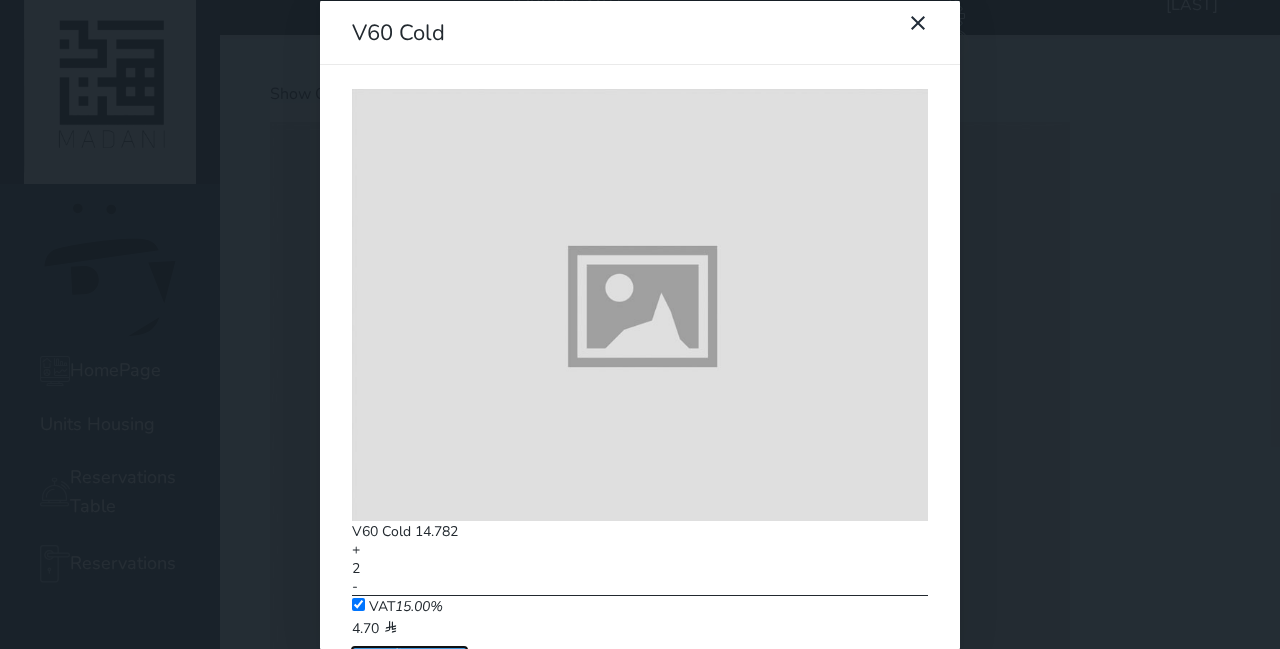 click on "Add  (    36.00 )" at bounding box center [409, 655] 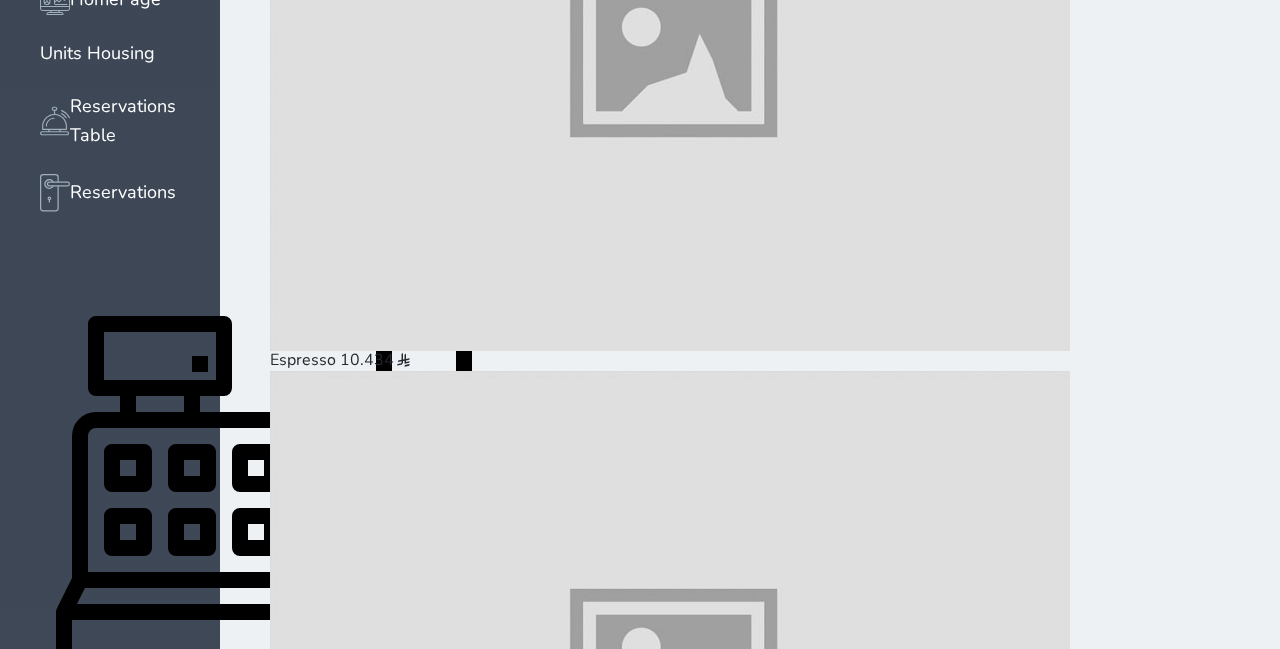 scroll, scrollTop: 514, scrollLeft: 0, axis: vertical 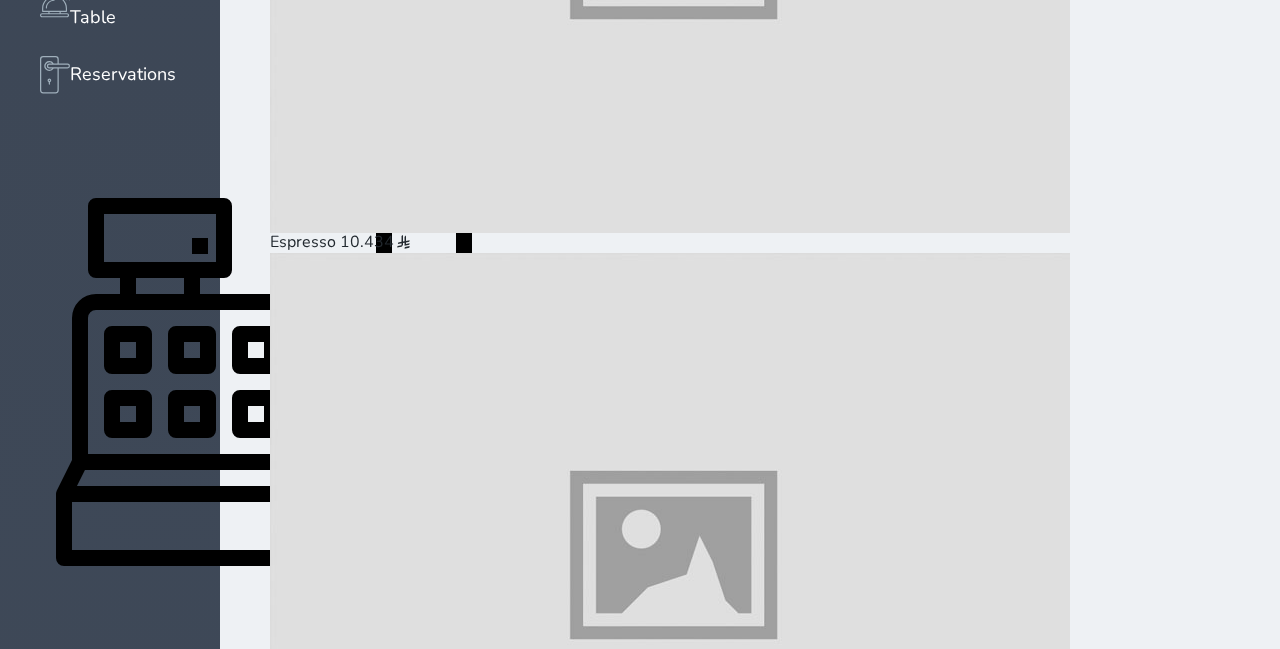click on "Pay (36.00  )" at bounding box center (331, 38522) 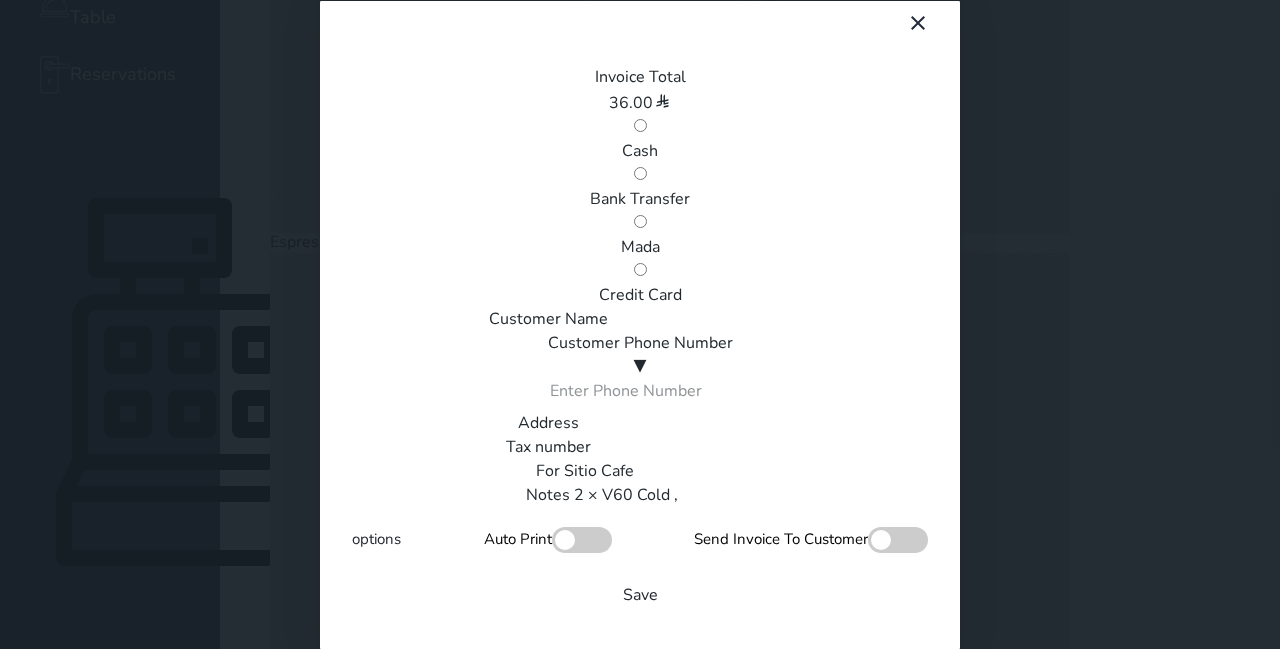 scroll, scrollTop: 0, scrollLeft: 0, axis: both 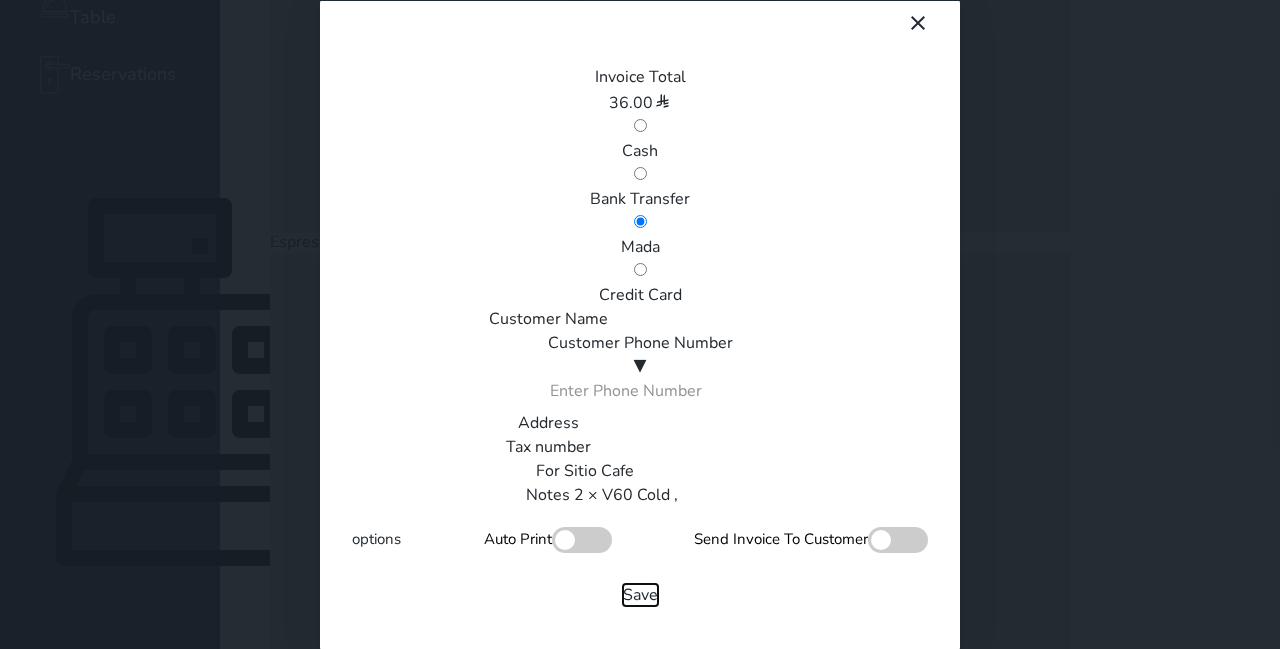 click on "Save" at bounding box center [640, 594] 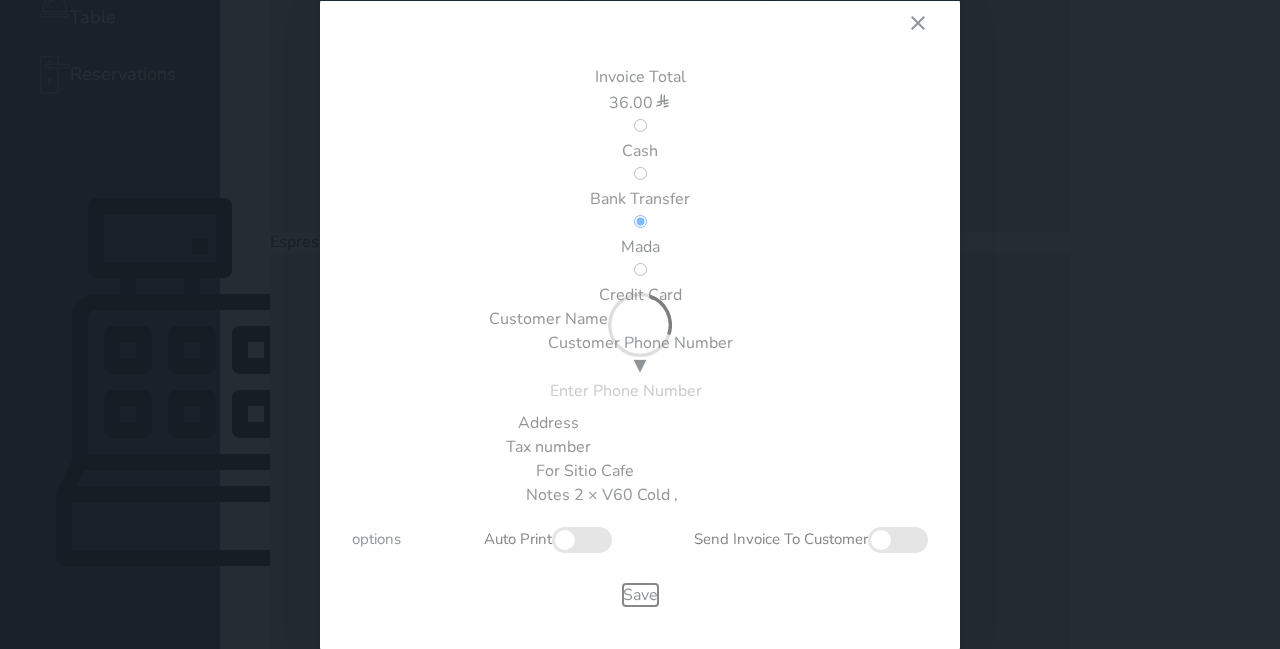 type 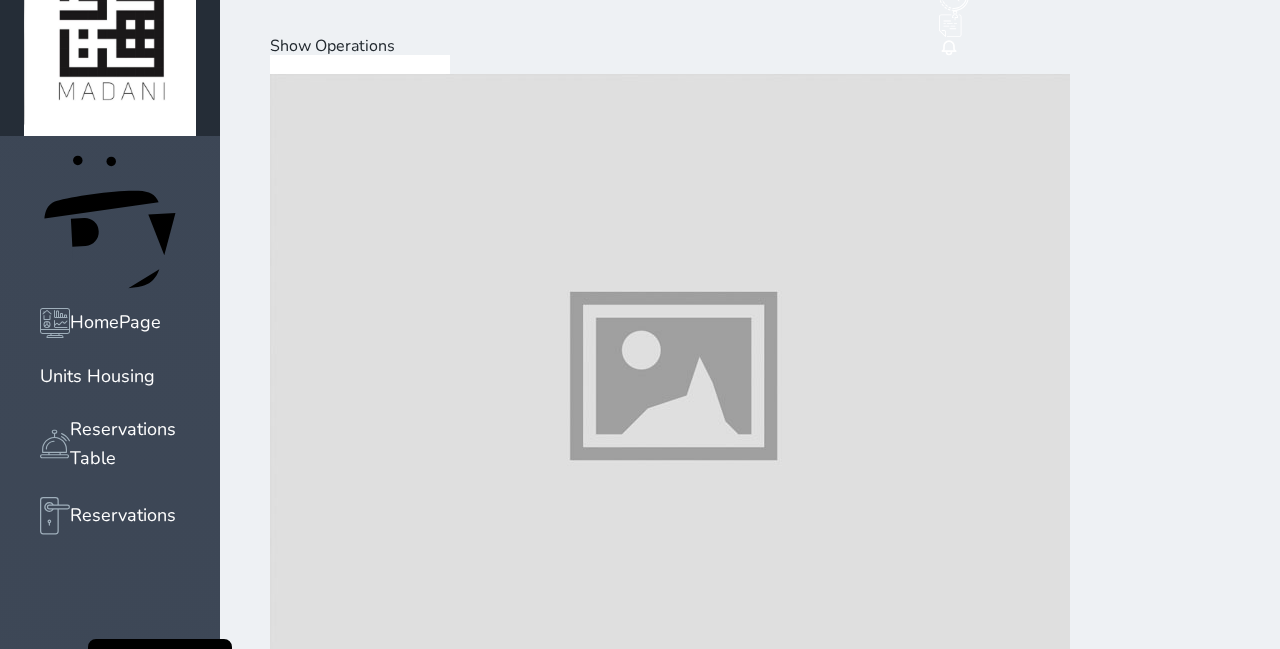 scroll, scrollTop: 72, scrollLeft: 0, axis: vertical 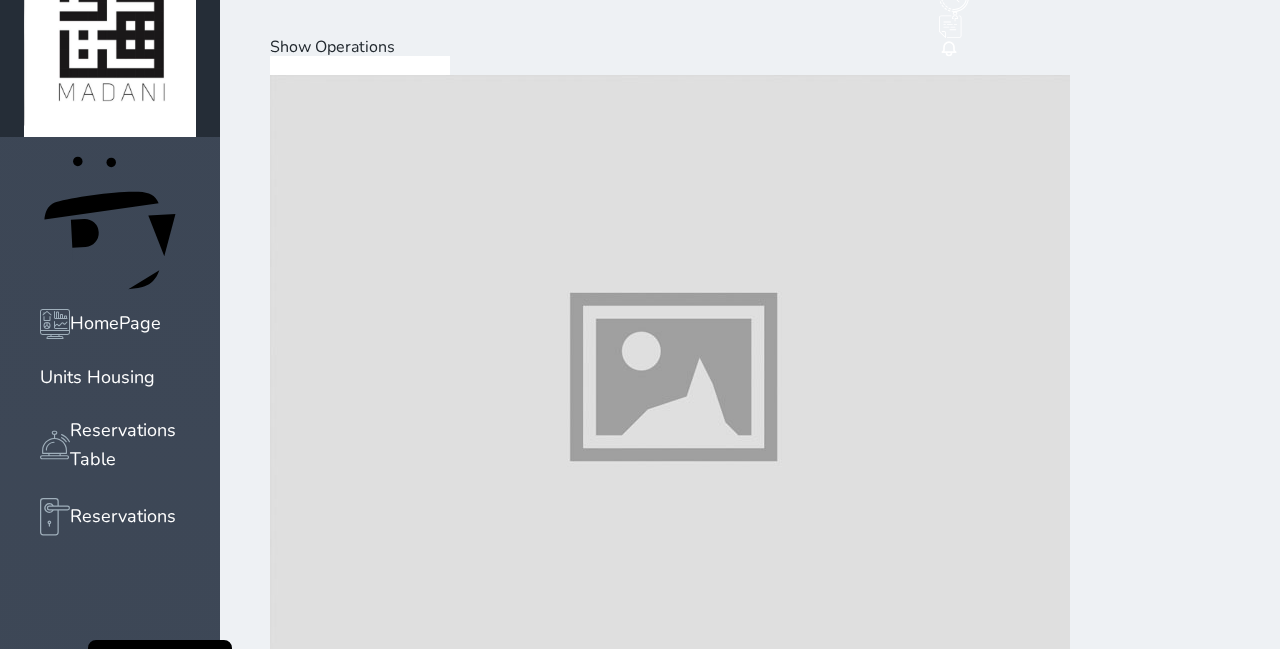 click at bounding box center (670, 375) 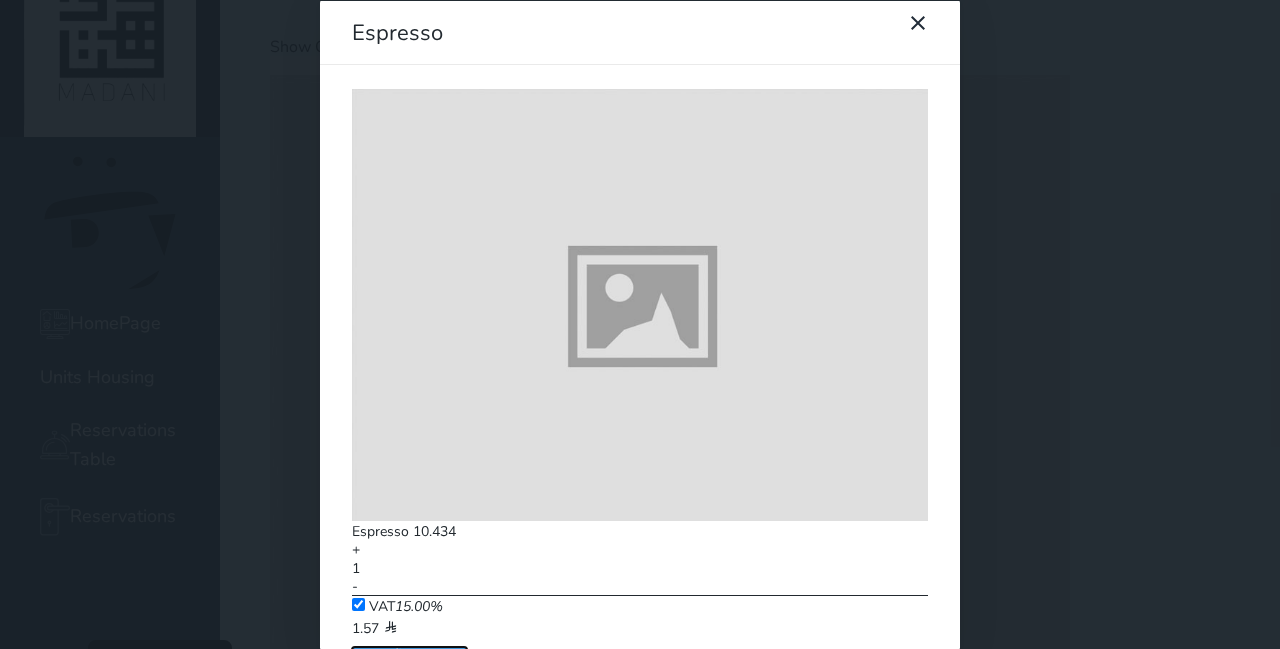 click at bounding box center [398, 655] 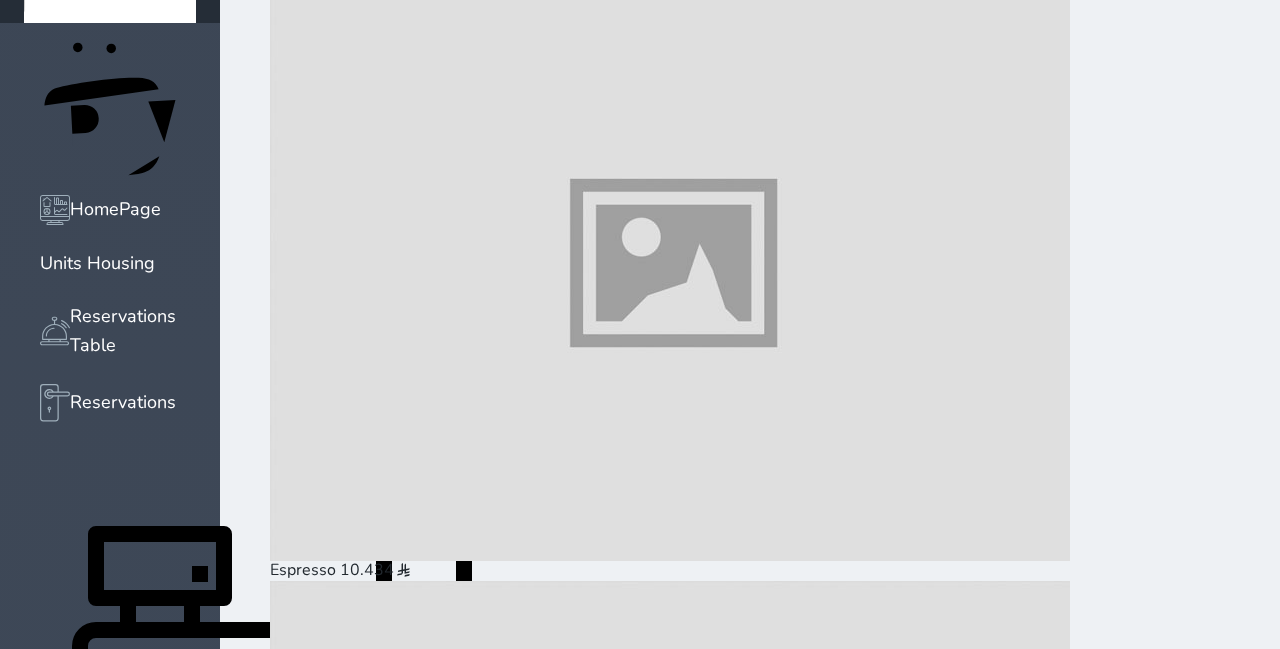 scroll, scrollTop: 199, scrollLeft: 0, axis: vertical 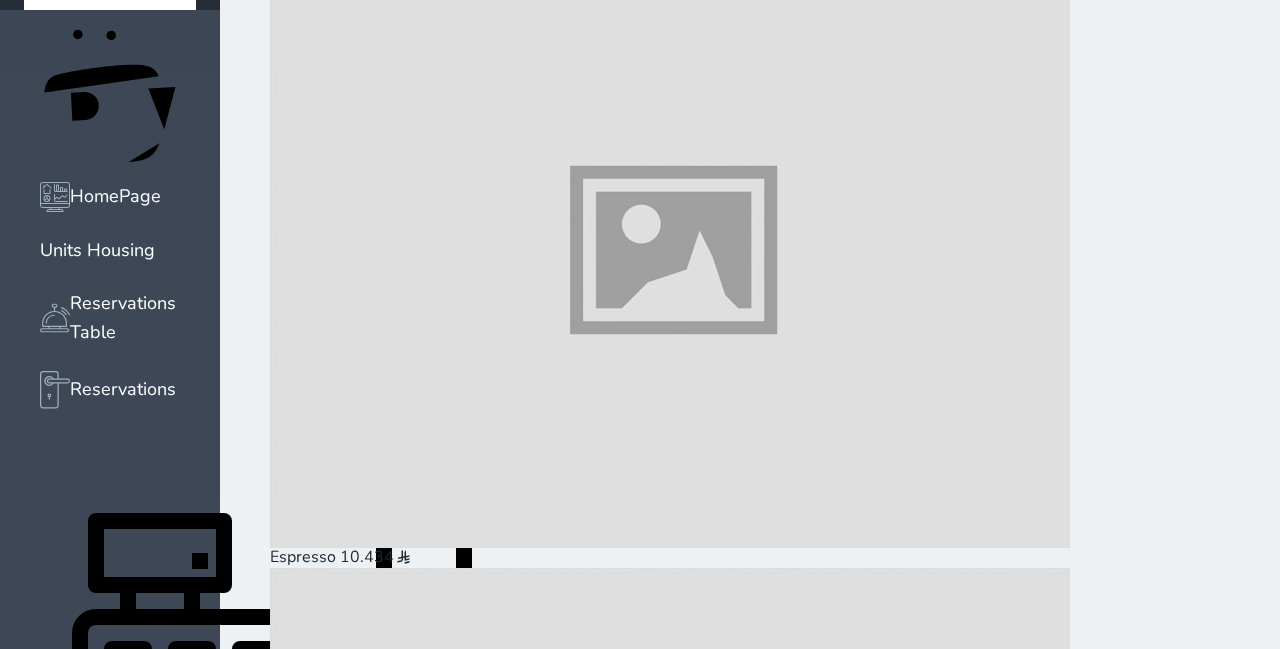 click on "Pay (12.00  )" at bounding box center [331, 38837] 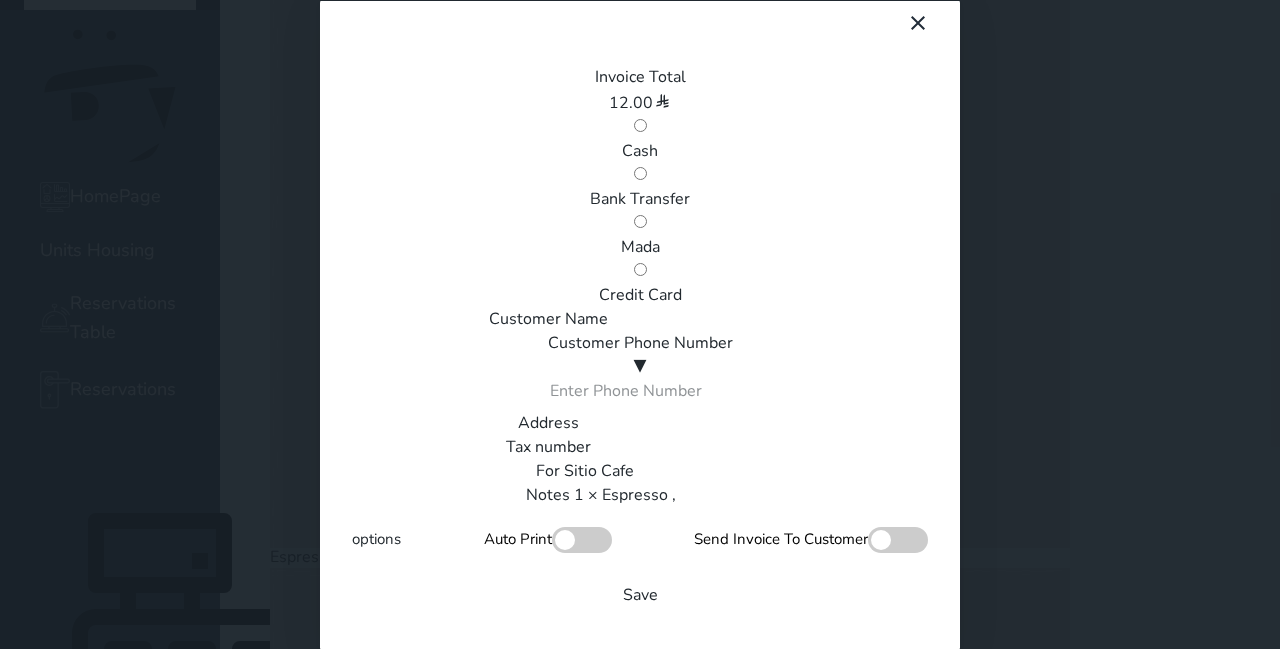 scroll, scrollTop: 51, scrollLeft: 0, axis: vertical 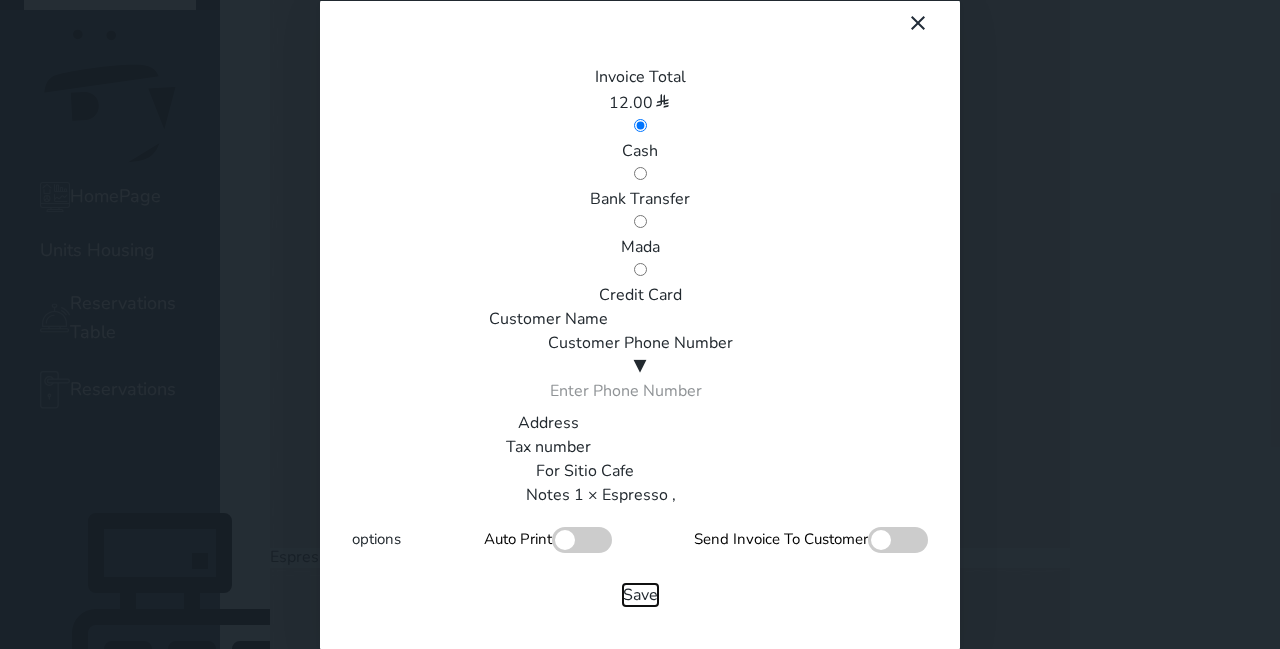 click on "Save" at bounding box center (640, 594) 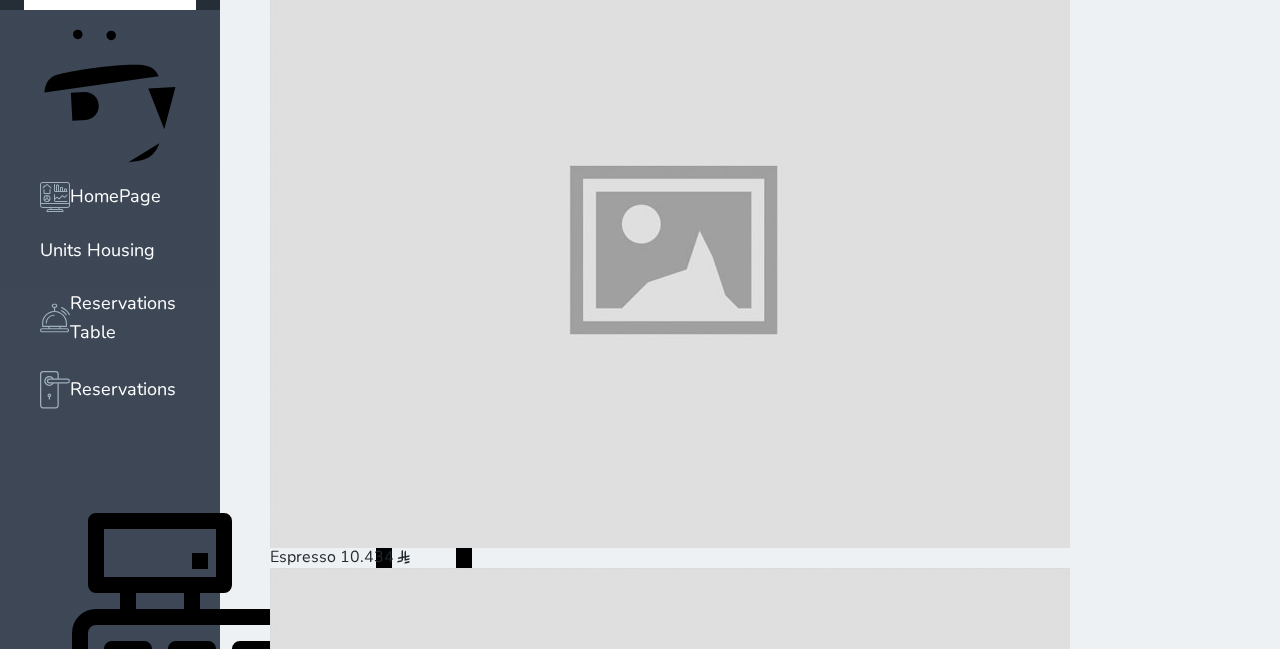 scroll, scrollTop: 0, scrollLeft: 0, axis: both 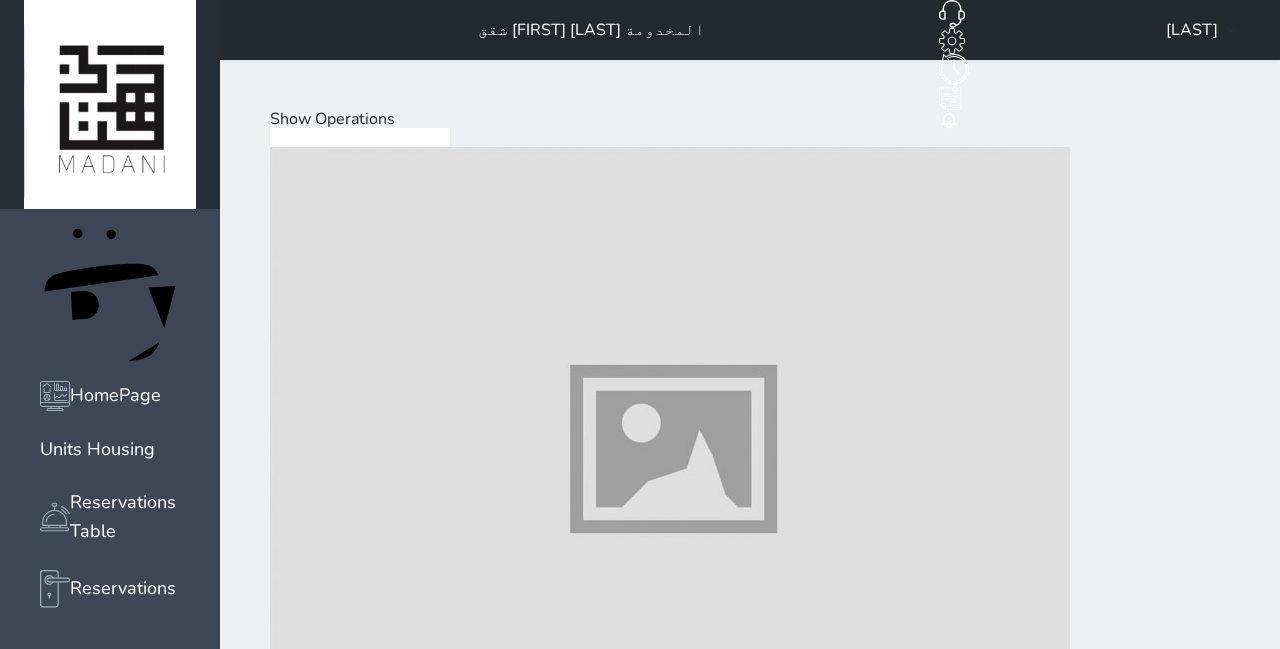 click on "Show Operations" at bounding box center (332, 119) 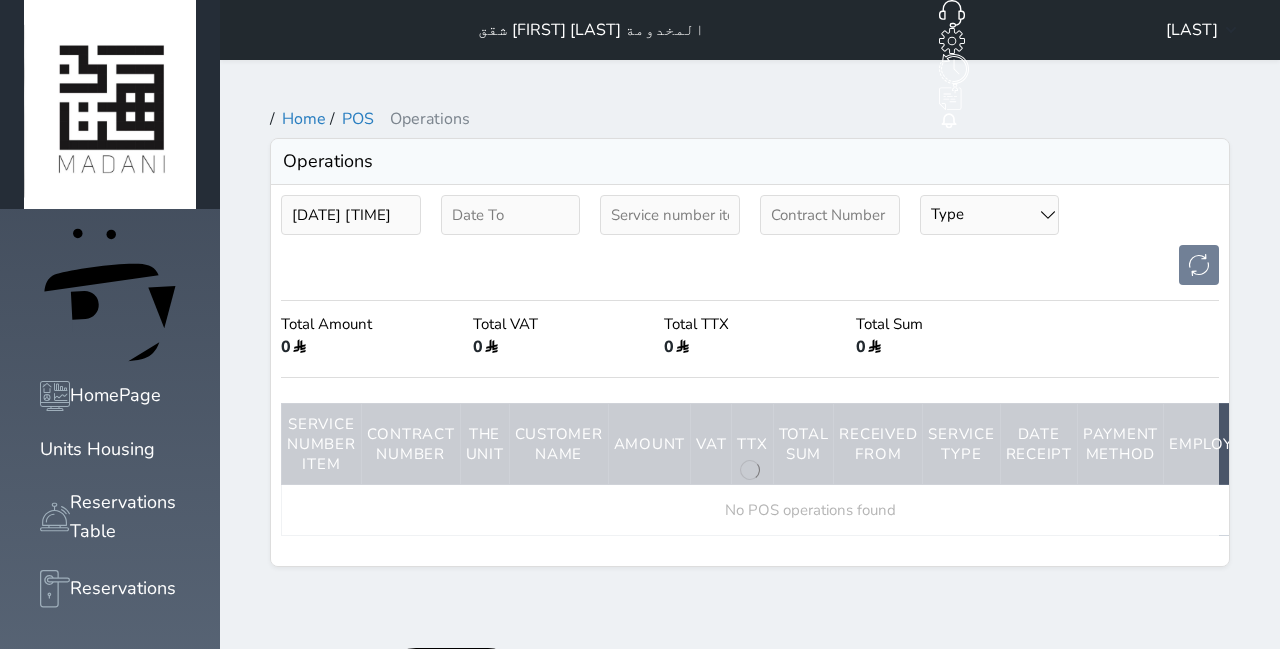 type on "2025-07-26" 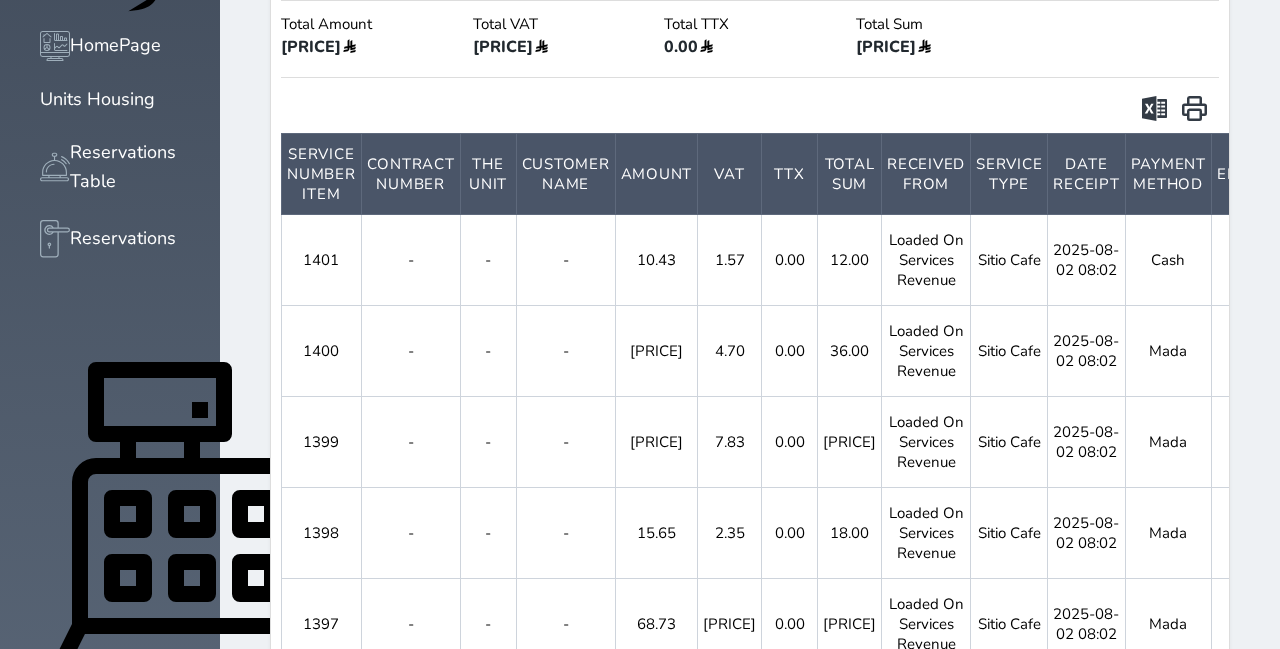scroll, scrollTop: 0, scrollLeft: 0, axis: both 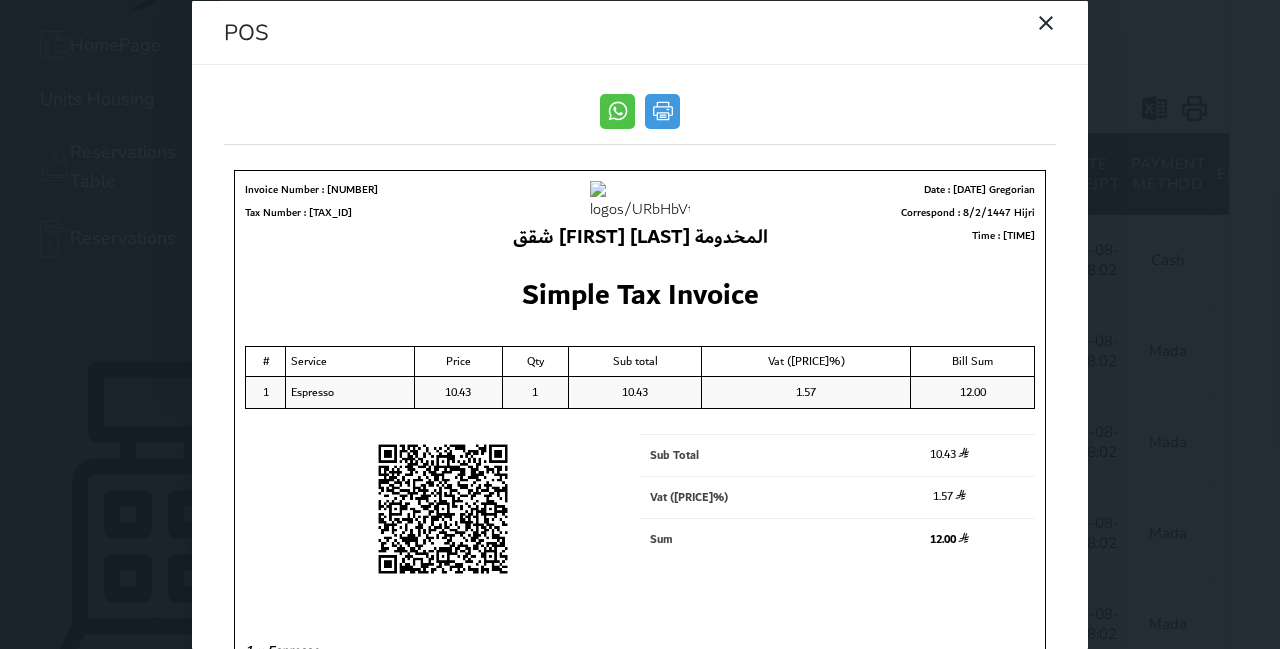 click 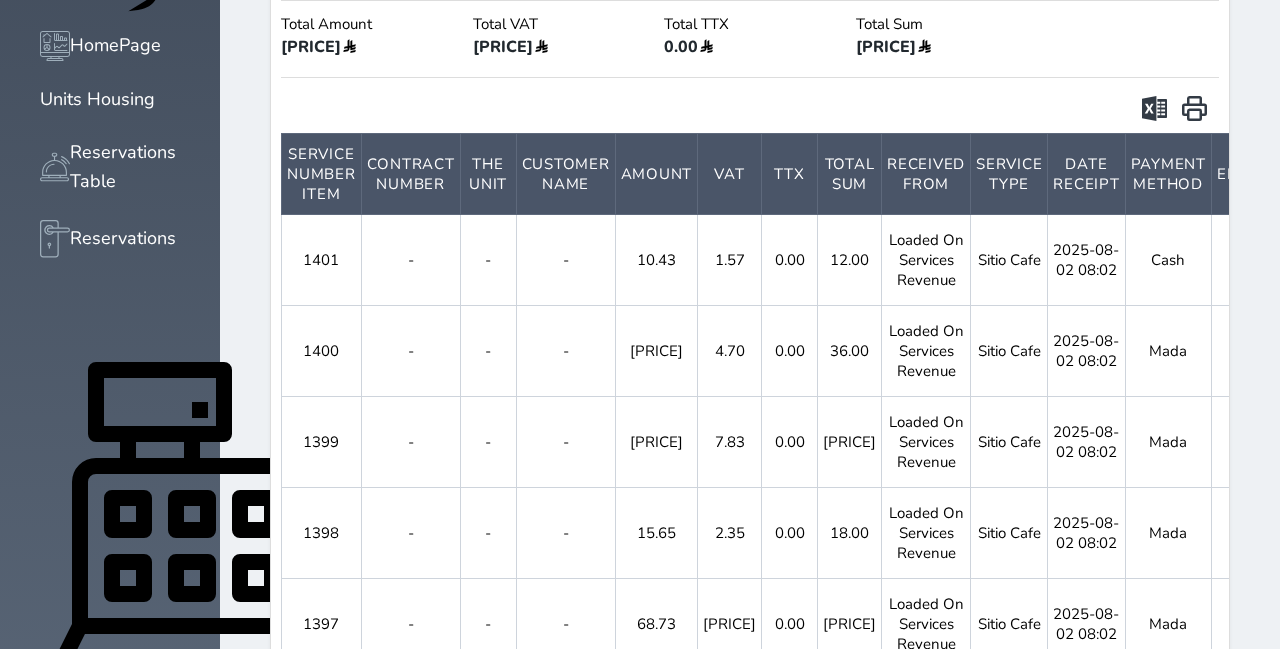 click 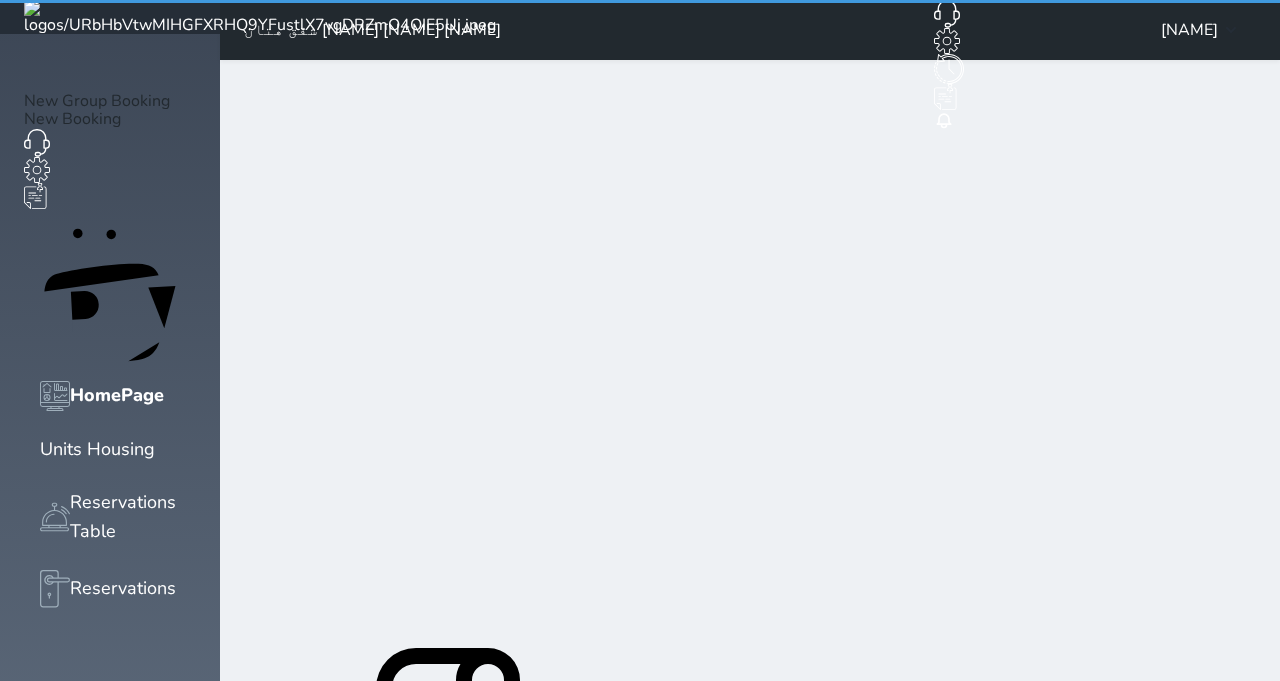 scroll, scrollTop: 0, scrollLeft: 0, axis: both 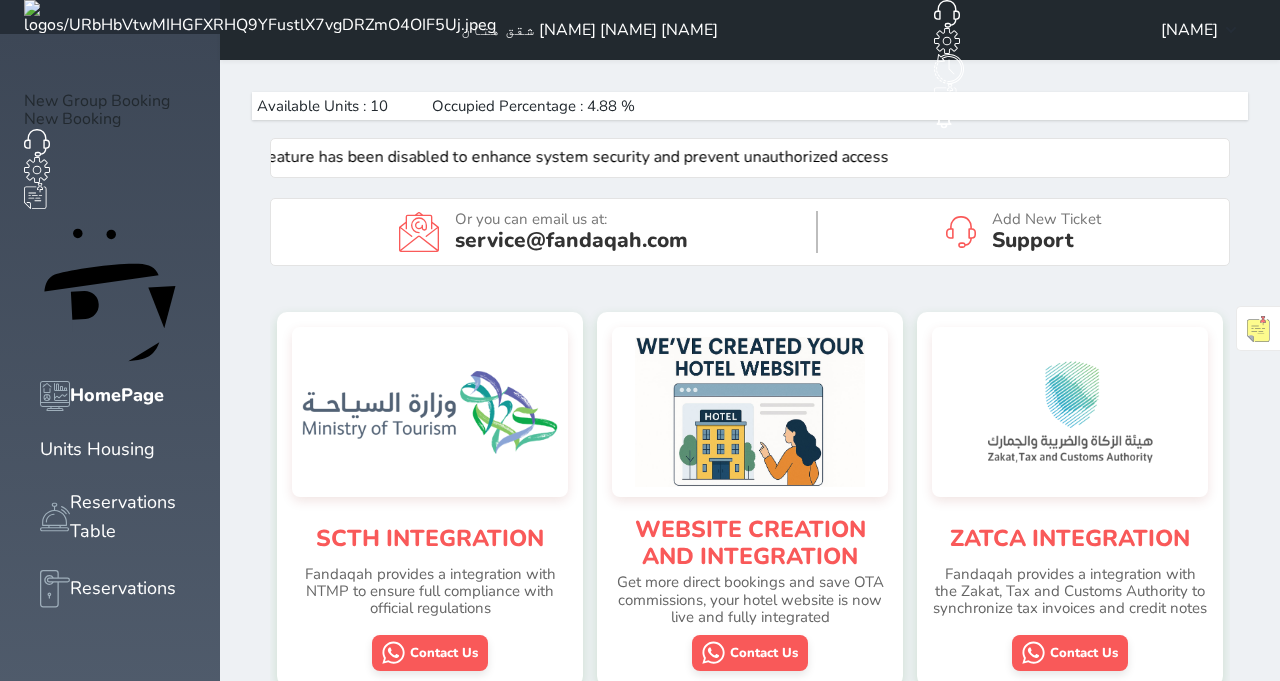 click on "POS" at bounding box center [570, 887] 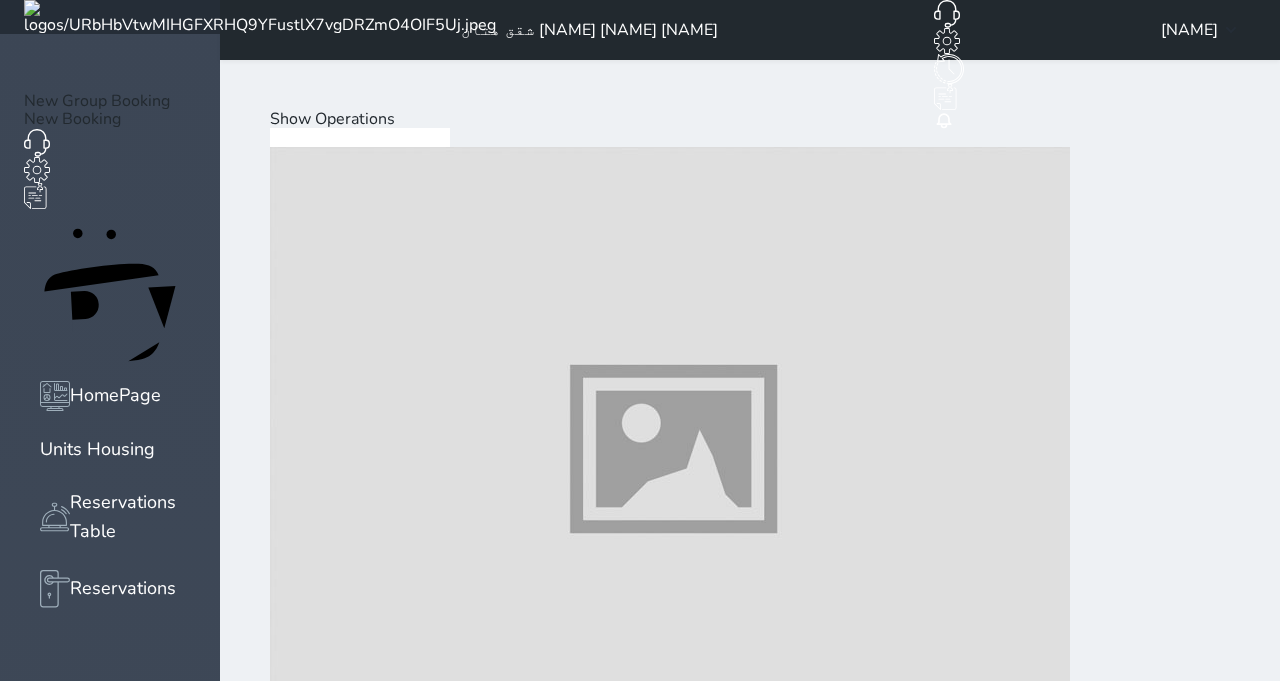 scroll, scrollTop: 2830, scrollLeft: 0, axis: vertical 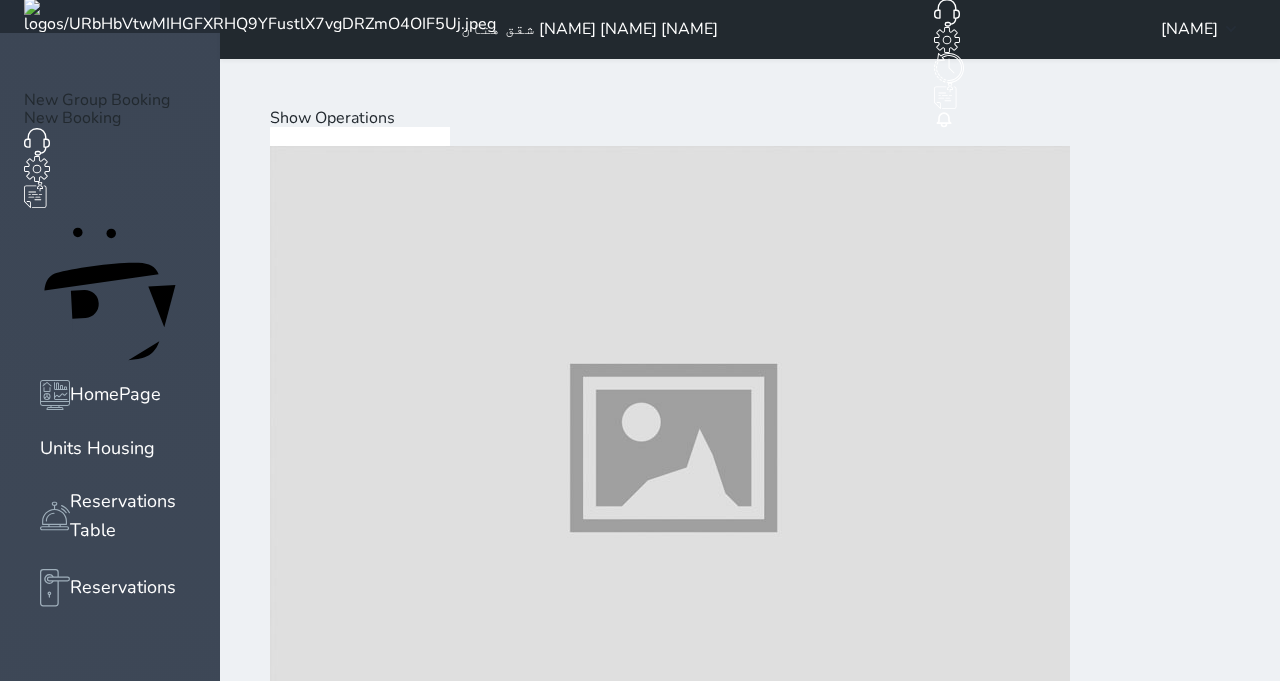 click at bounding box center [670, 36428] 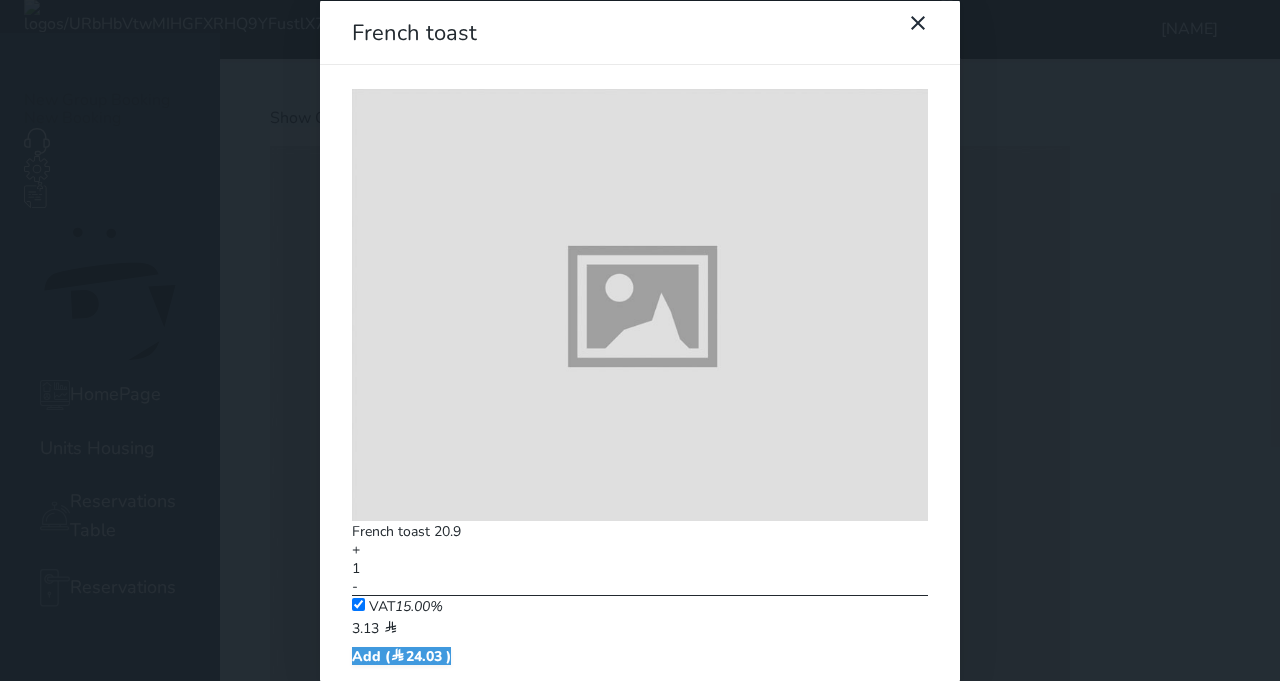 click at bounding box center [927, 33] 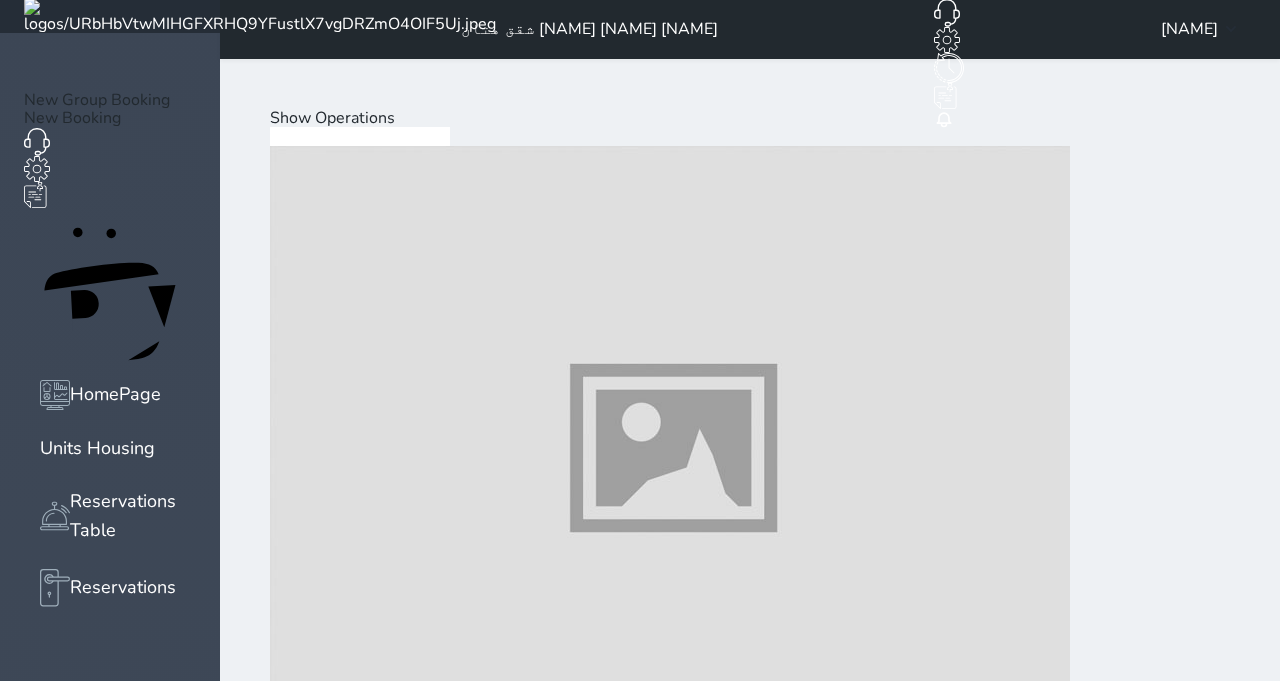 click at bounding box center [670, 36428] 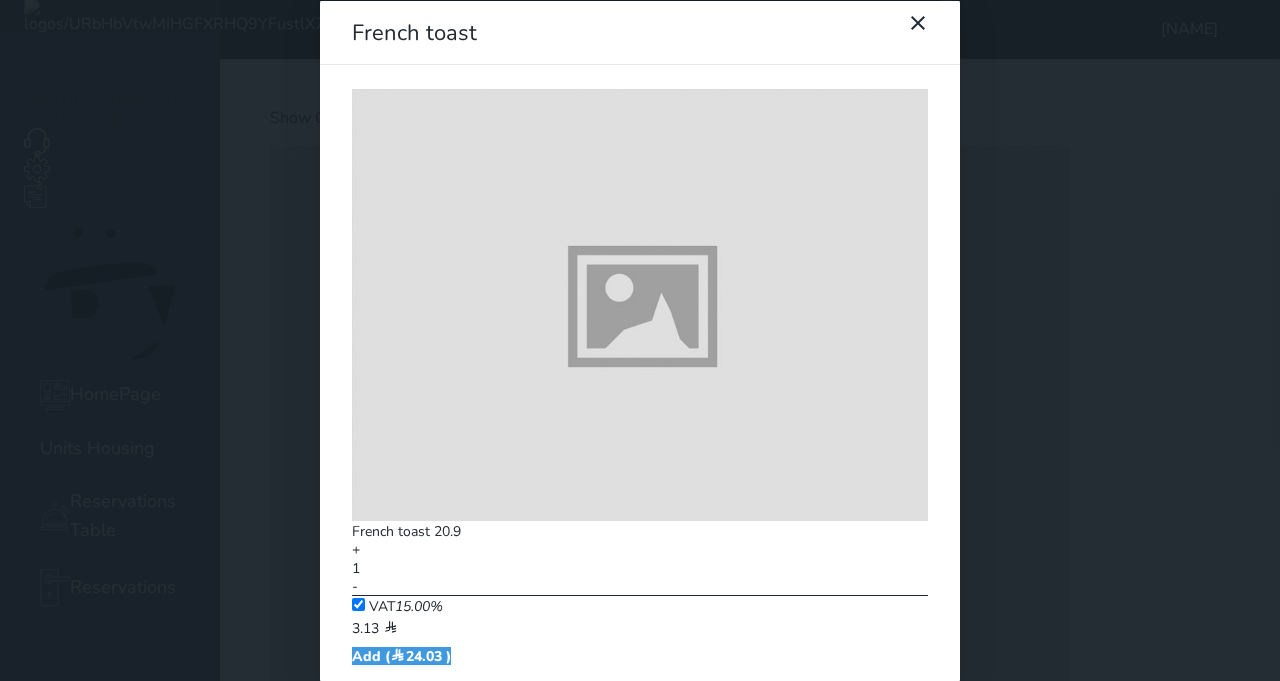 click at bounding box center [927, 33] 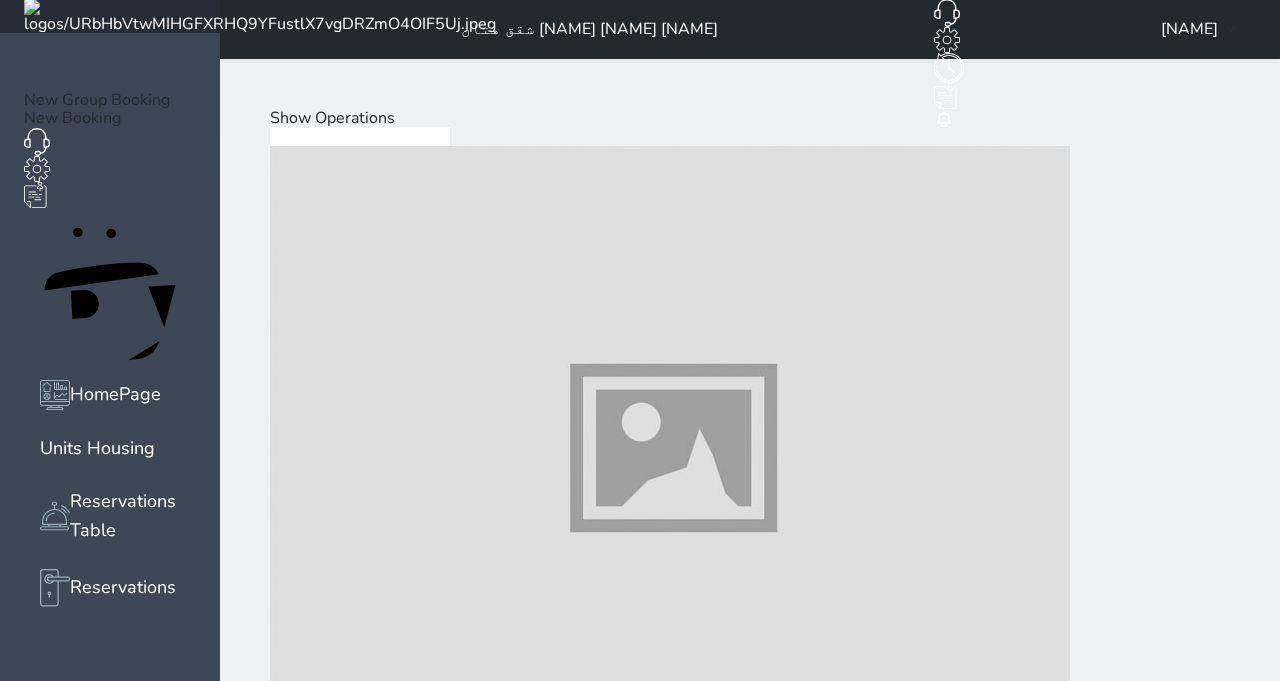 scroll, scrollTop: 1886, scrollLeft: 0, axis: vertical 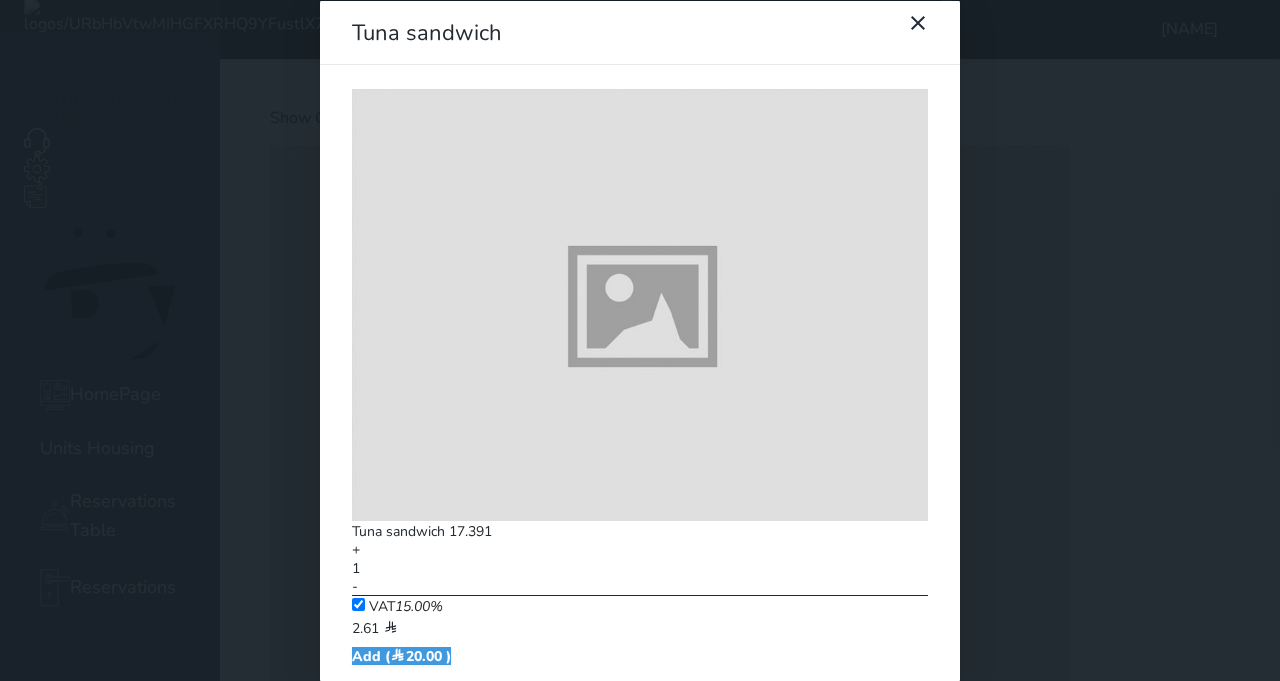 click 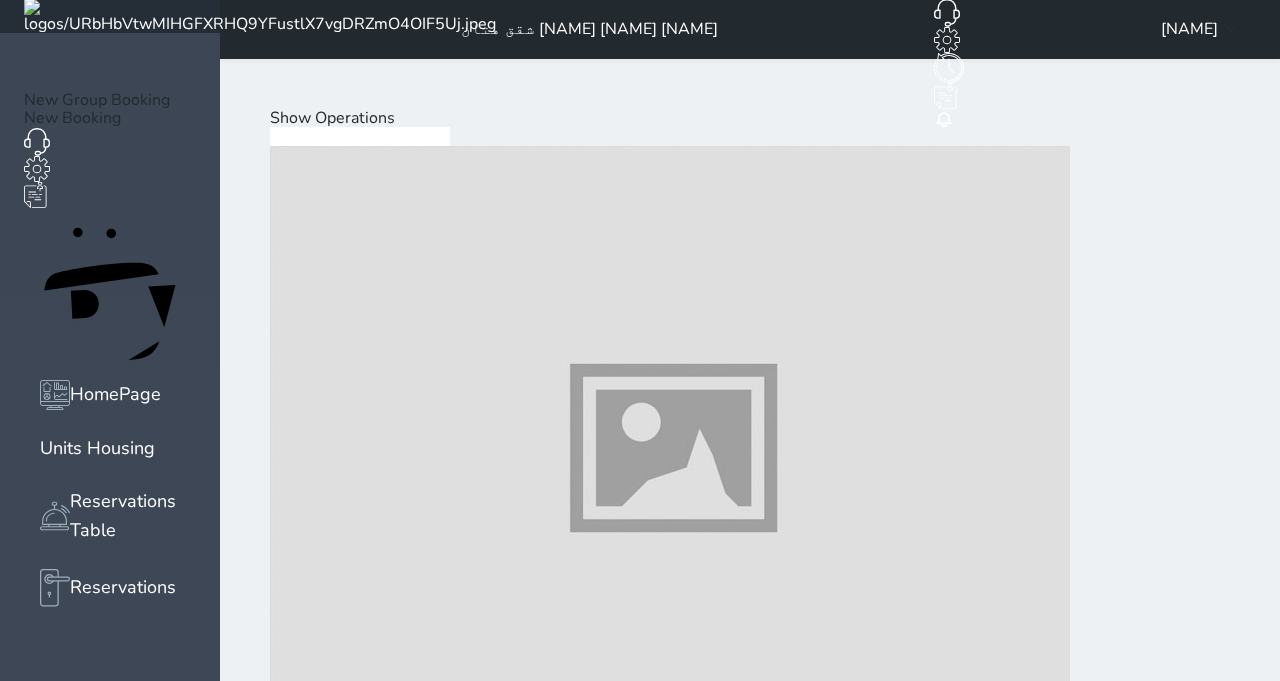 scroll, scrollTop: 2013, scrollLeft: 0, axis: vertical 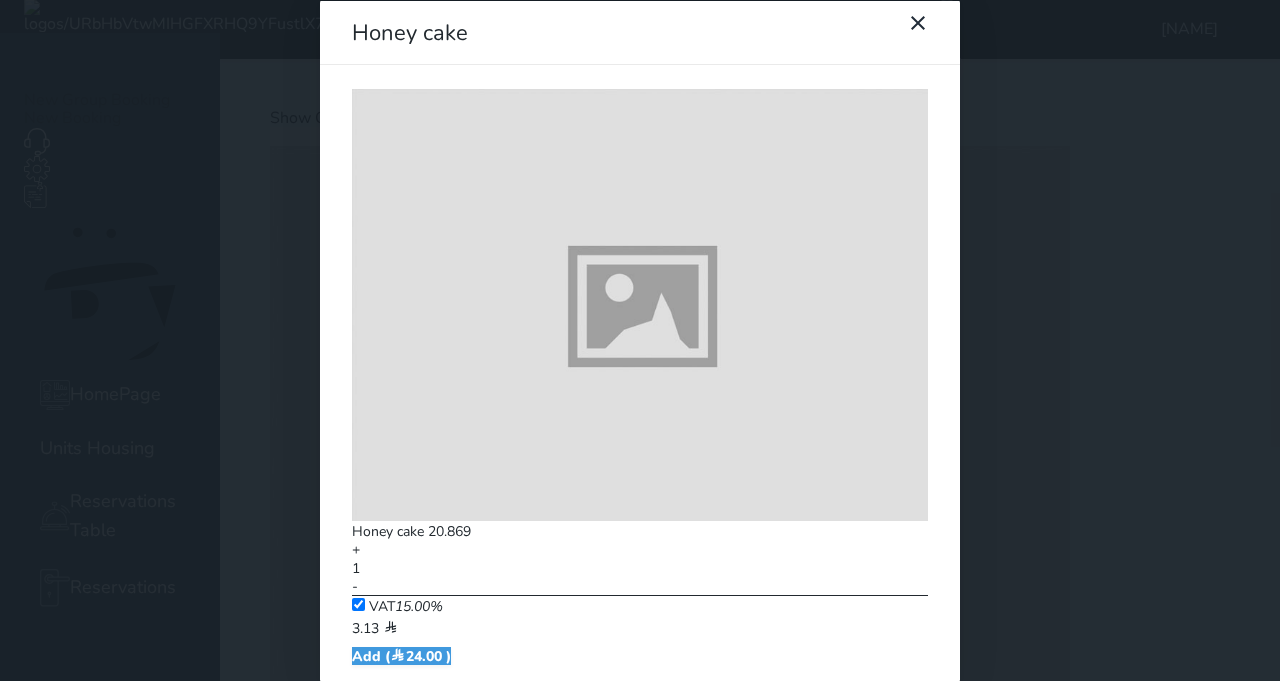 click at bounding box center (927, 33) 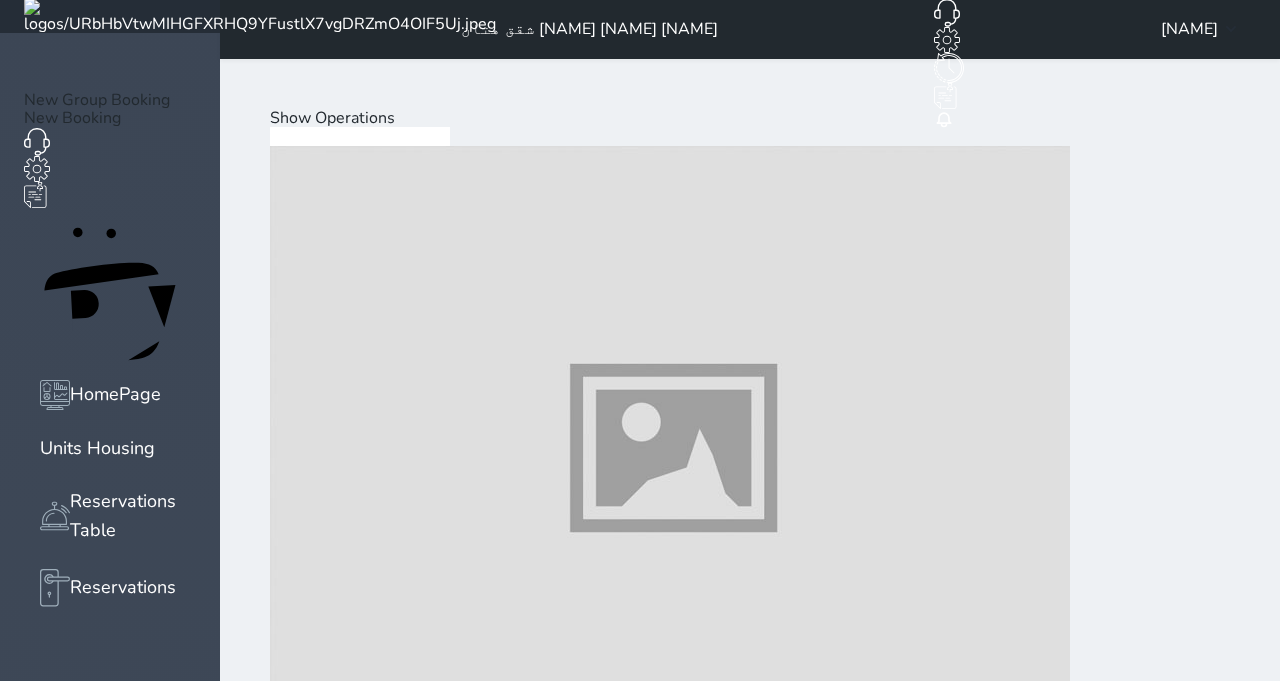 scroll, scrollTop: 2144, scrollLeft: 0, axis: vertical 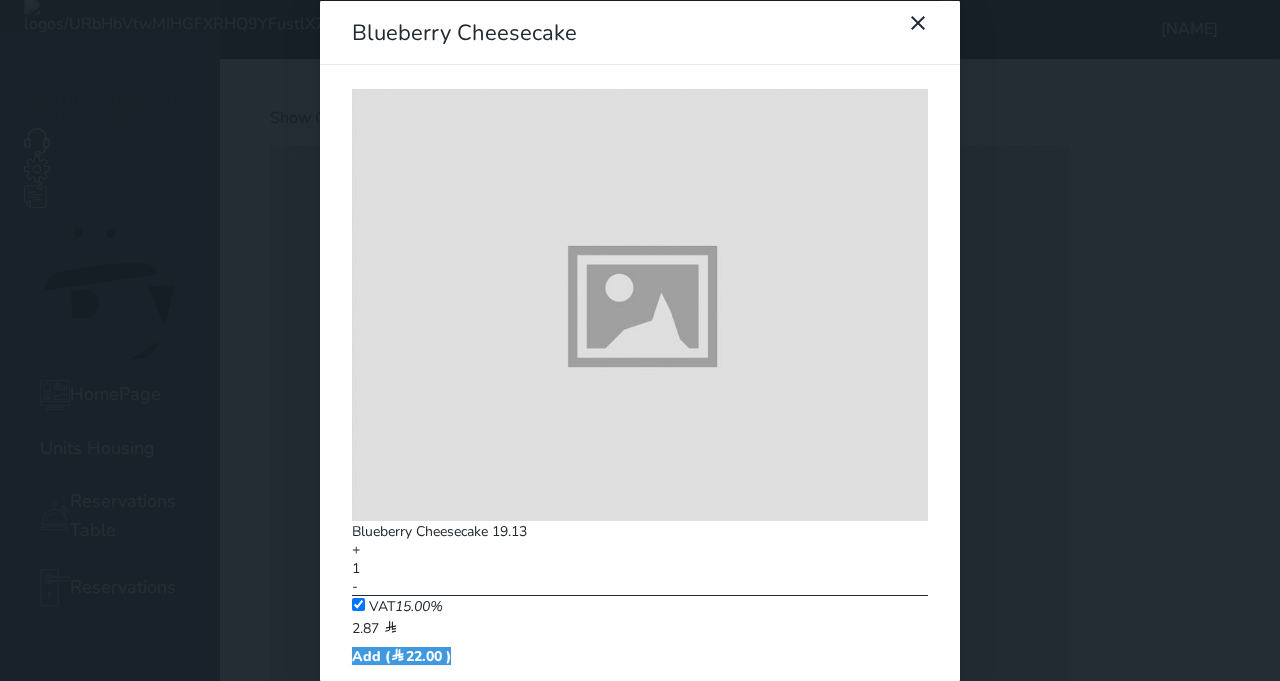 click 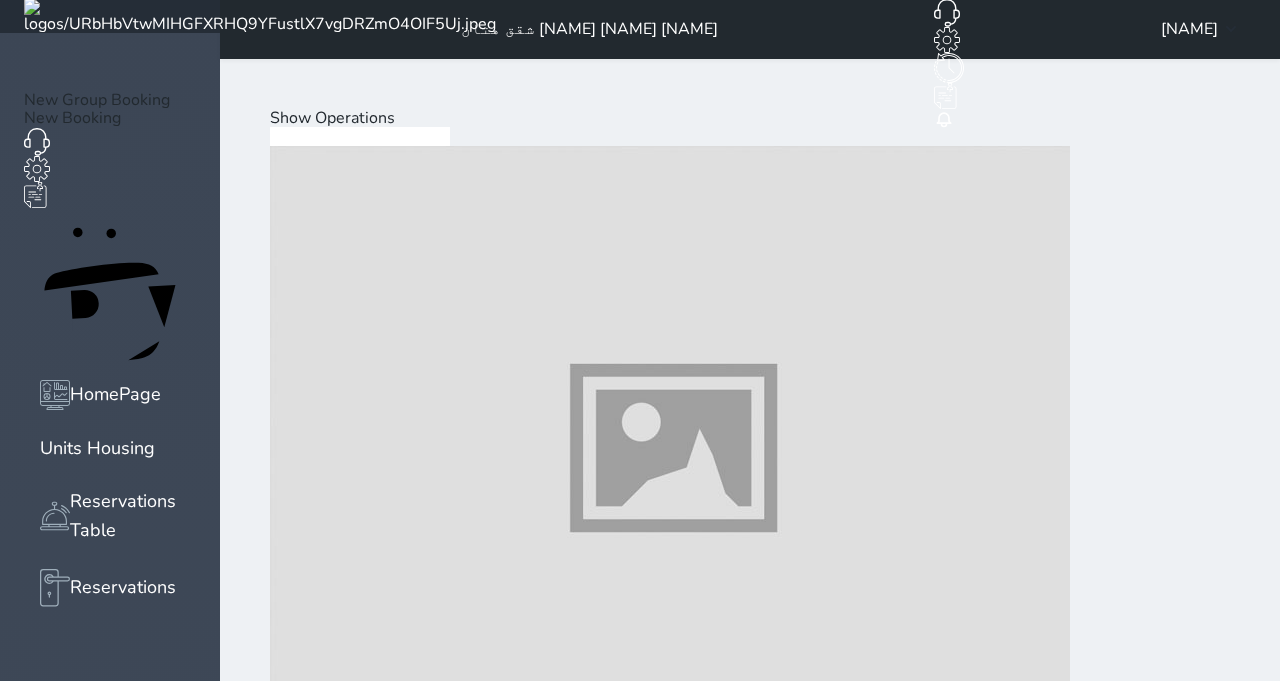 scroll, scrollTop: 2260, scrollLeft: 0, axis: vertical 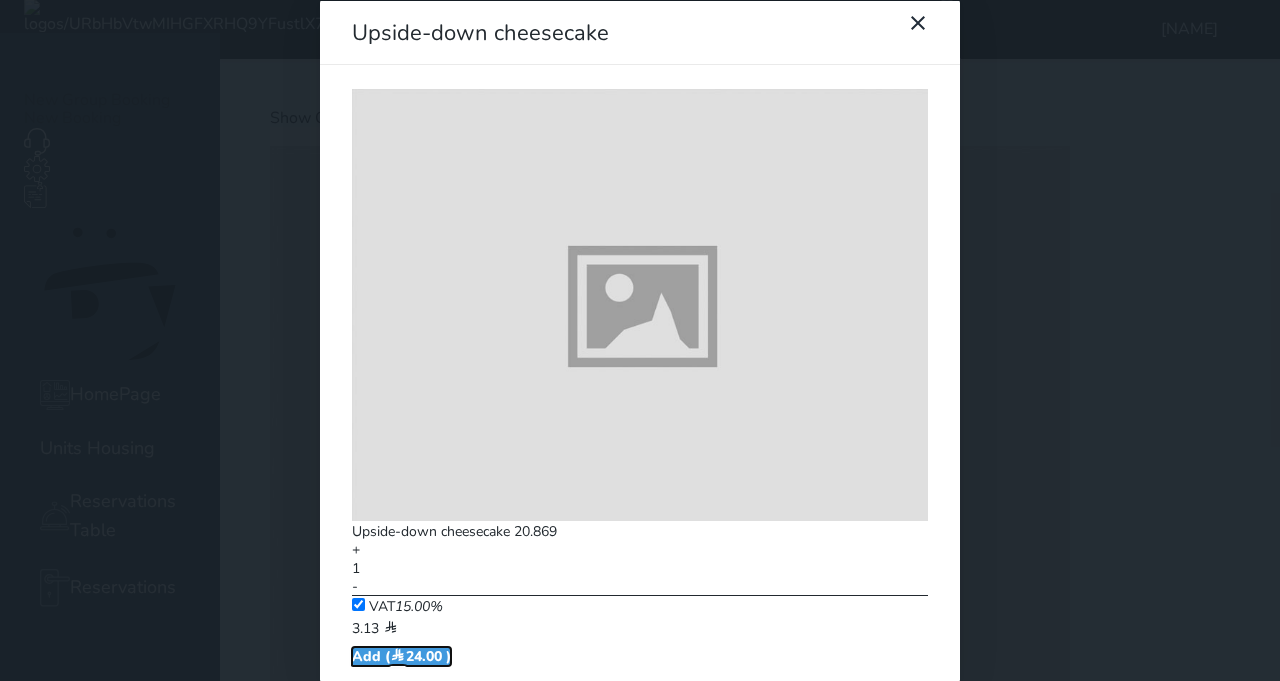 click on "Add  (    24.00 )" at bounding box center (401, 655) 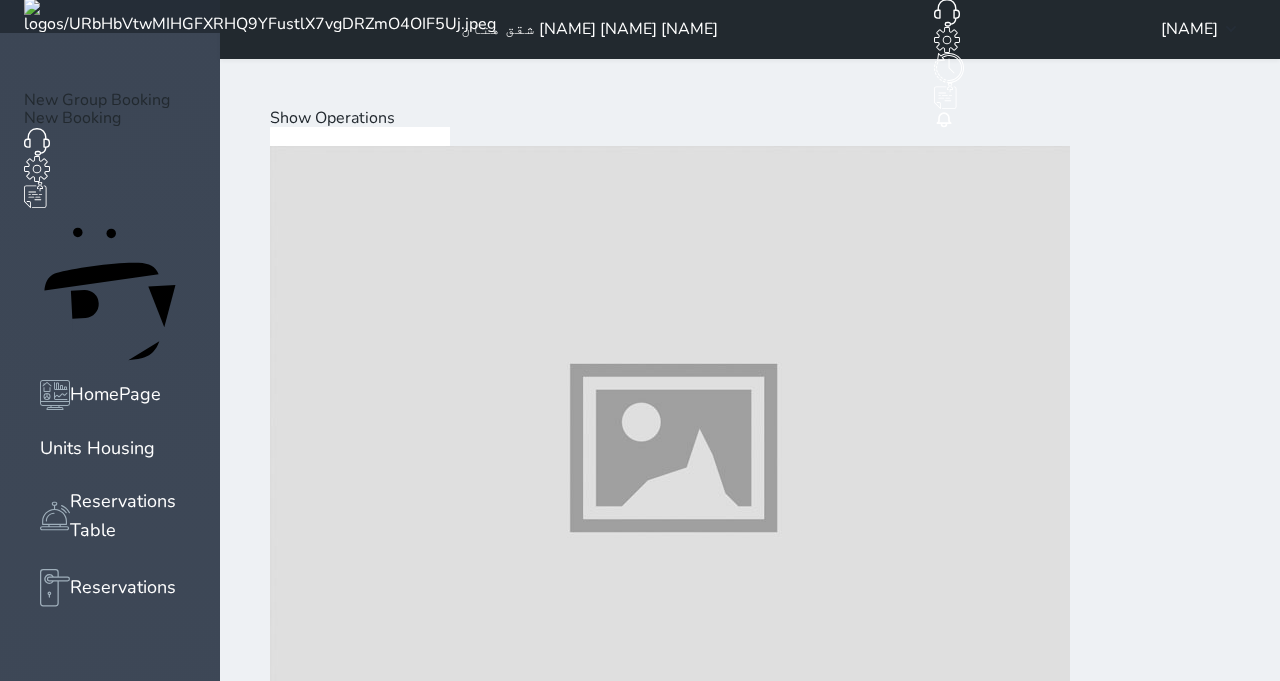 click at bounding box center [670, 30845] 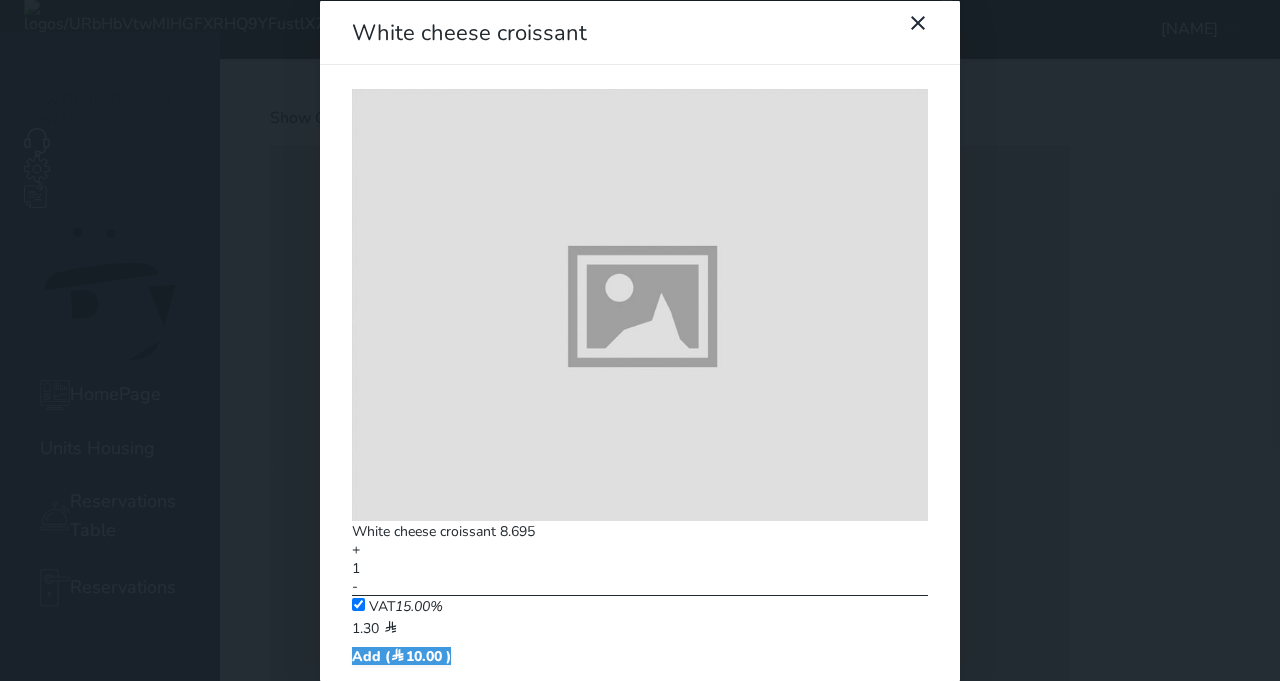 click on "White cheese croissant                 White cheese croissant   [PRICE]   +   1   -
VAT  15.00%   [PRICE]       Add  (    [PRICE] )" at bounding box center [640, 340] 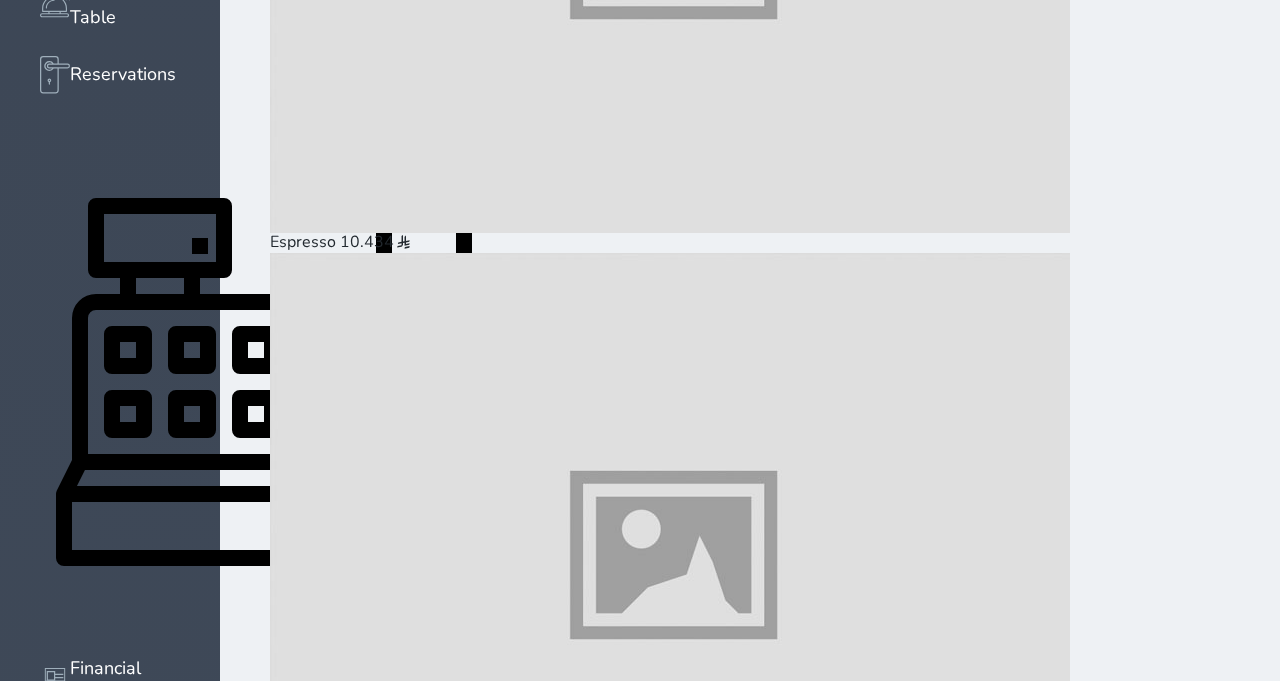 scroll, scrollTop: 510, scrollLeft: 0, axis: vertical 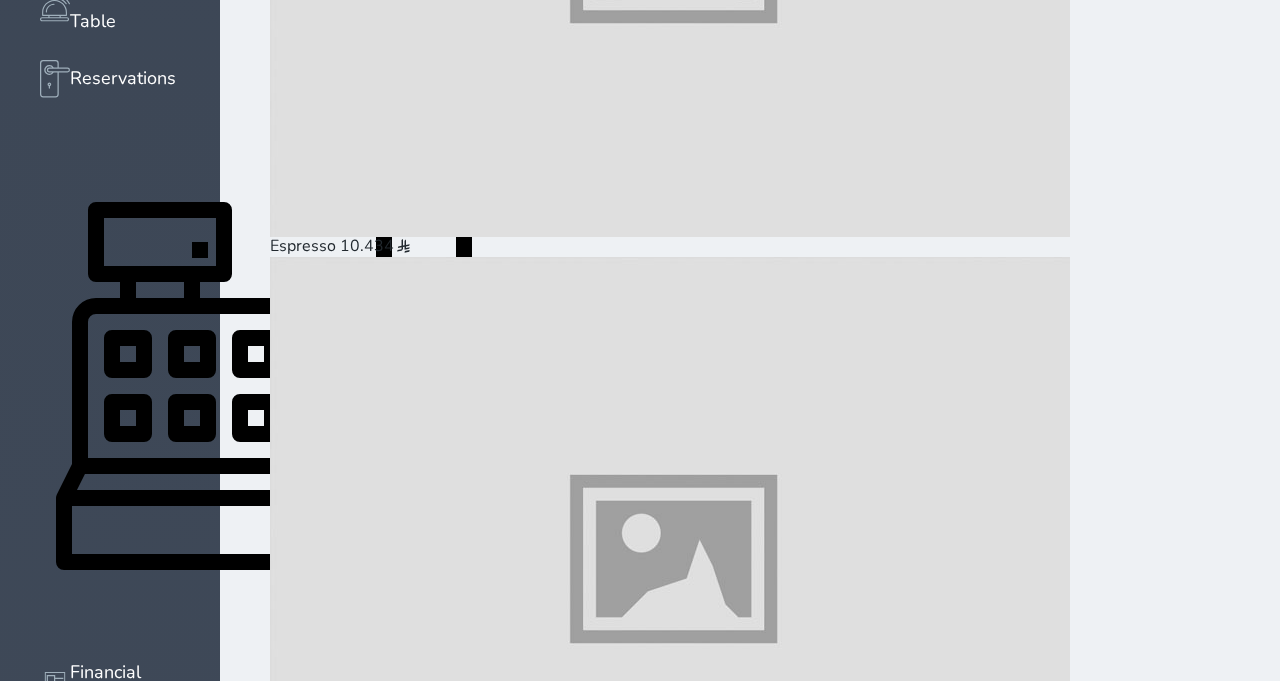 click on "Pay (24.00  )" at bounding box center [323, 38526] 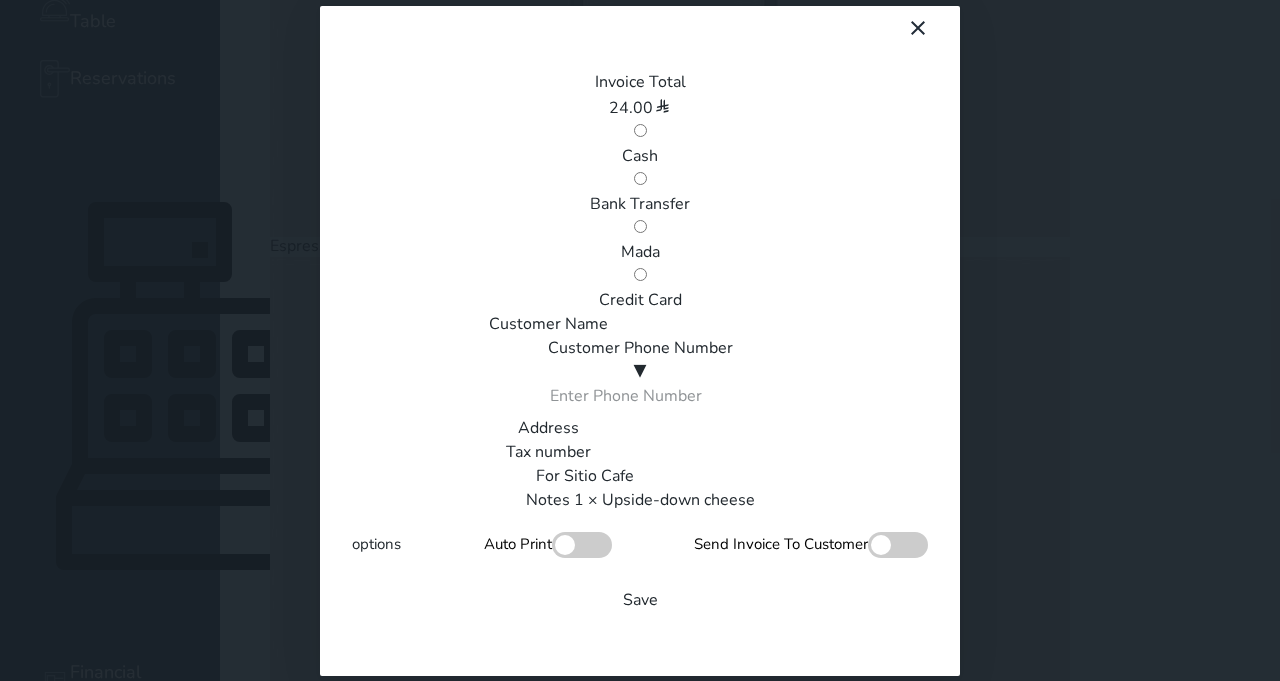click on "Mada" at bounding box center [640, 252] 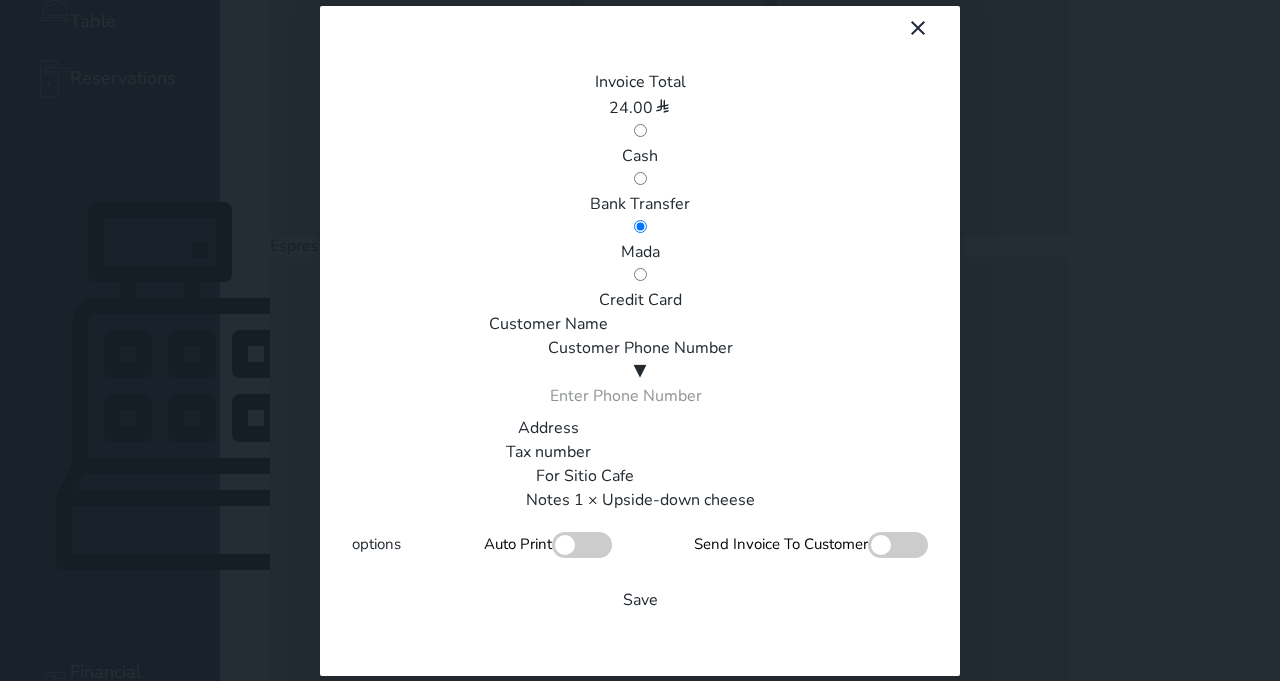 scroll, scrollTop: 340, scrollLeft: 0, axis: vertical 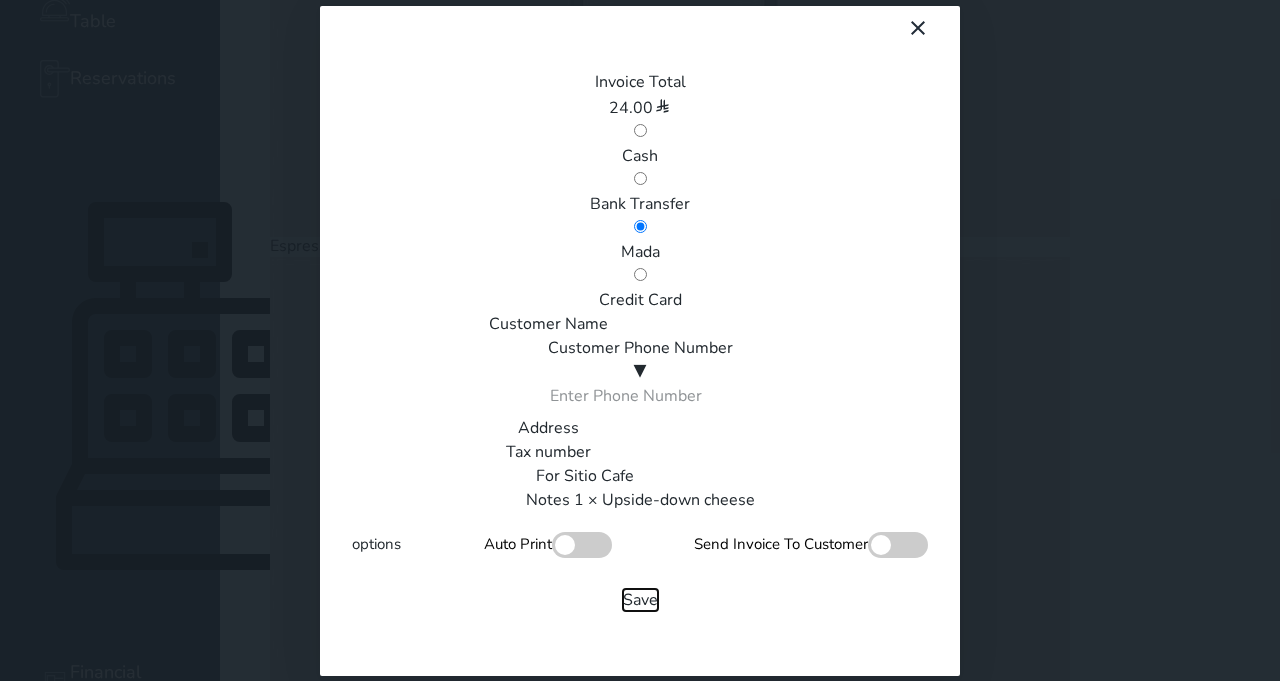 click on "Save" at bounding box center [640, 600] 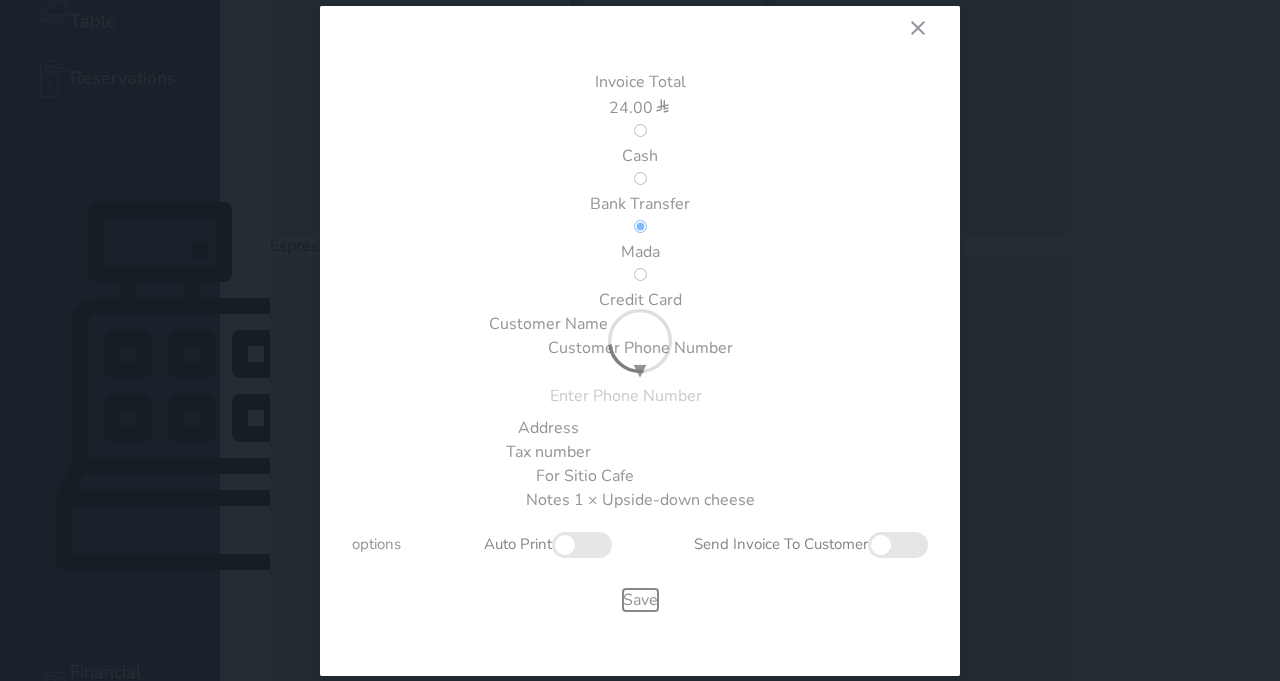 type 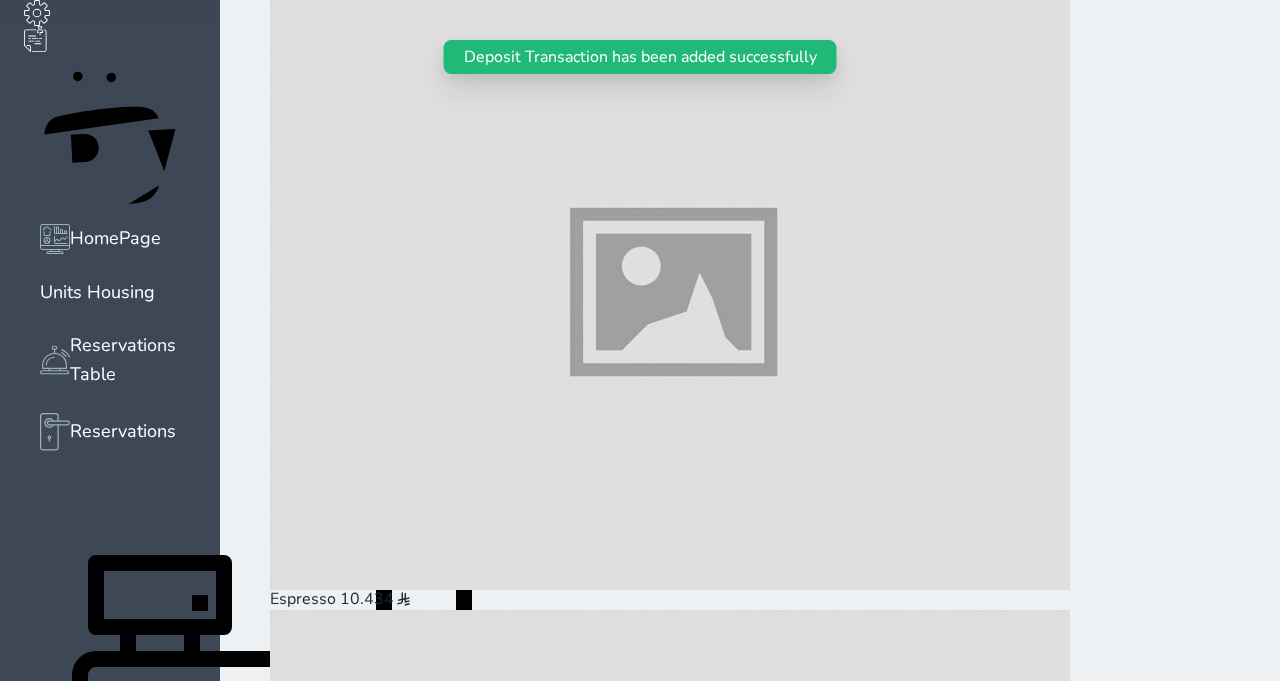scroll, scrollTop: 156, scrollLeft: 0, axis: vertical 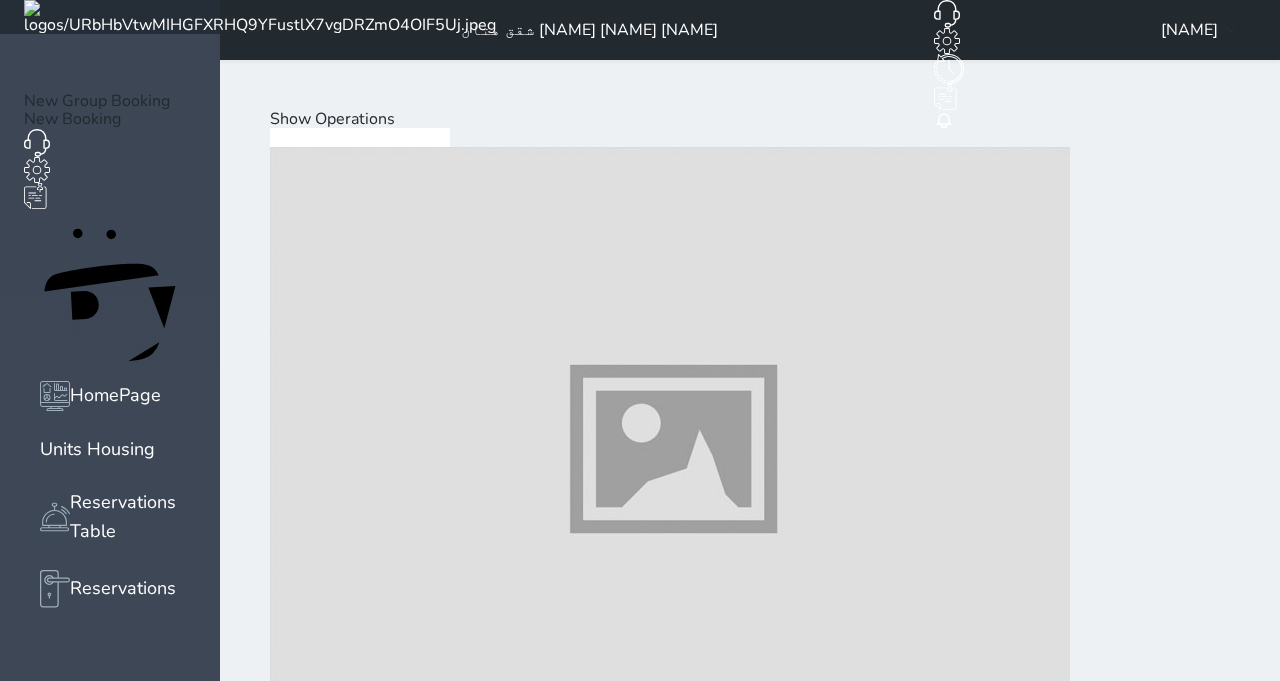 click at bounding box center [670, 29605] 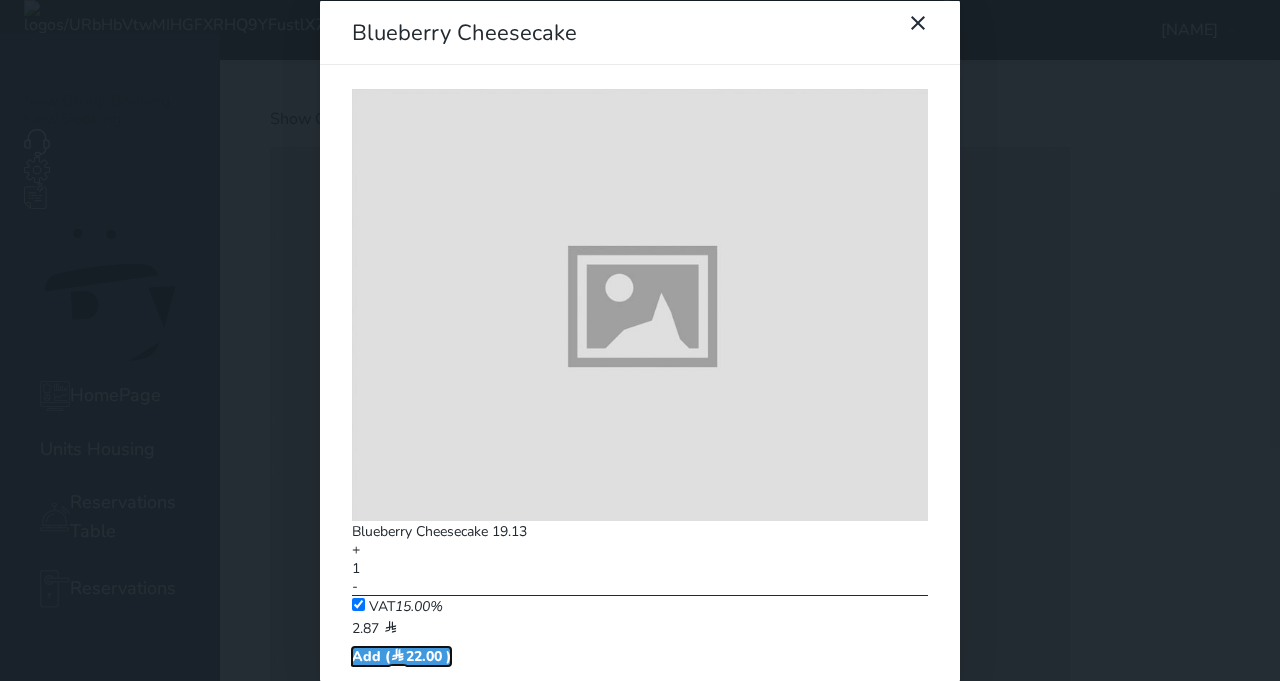 click on "Add  (    22.00 )" at bounding box center (401, 655) 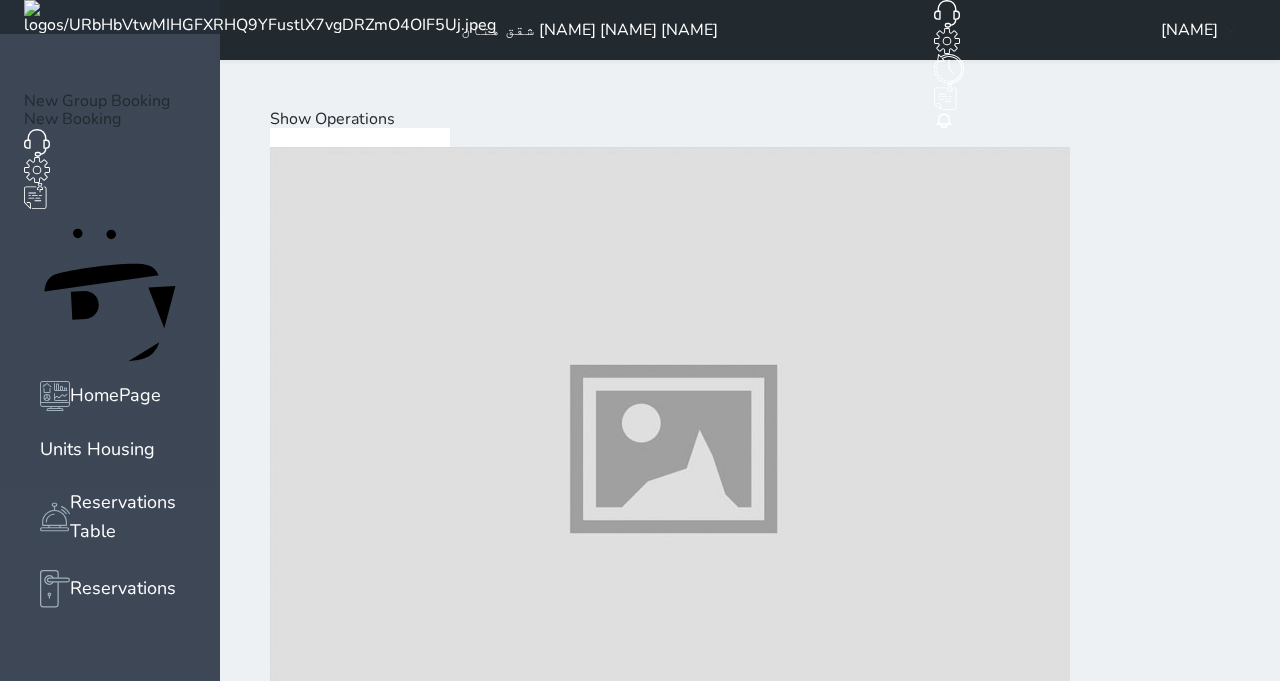 scroll, scrollTop: 2038, scrollLeft: 0, axis: vertical 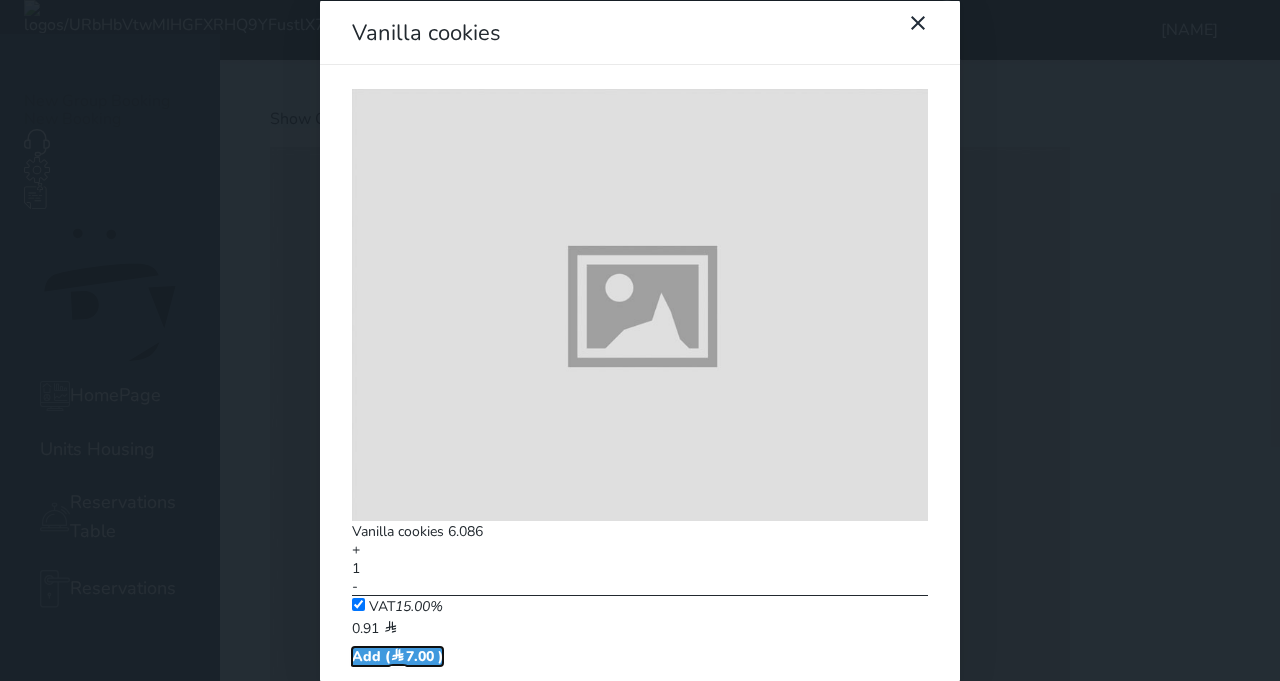 click on "Add  (    7.00 )" at bounding box center (397, 655) 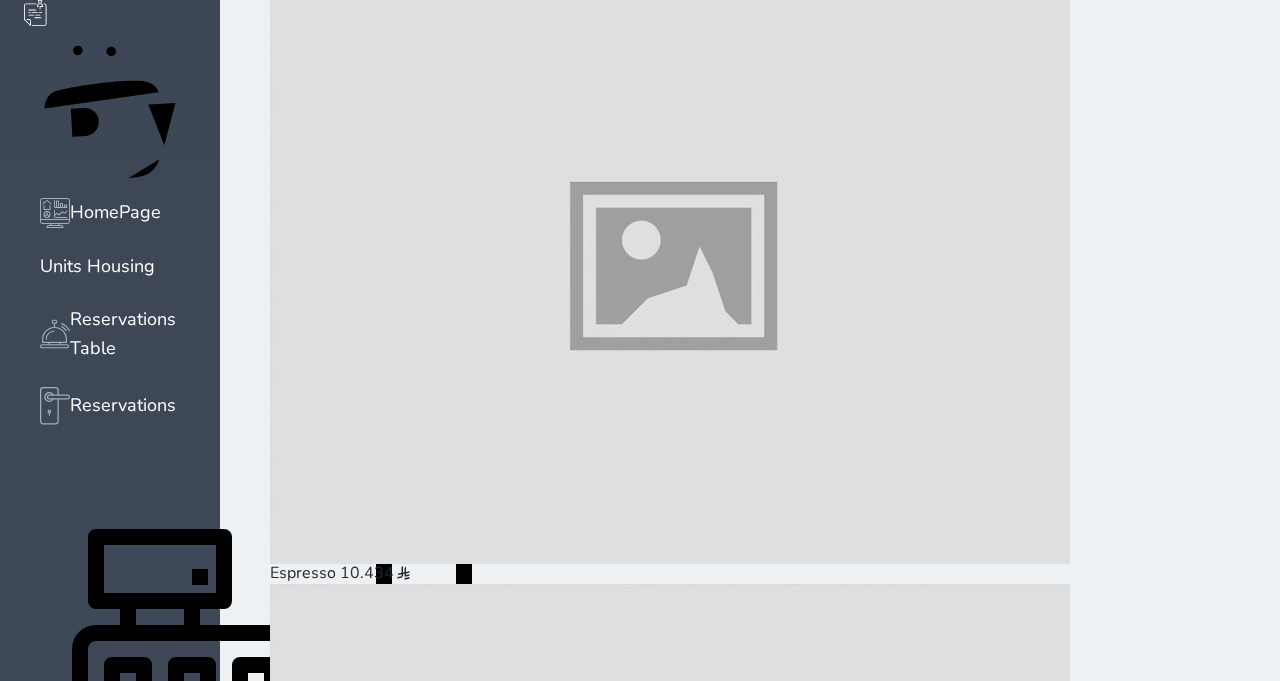 scroll, scrollTop: 186, scrollLeft: 0, axis: vertical 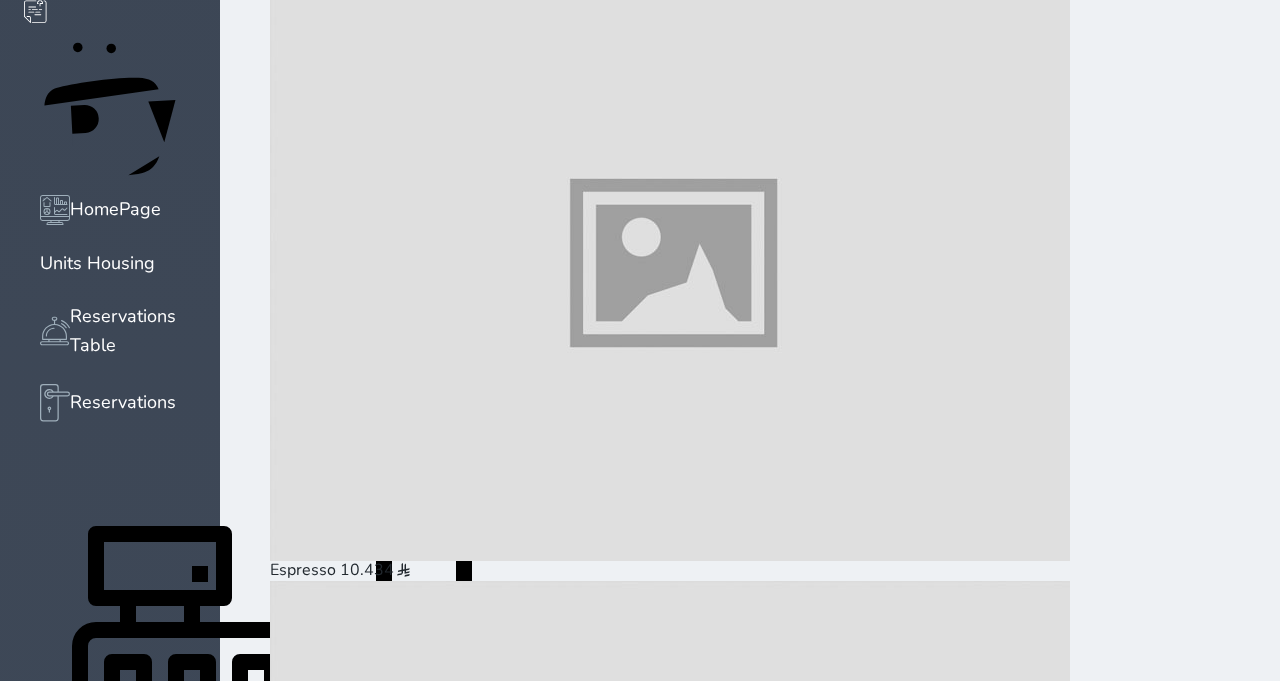 click on "Pay (29.00  )" at bounding box center [323, 38922] 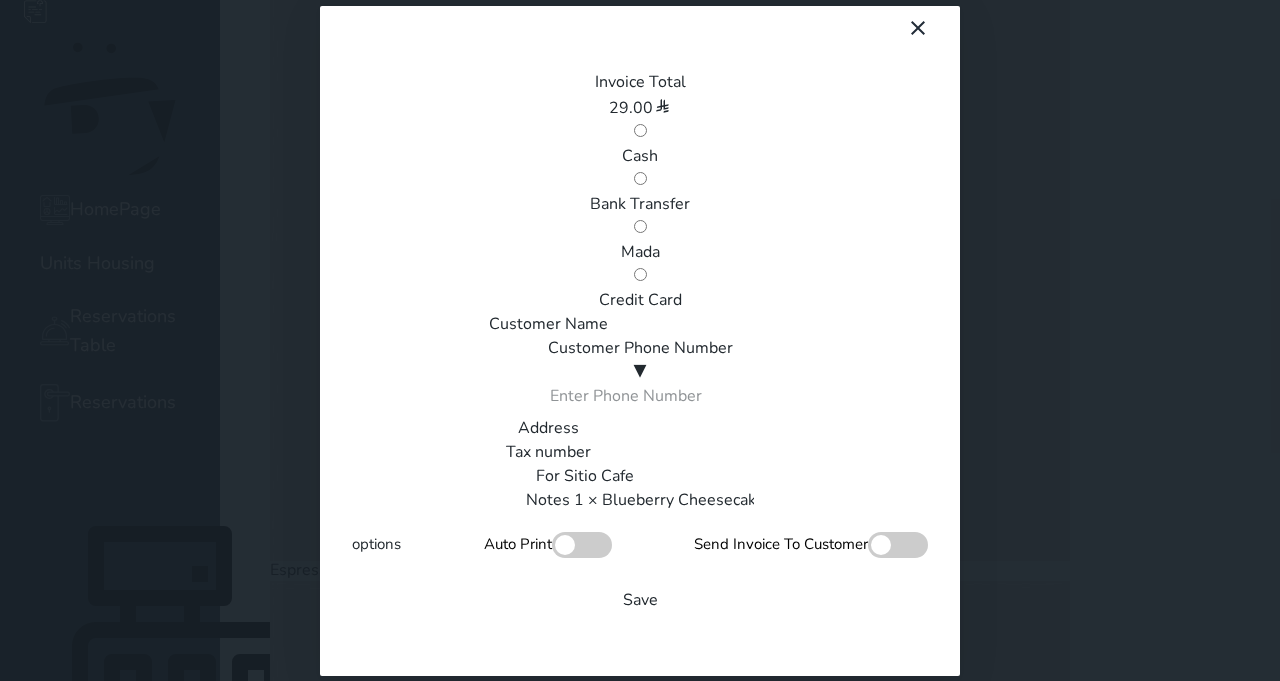 scroll, scrollTop: 0, scrollLeft: 0, axis: both 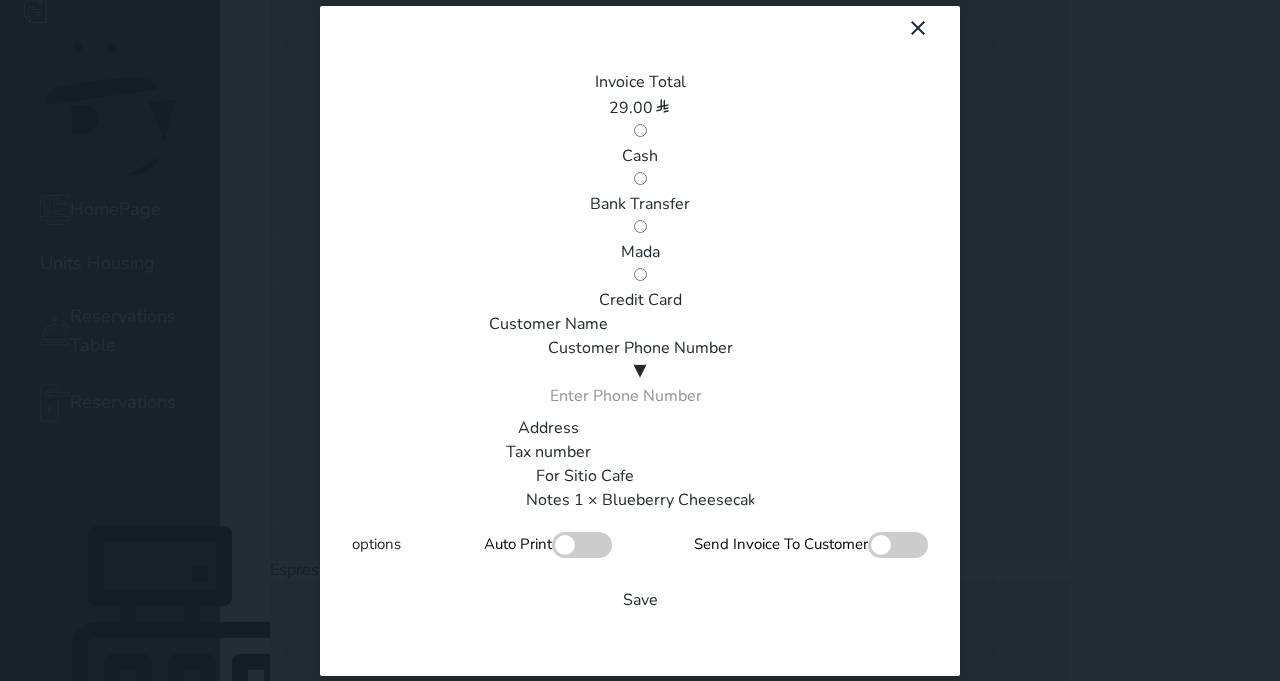 click on "Mada" at bounding box center (640, 252) 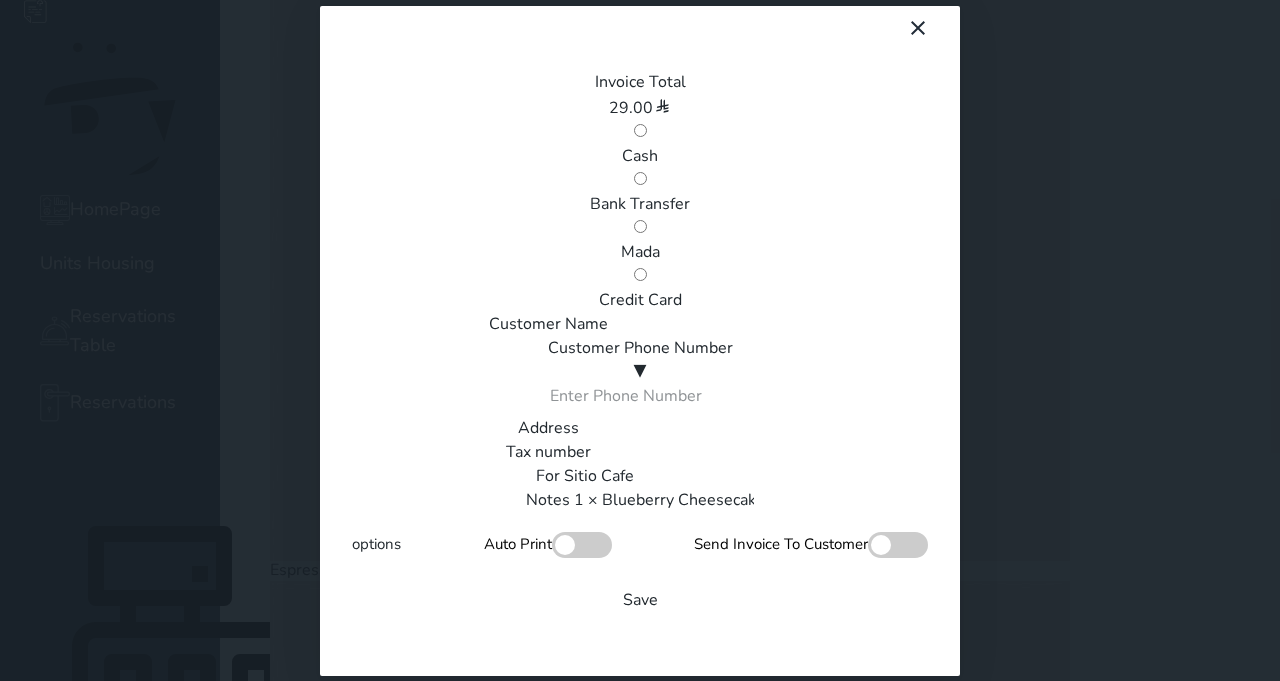 click on "Mada" at bounding box center (640, 226) 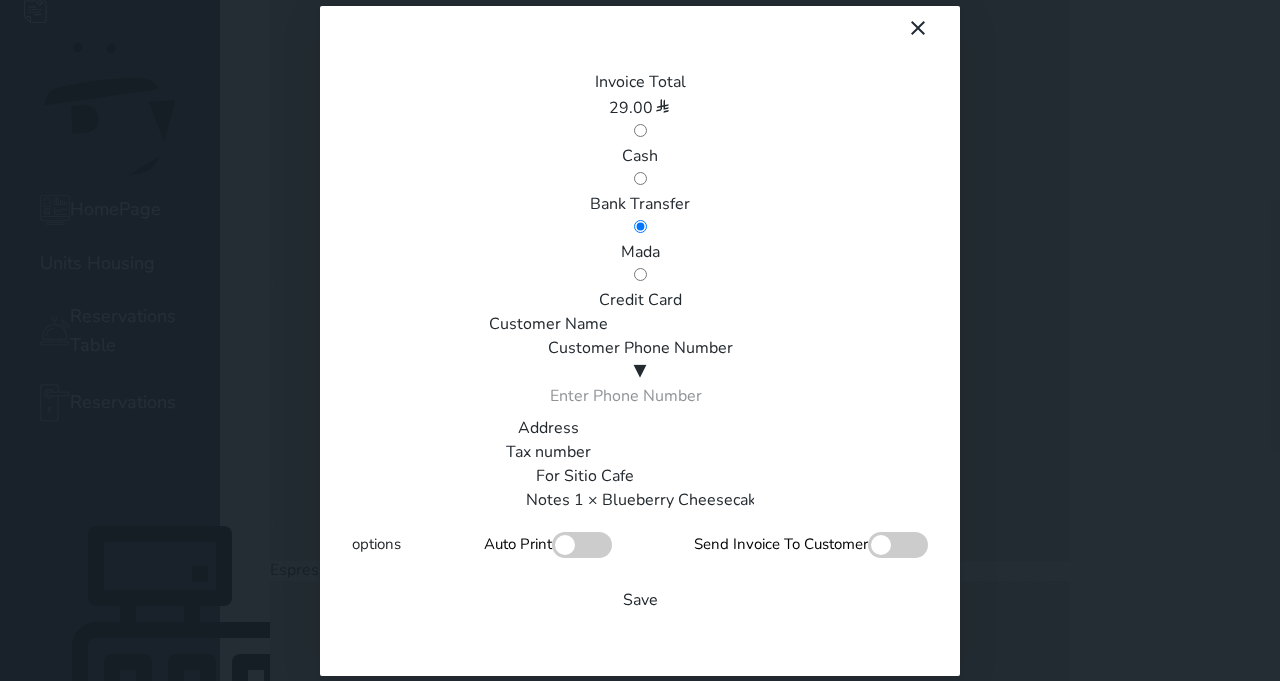 scroll, scrollTop: 340, scrollLeft: 0, axis: vertical 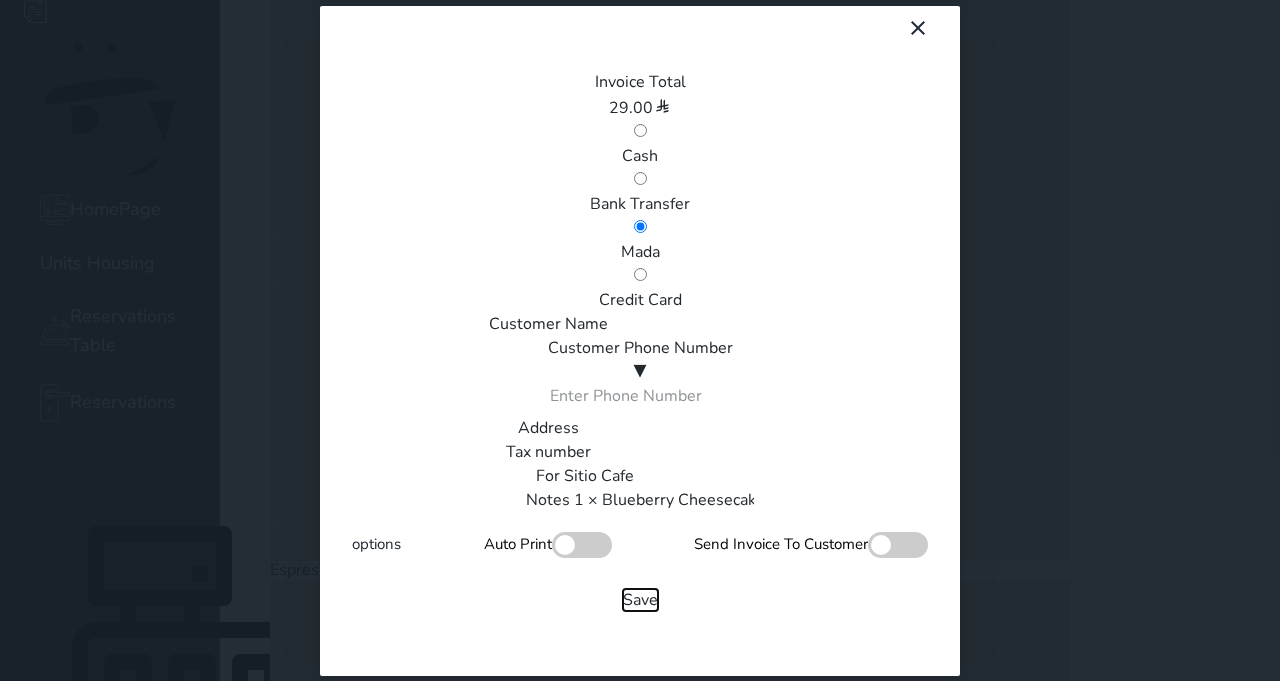 click on "Save" at bounding box center (640, 600) 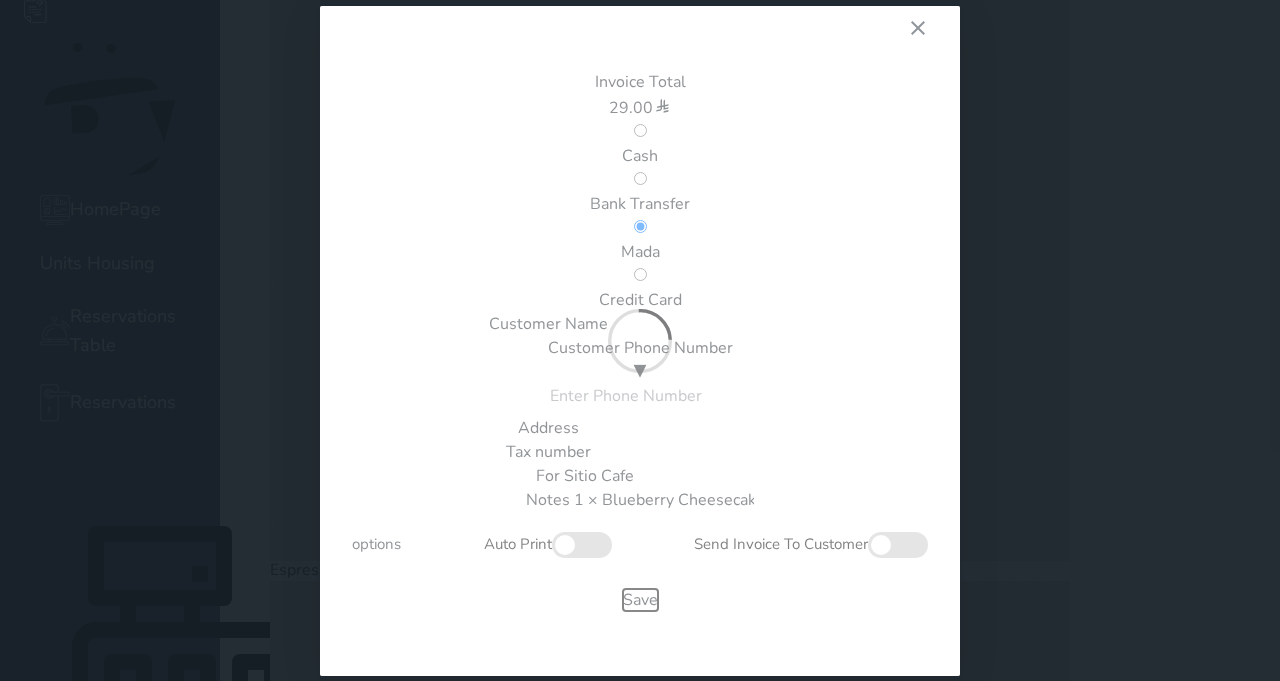 type 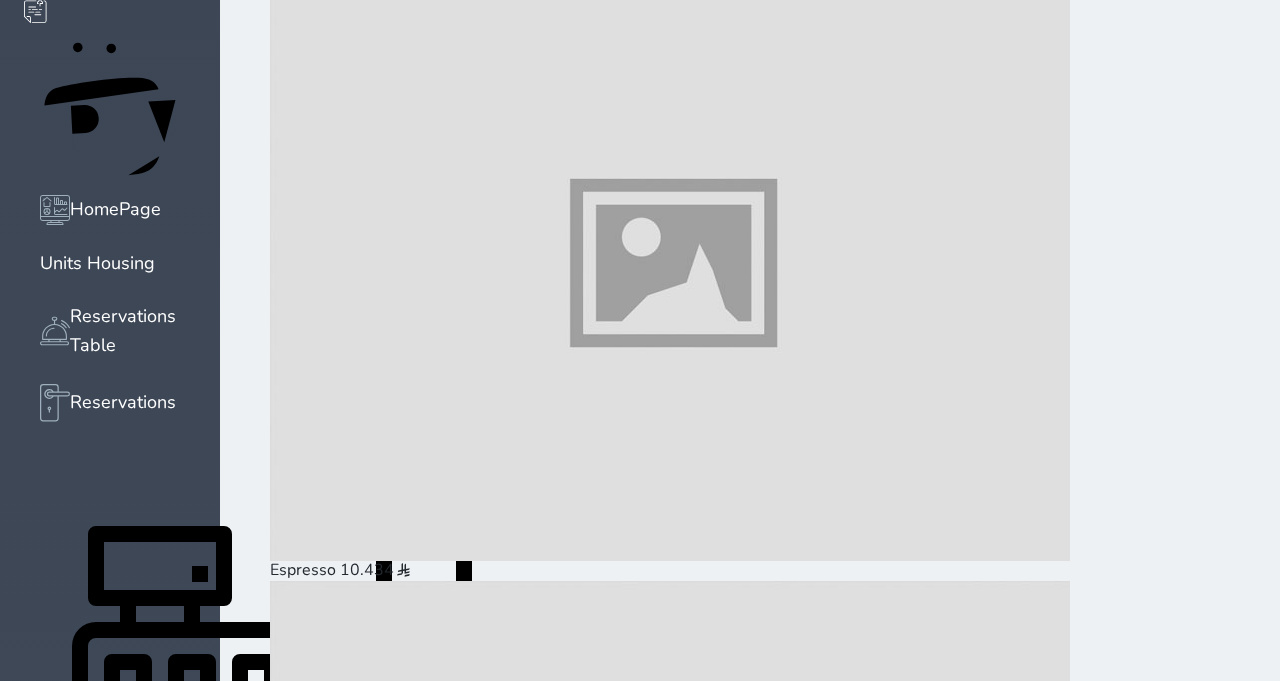 scroll, scrollTop: 0, scrollLeft: 0, axis: both 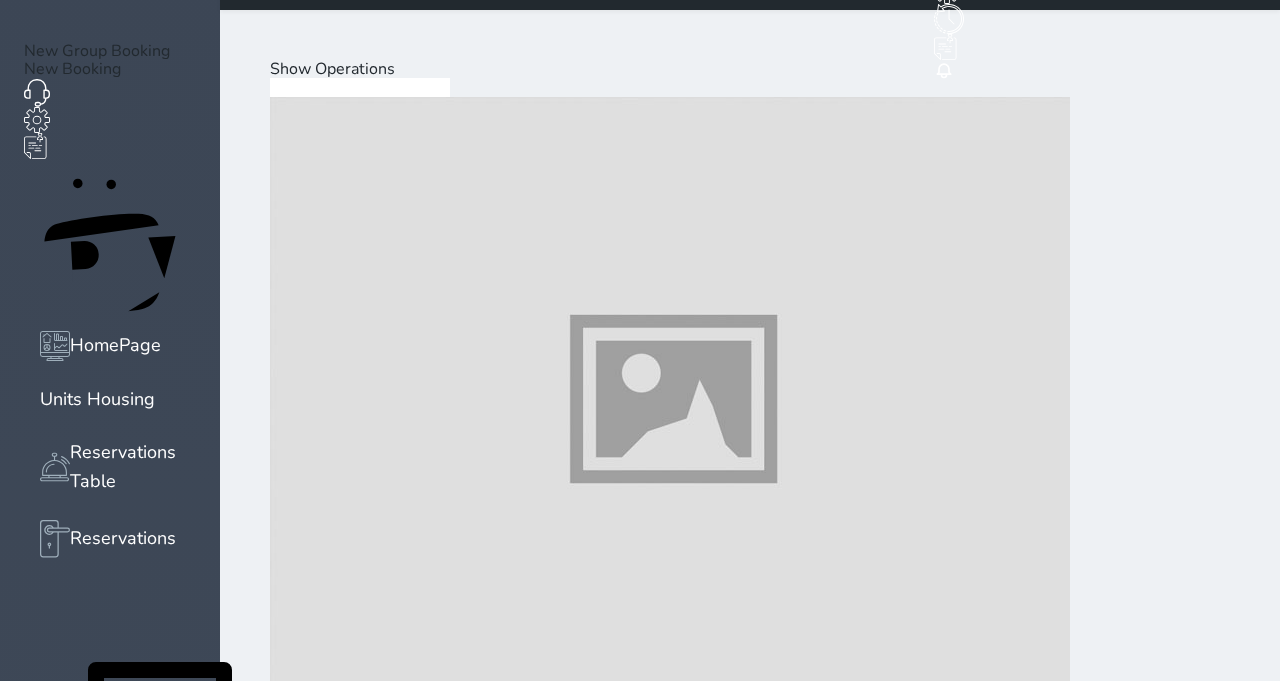 click at bounding box center [670, 5980] 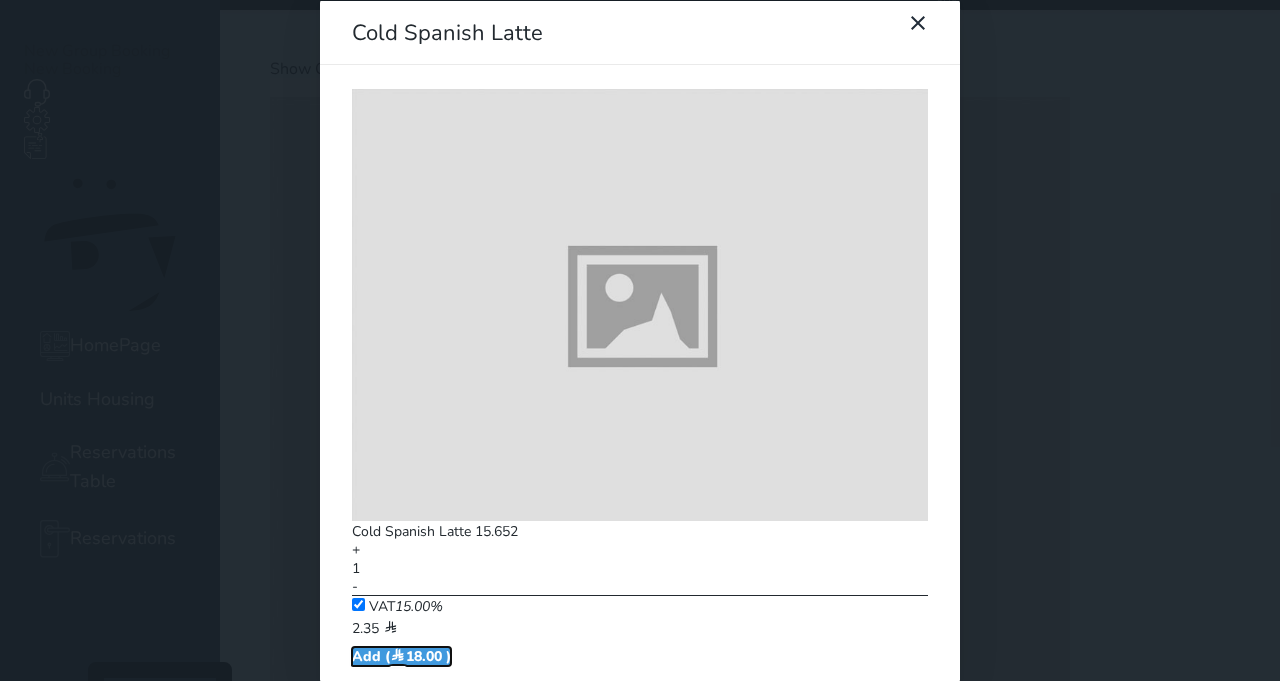 click on "Add  (    18.00 )" at bounding box center (401, 655) 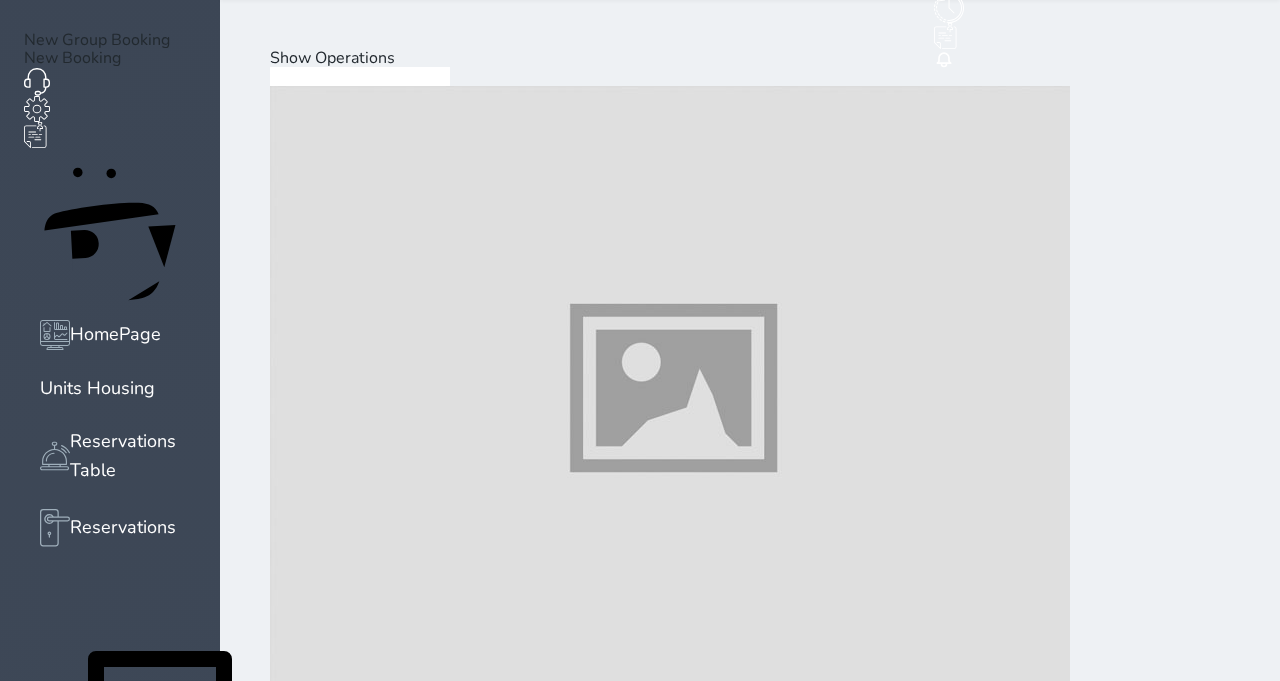 scroll, scrollTop: 73, scrollLeft: 0, axis: vertical 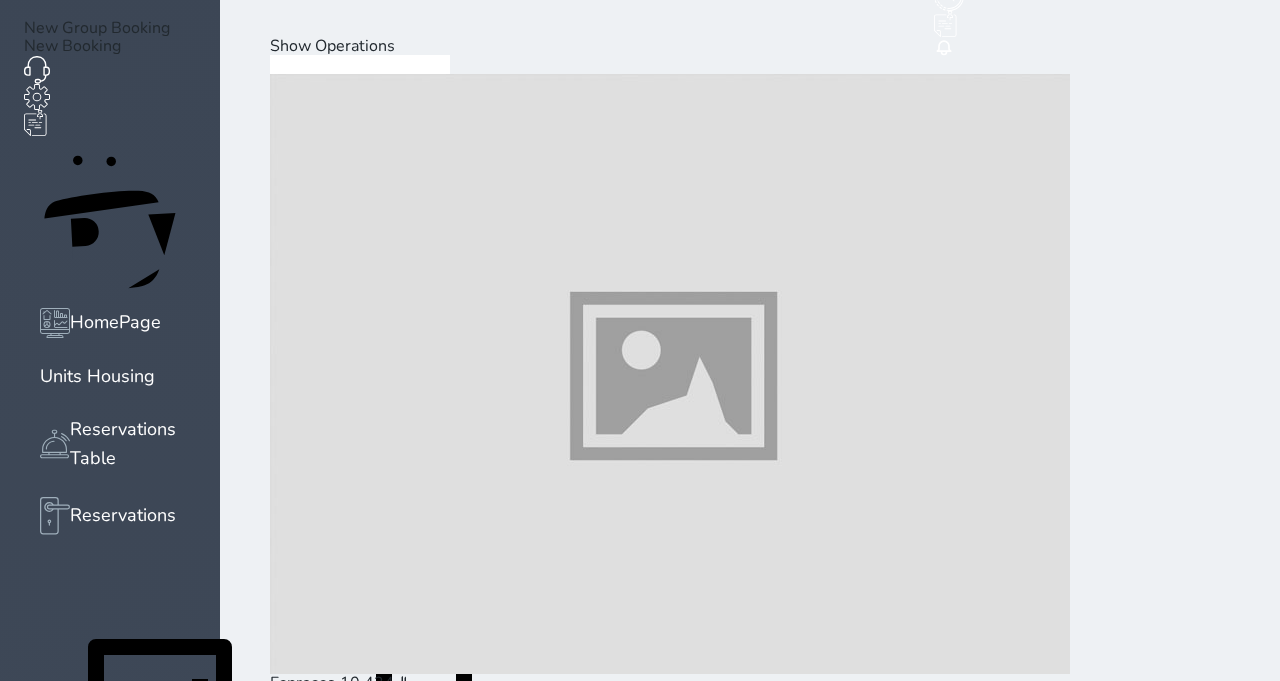 click at bounding box center (362, 38964) 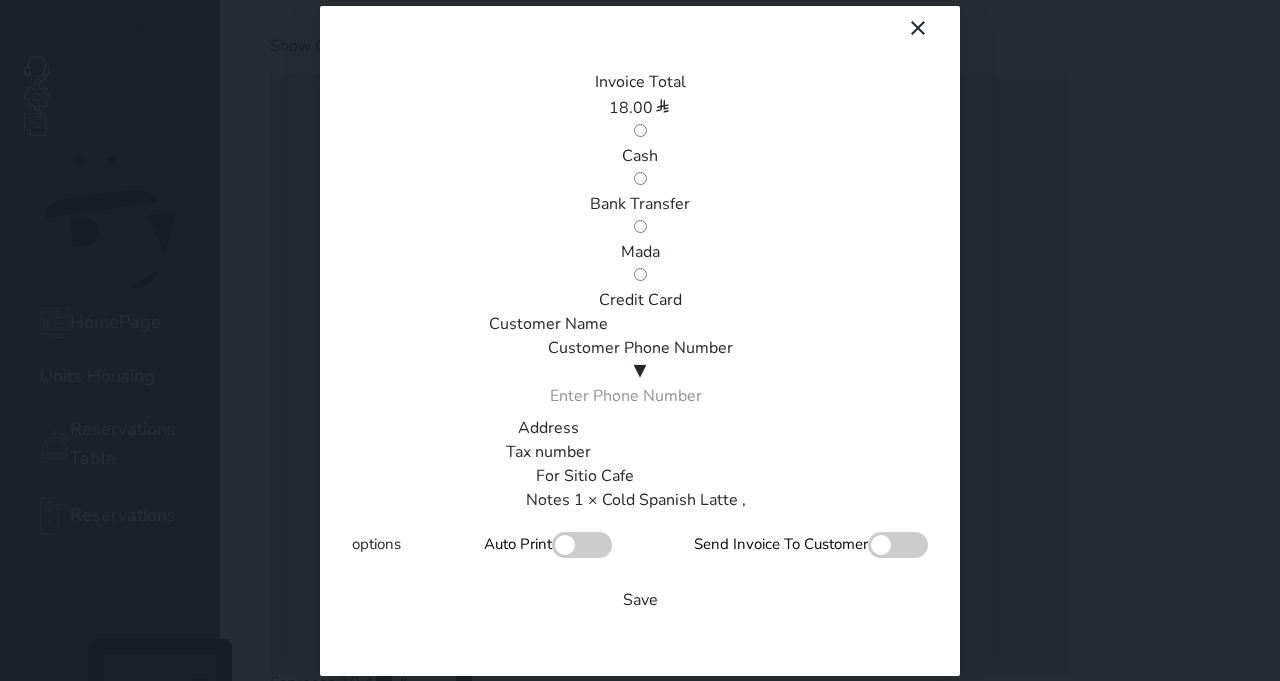 scroll, scrollTop: 0, scrollLeft: 0, axis: both 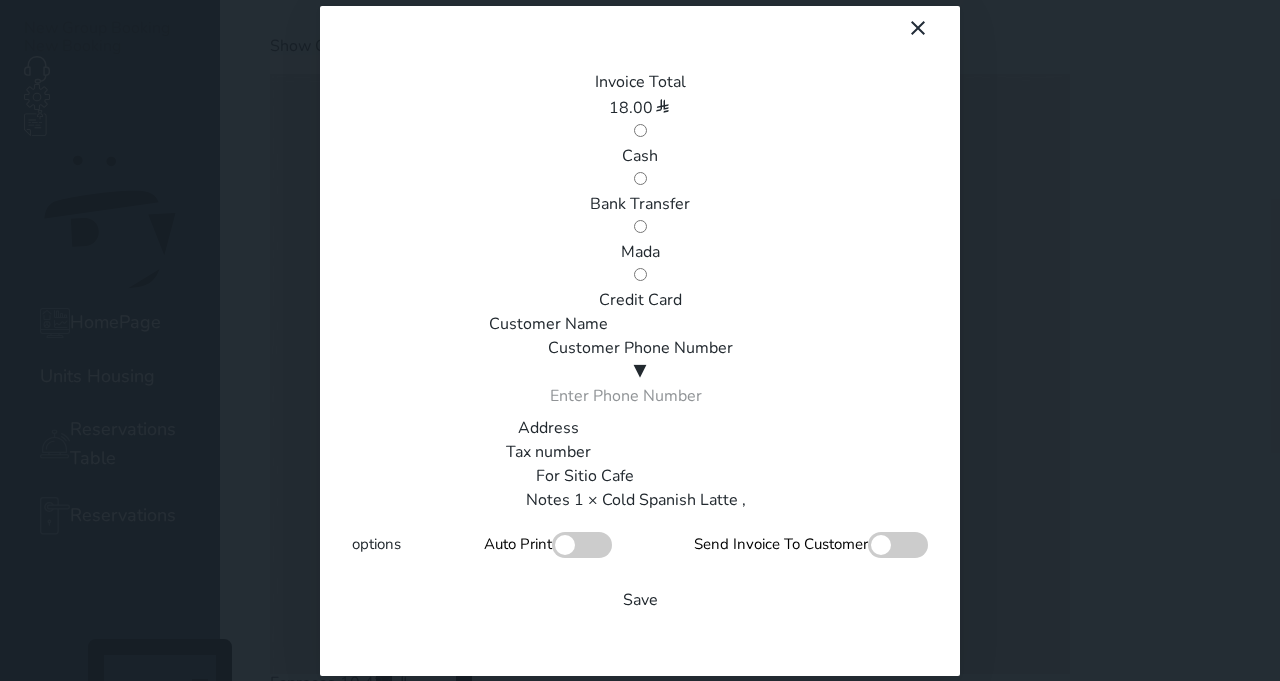 click on "Mada" at bounding box center (640, 252) 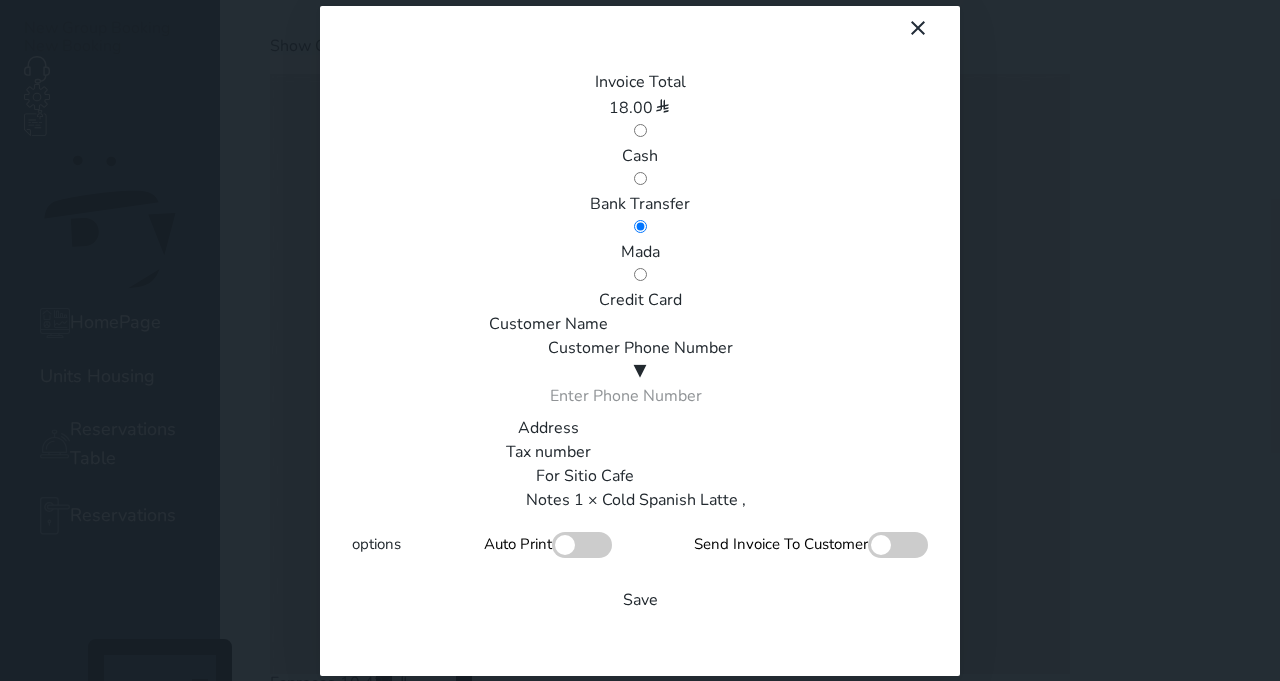 scroll, scrollTop: 340, scrollLeft: 0, axis: vertical 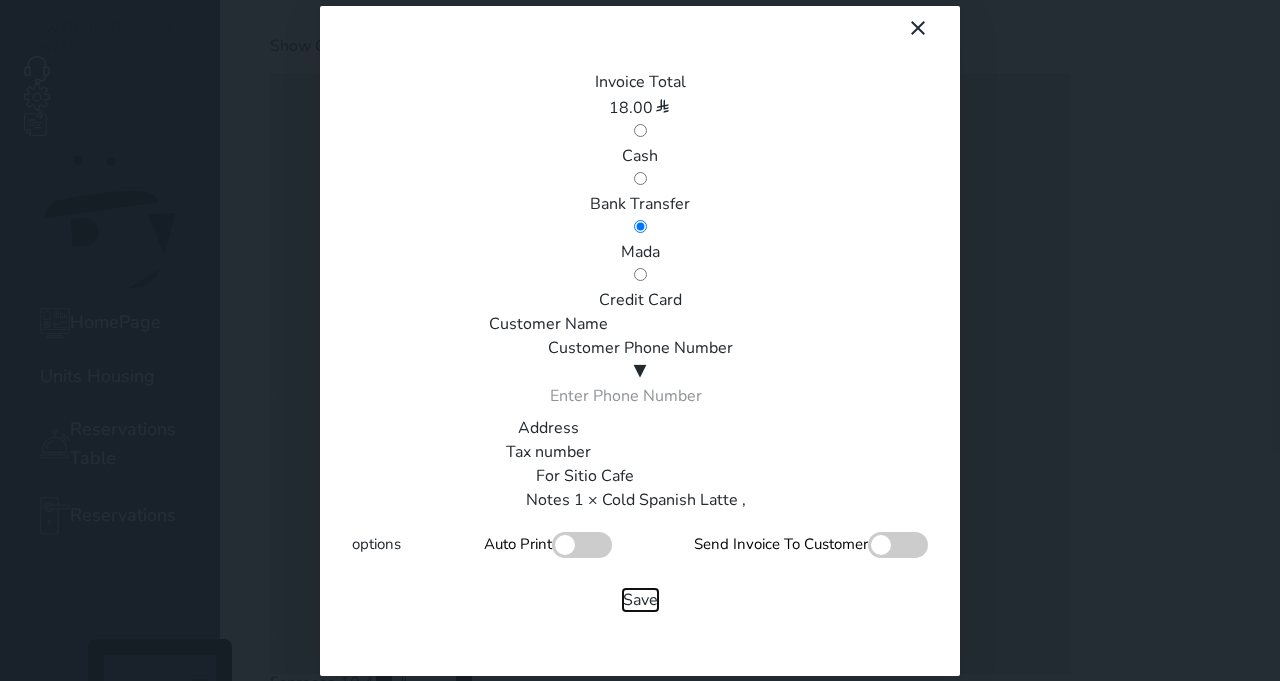 click on "Save" at bounding box center [640, 600] 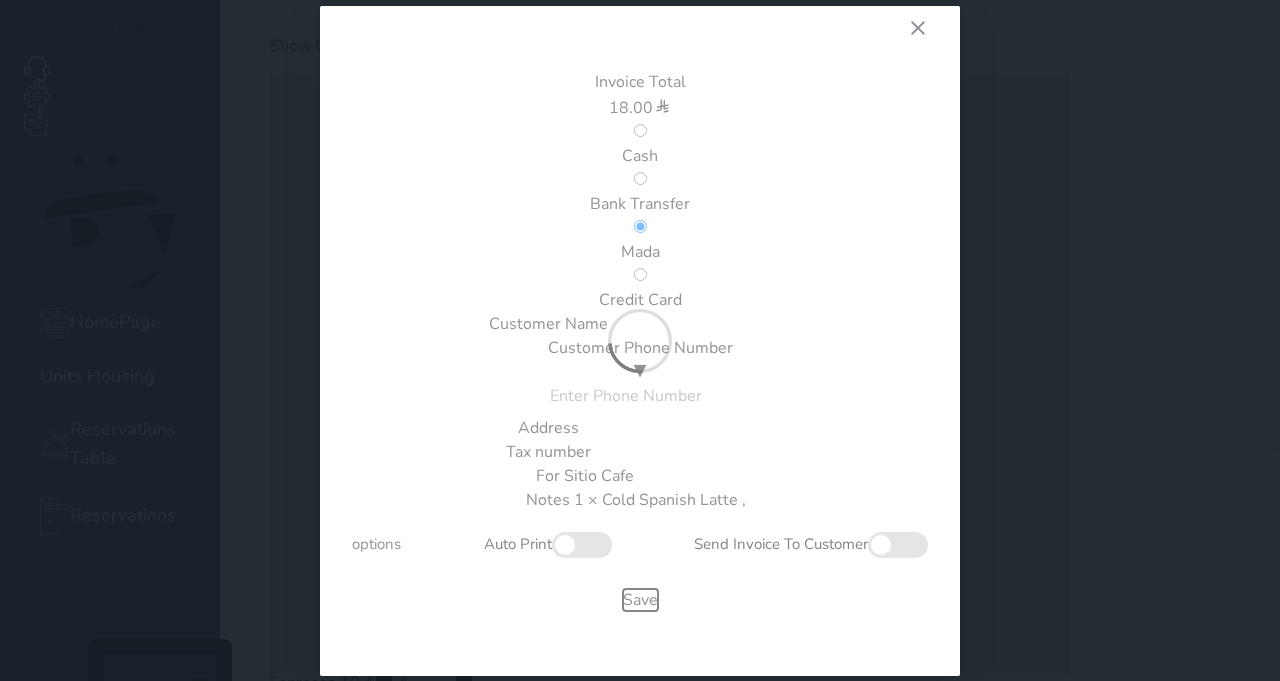 type 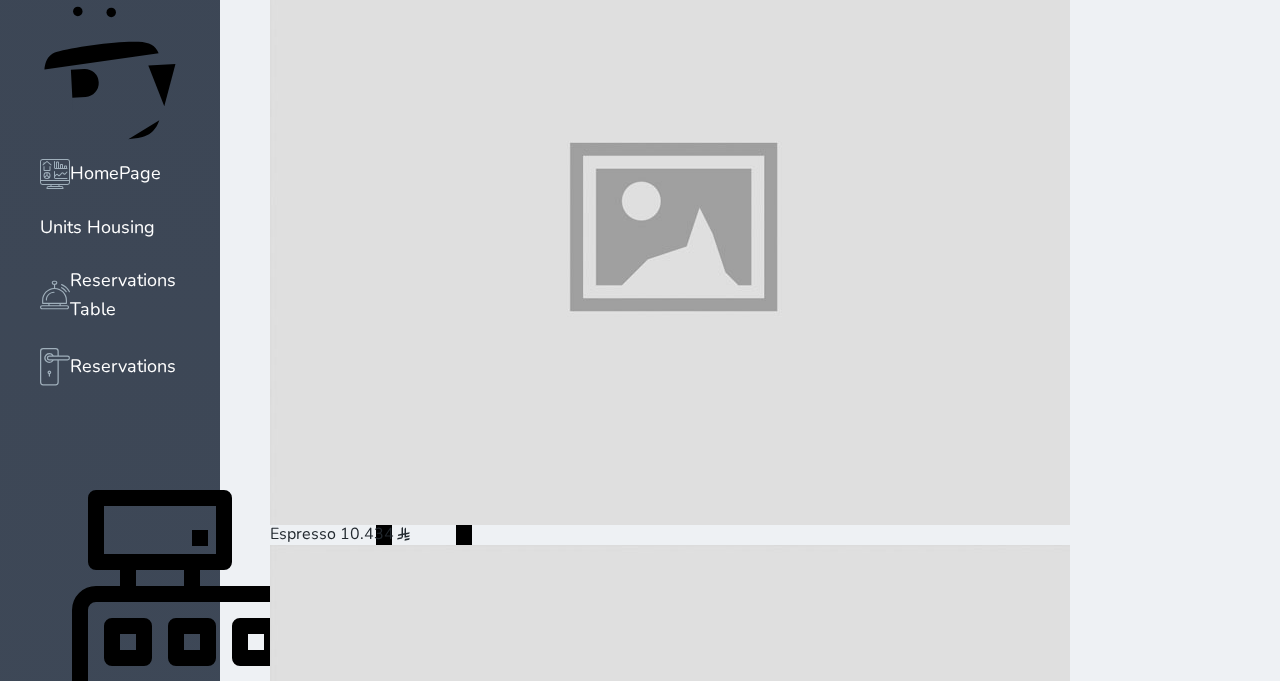 scroll, scrollTop: 230, scrollLeft: 0, axis: vertical 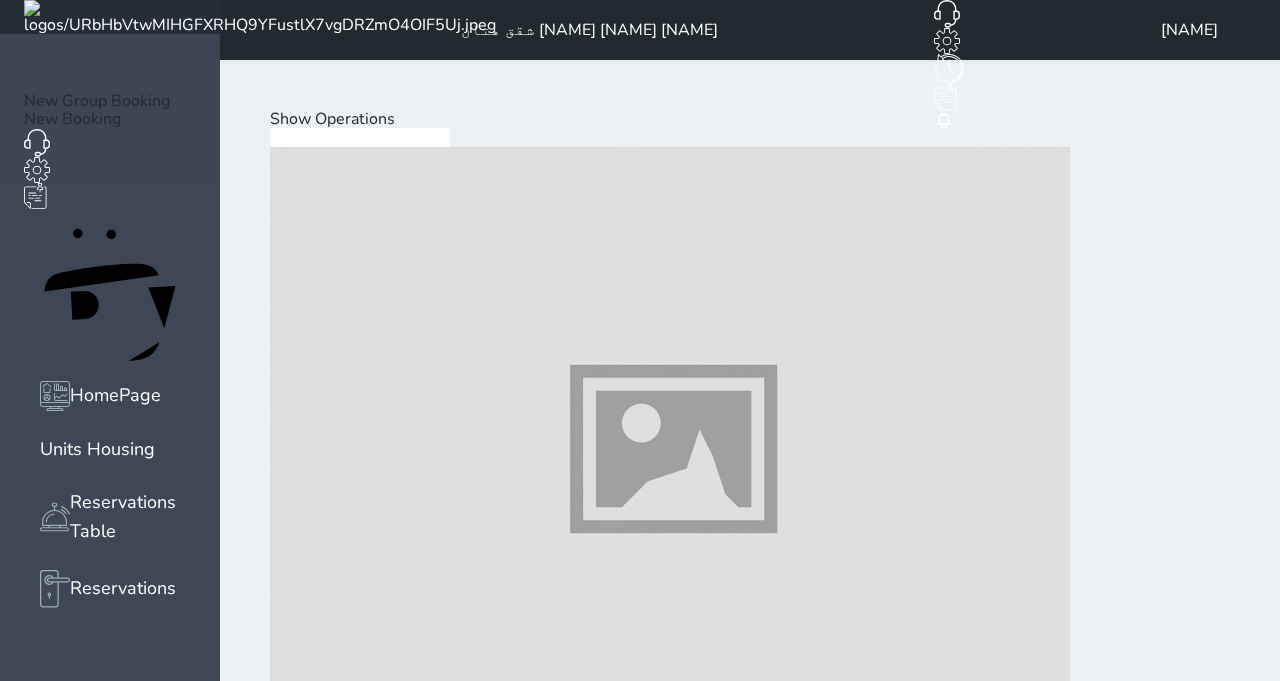 click at bounding box center [670, 12234] 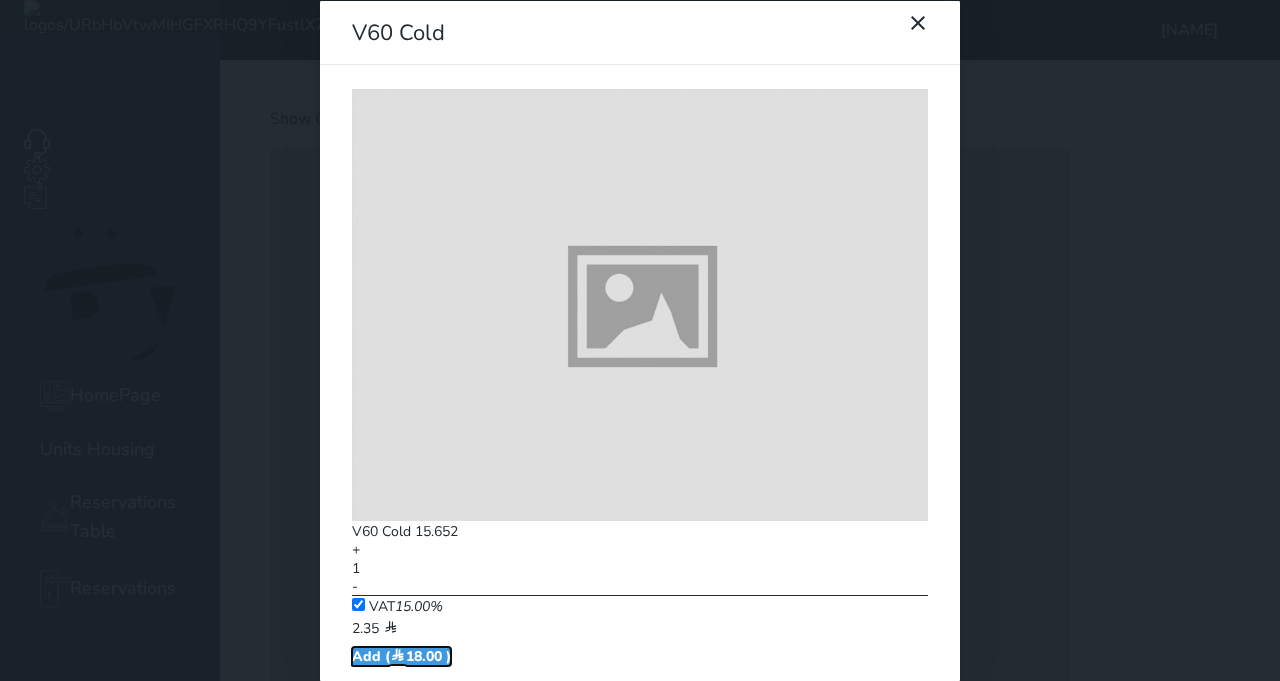 click on "Add  (    18.00 )" at bounding box center [401, 655] 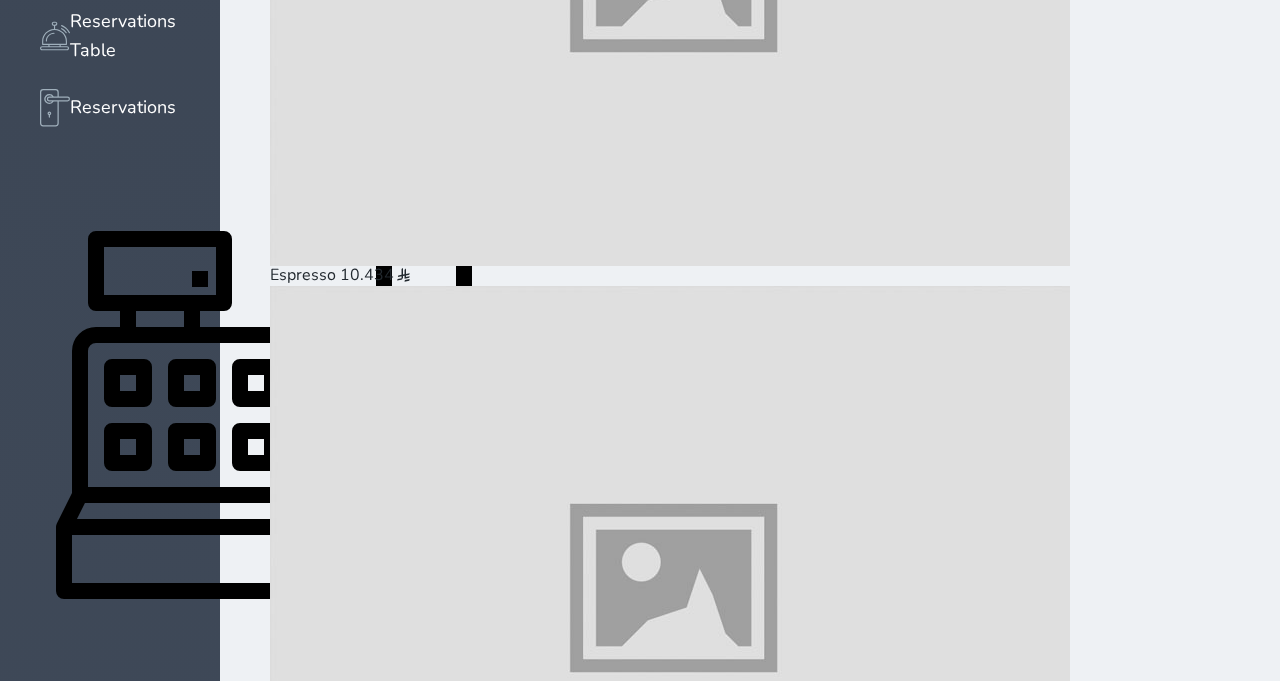 scroll, scrollTop: 514, scrollLeft: 0, axis: vertical 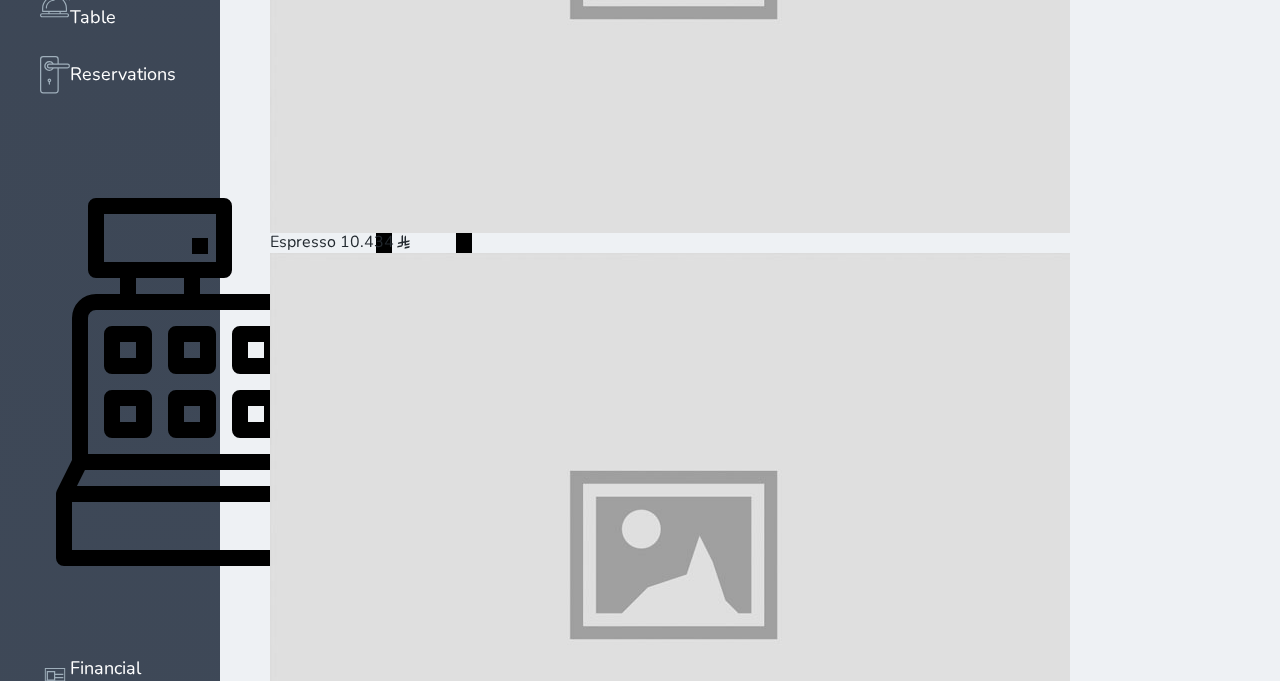 click on "Pay (18.00  )" at bounding box center (323, 38522) 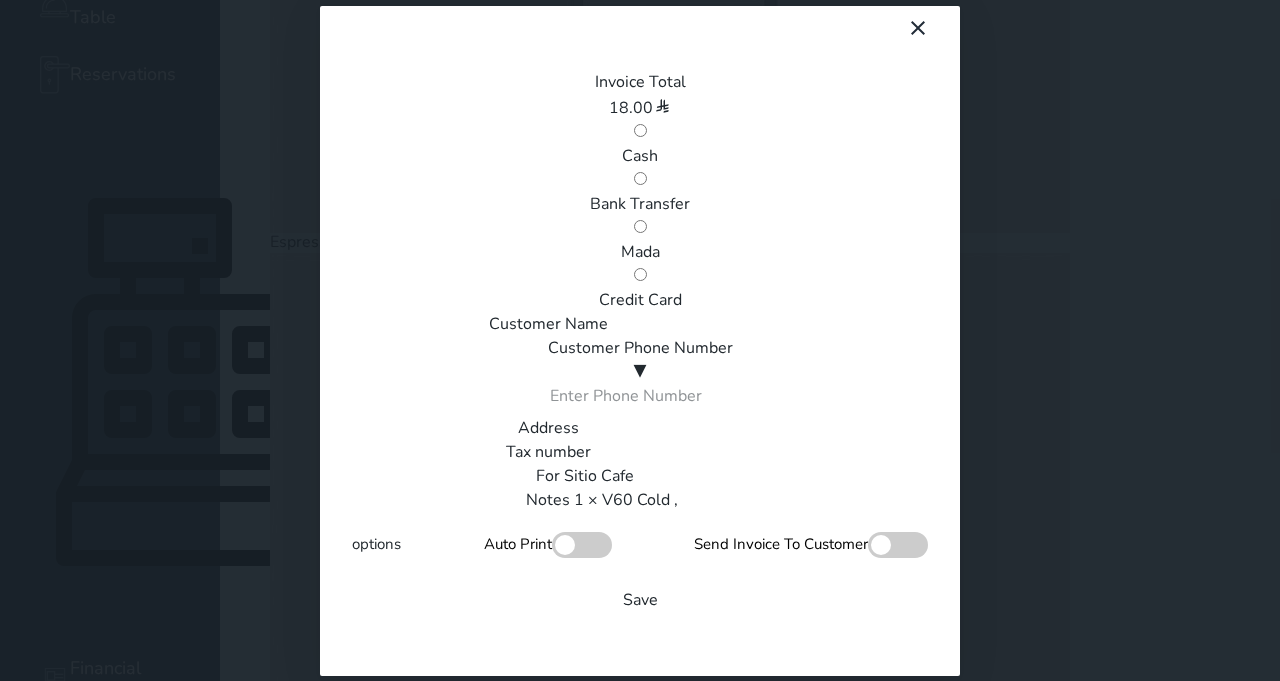 scroll, scrollTop: 0, scrollLeft: 0, axis: both 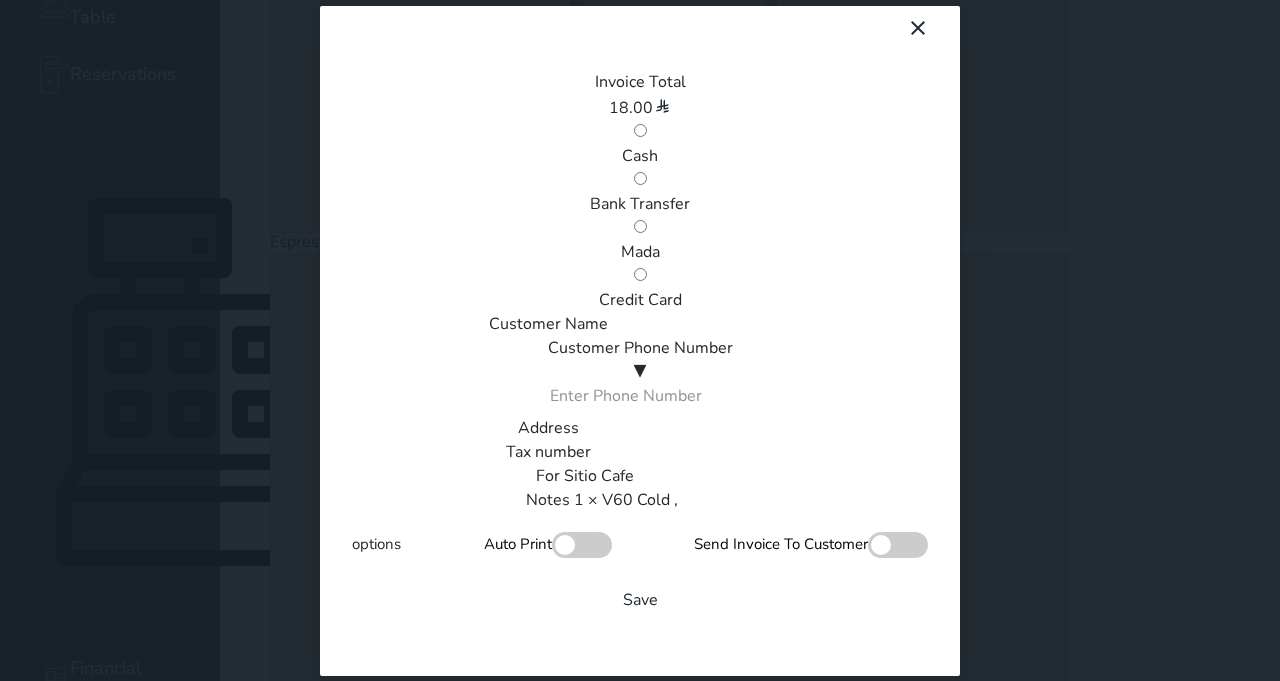 click on "Mada" at bounding box center [640, 252] 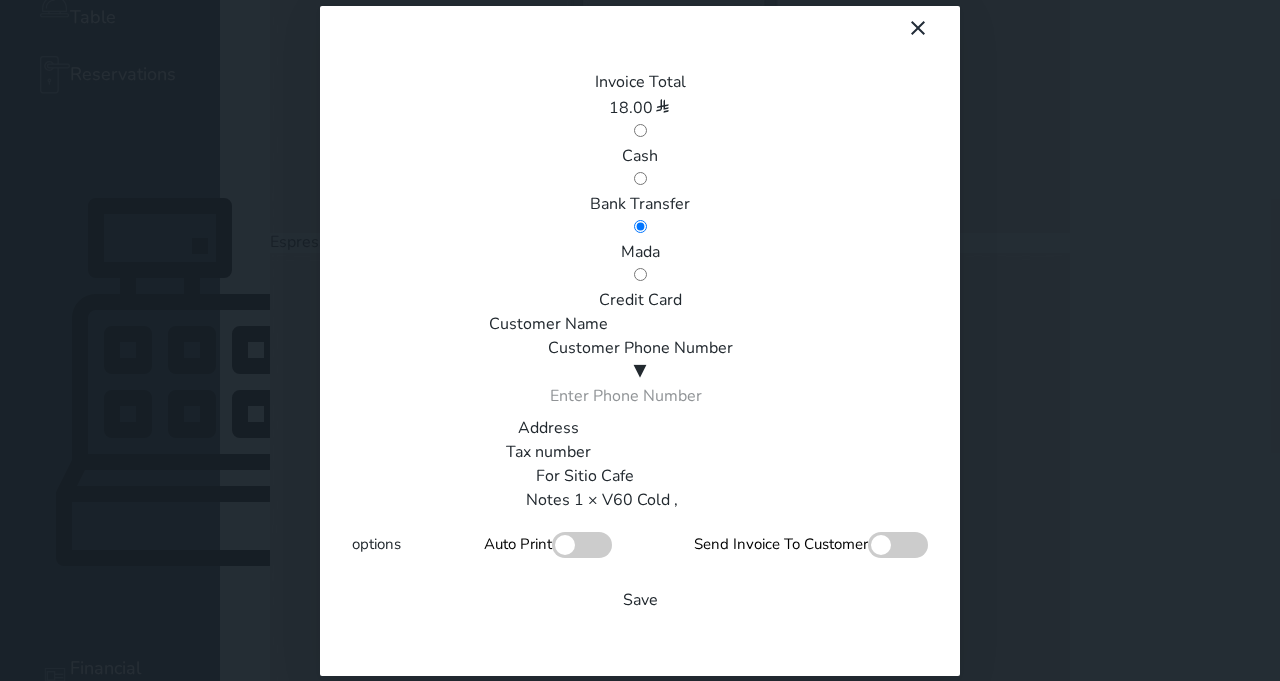 scroll, scrollTop: 340, scrollLeft: 0, axis: vertical 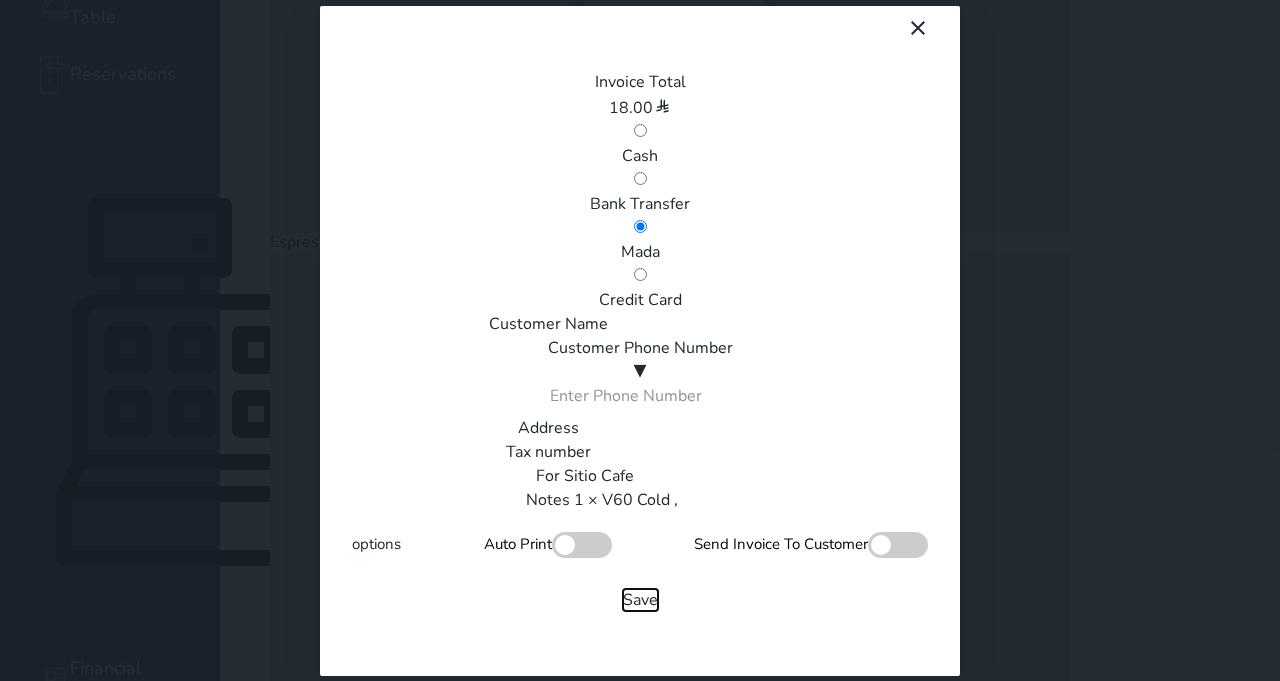 click on "Save" at bounding box center [640, 600] 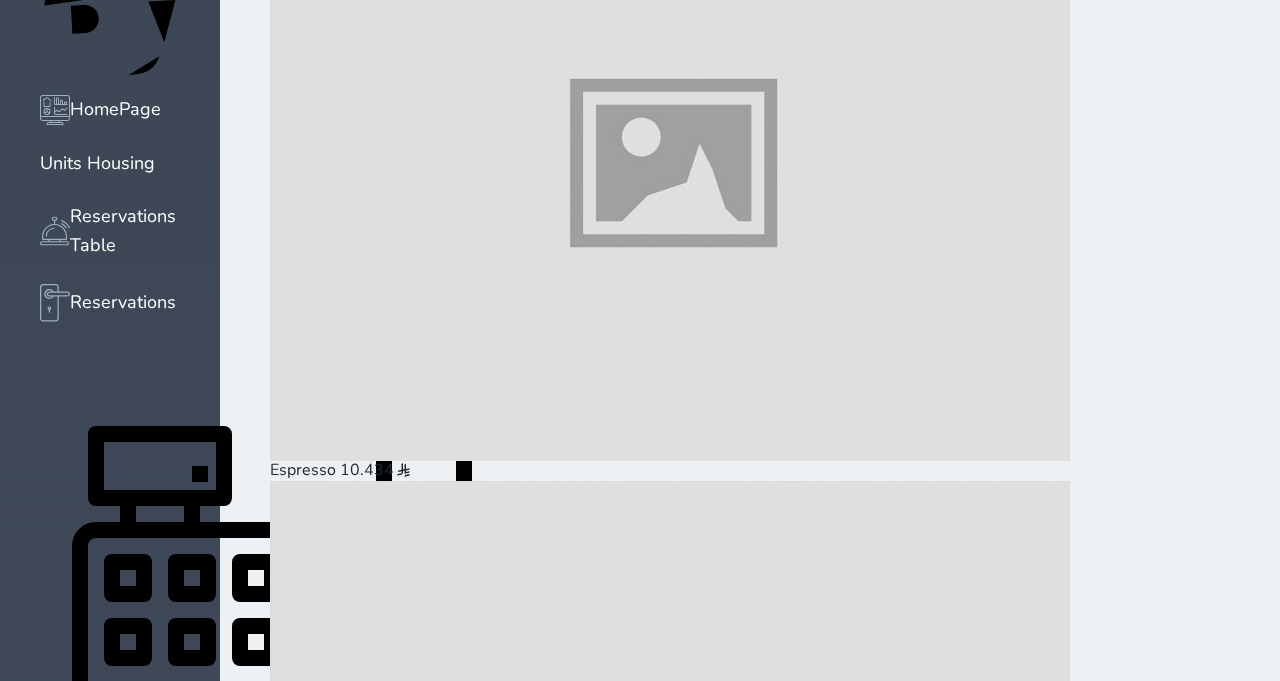 scroll, scrollTop: 0, scrollLeft: 0, axis: both 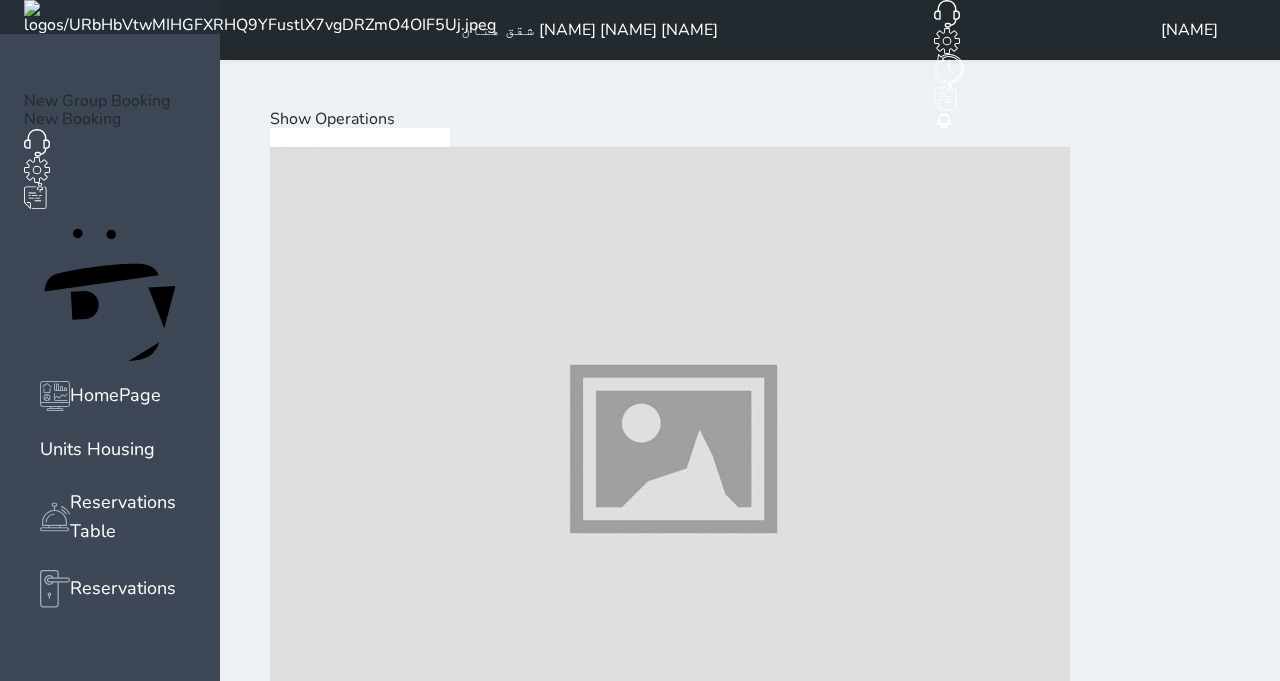 click at bounding box center (670, 12234) 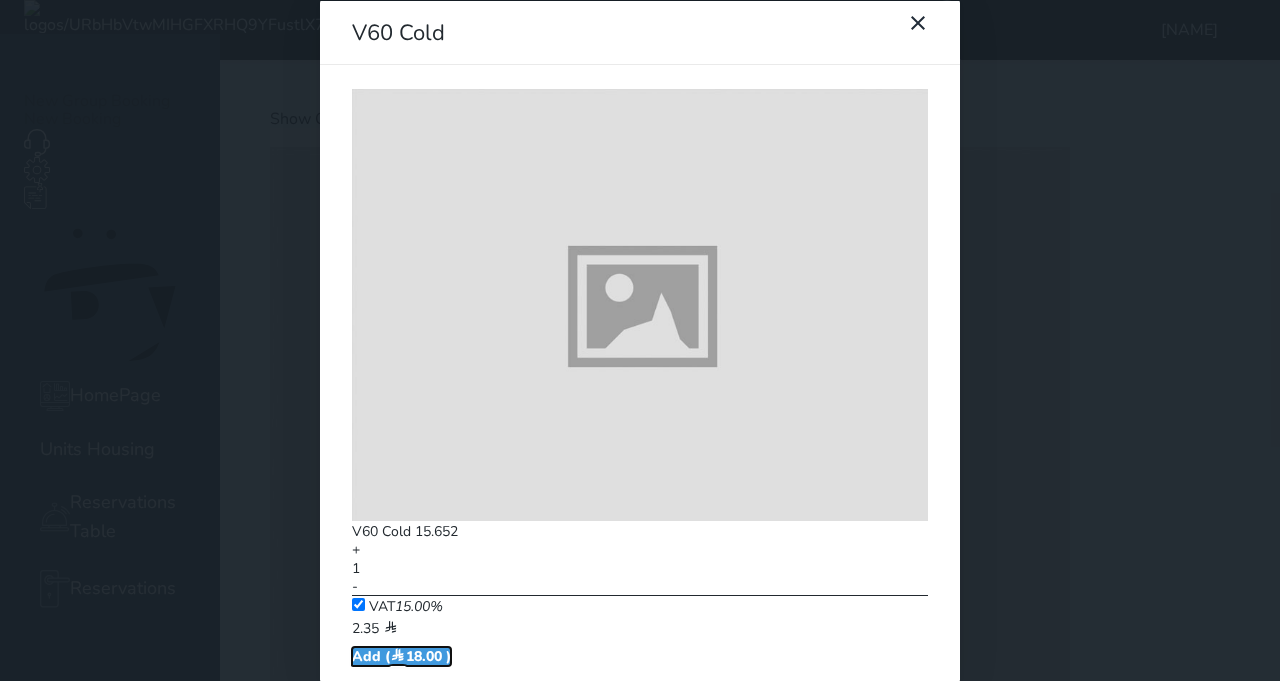 click on "Add  (    18.00 )" at bounding box center [401, 655] 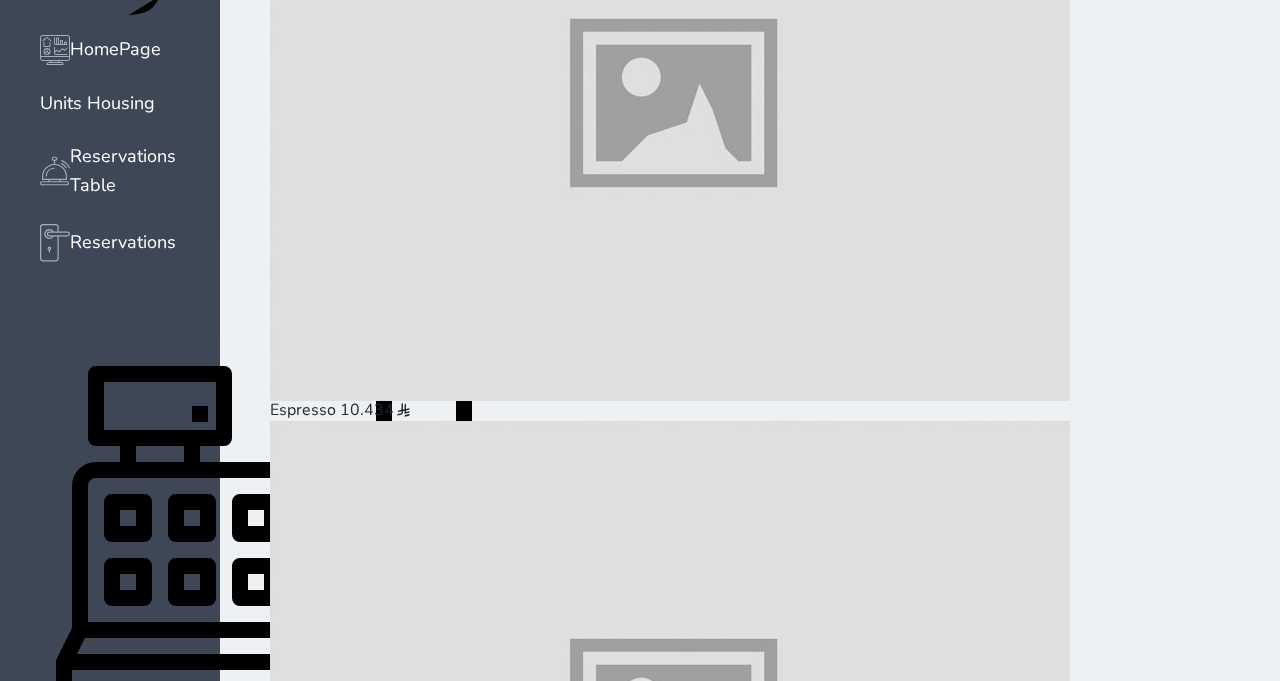 scroll, scrollTop: 338, scrollLeft: 0, axis: vertical 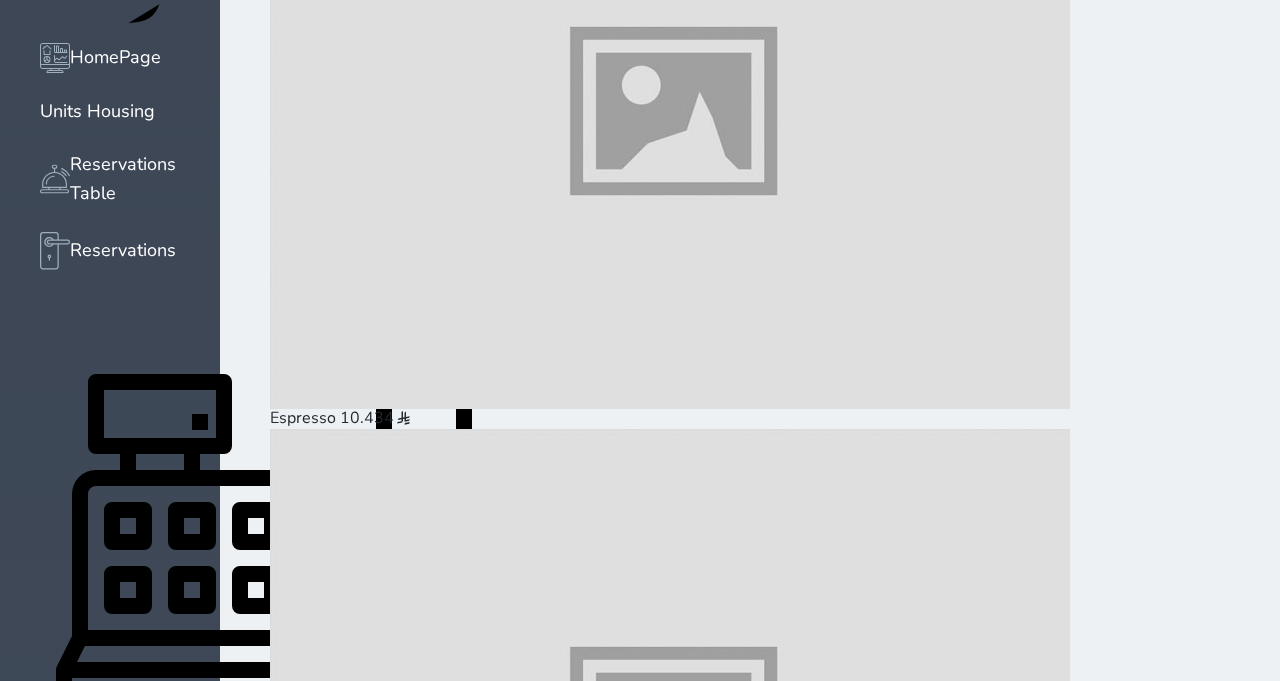 click on "Pay (18.00  )" at bounding box center (323, 38698) 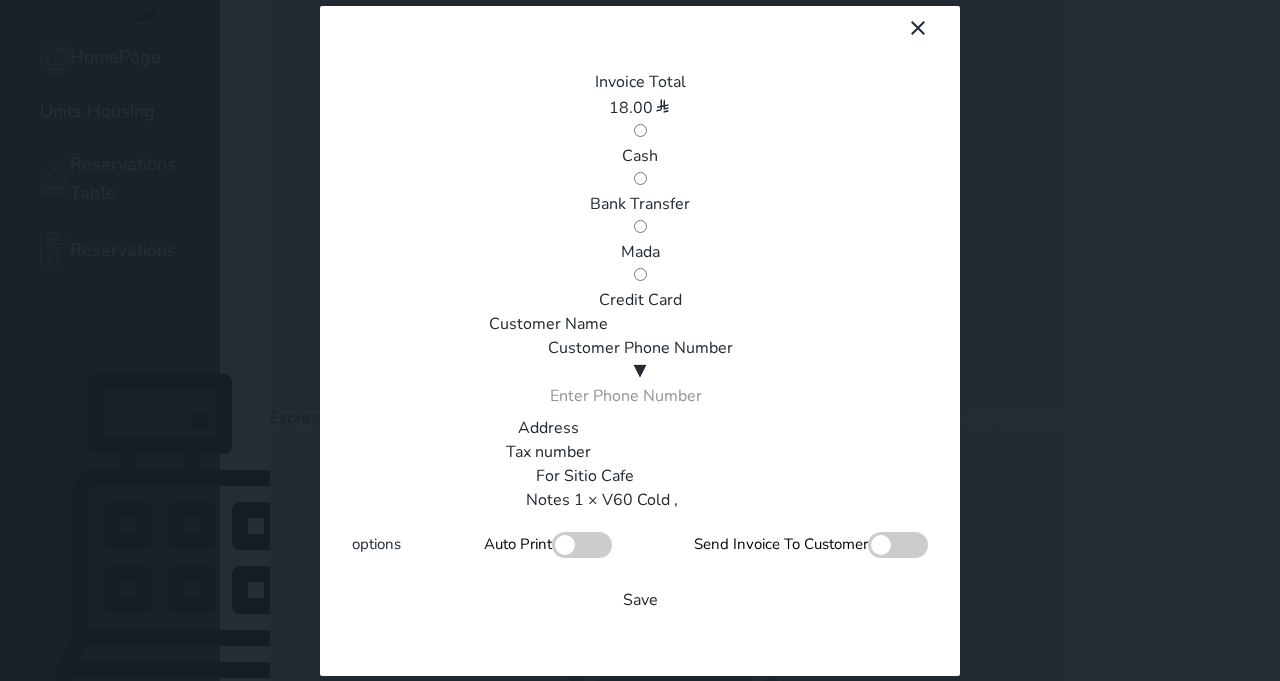 click on "Mada" at bounding box center [640, 252] 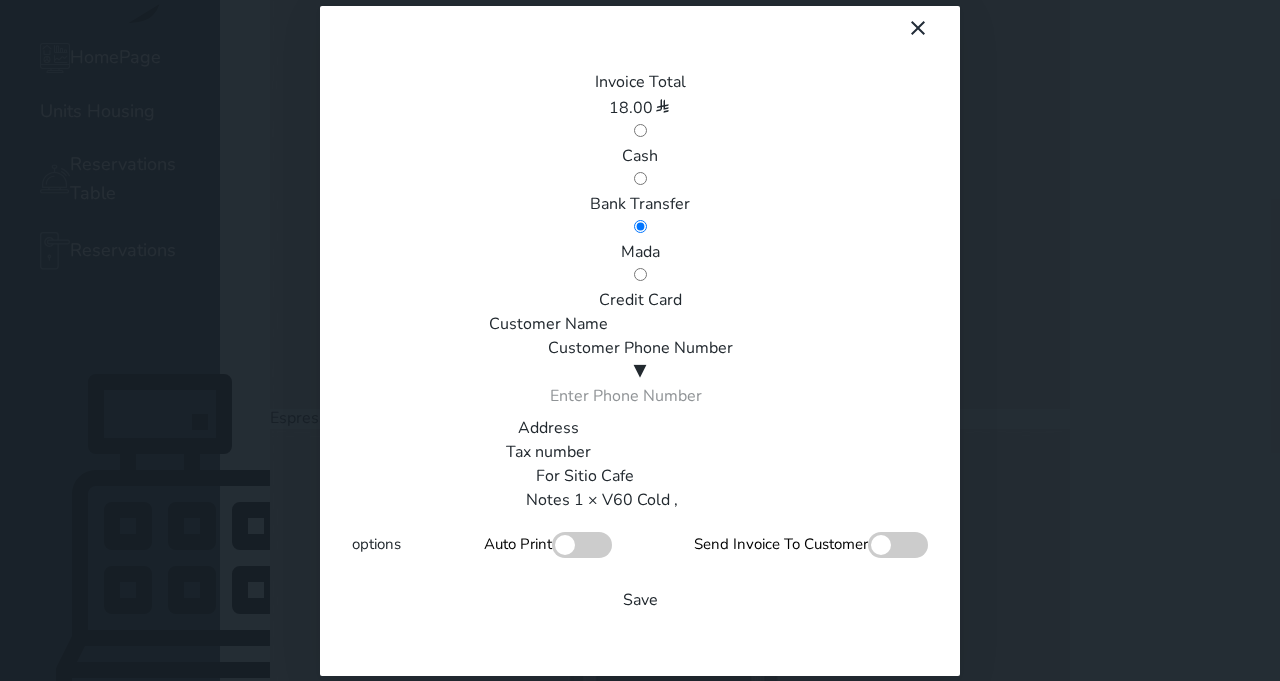 scroll, scrollTop: 327, scrollLeft: 0, axis: vertical 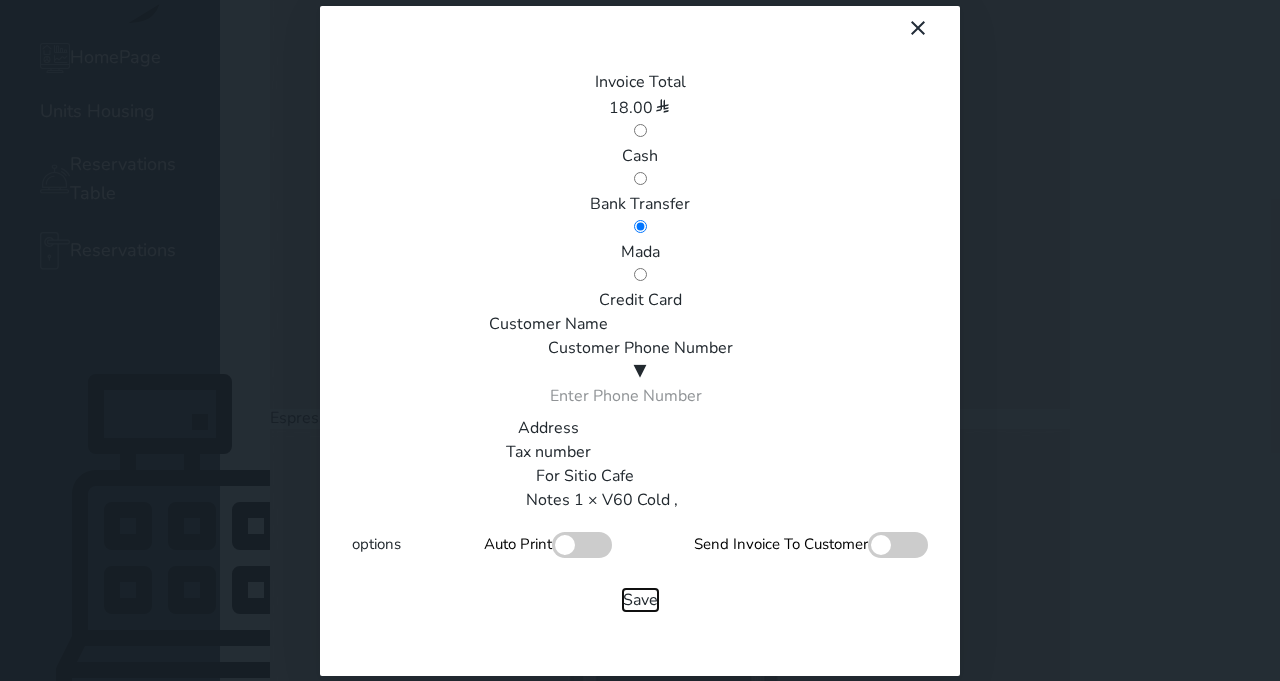 click on "Save" at bounding box center [640, 600] 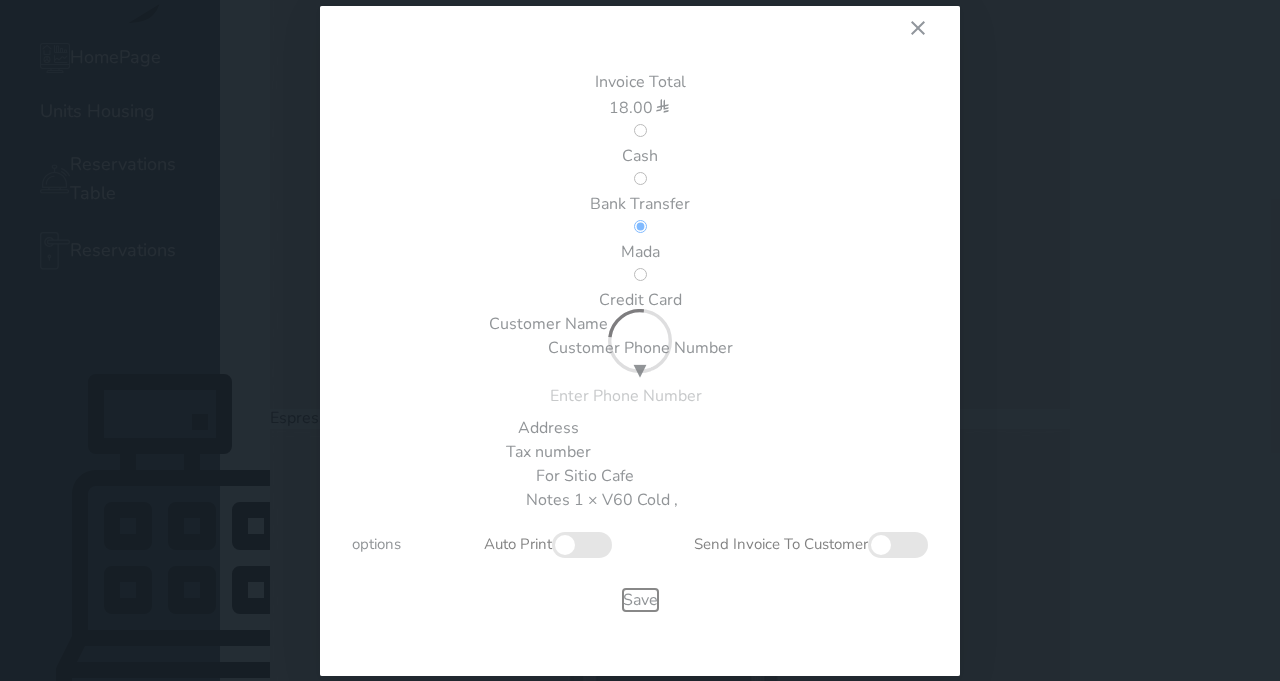 type 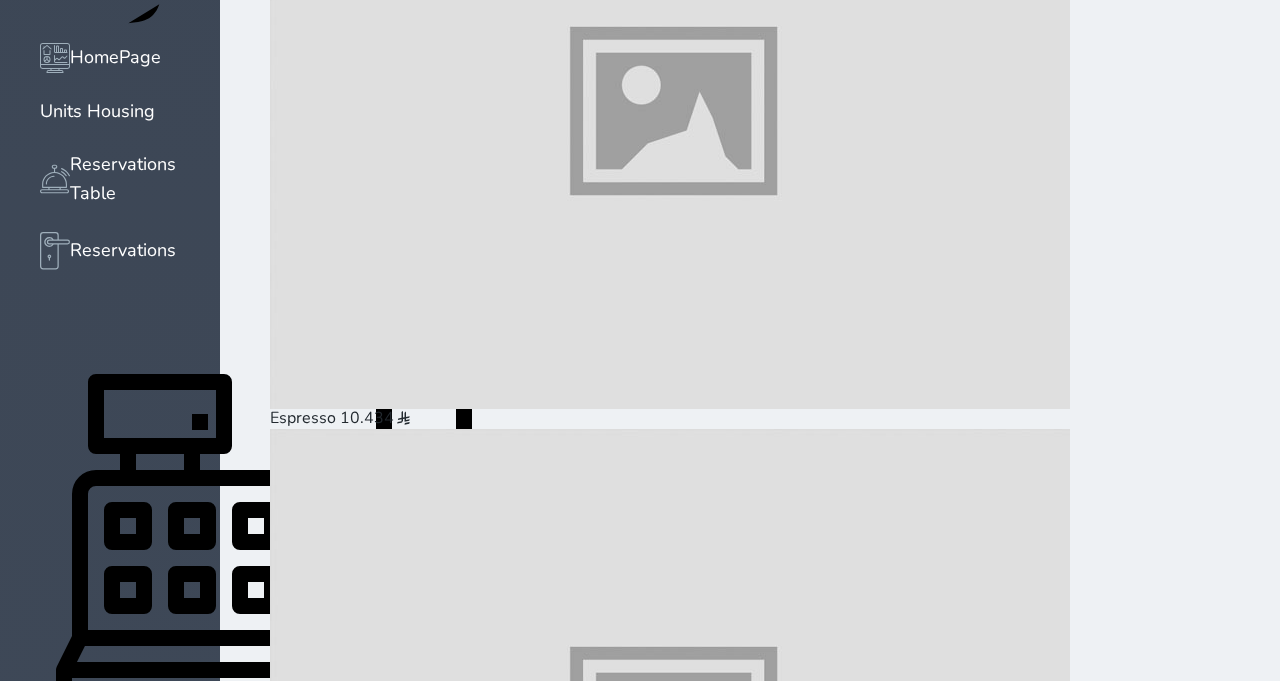 scroll, scrollTop: 2830, scrollLeft: 0, axis: vertical 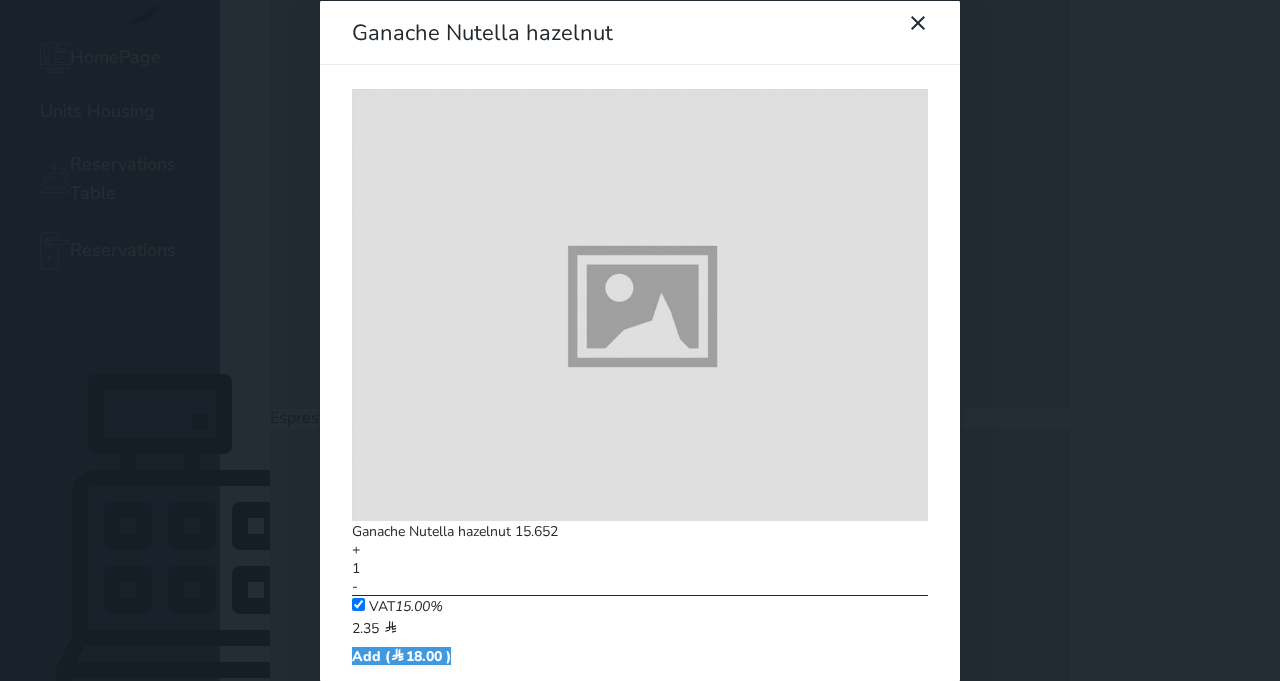 click at bounding box center [927, 33] 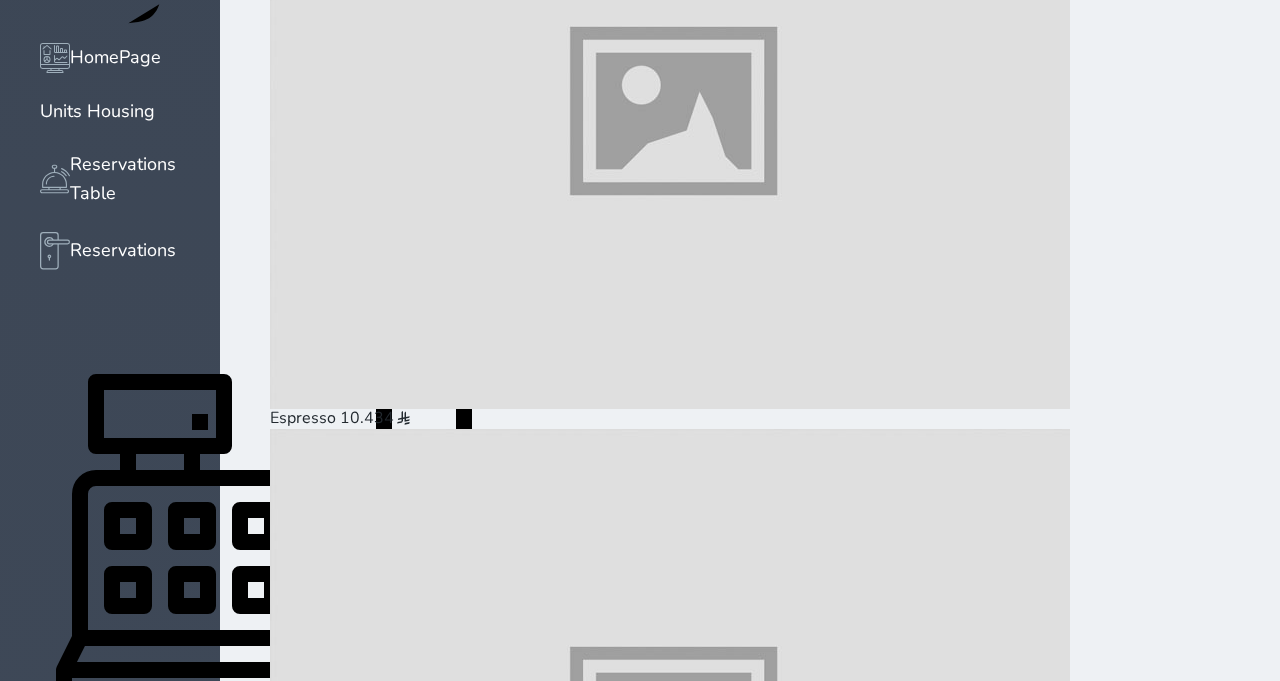 scroll, scrollTop: 2630, scrollLeft: 0, axis: vertical 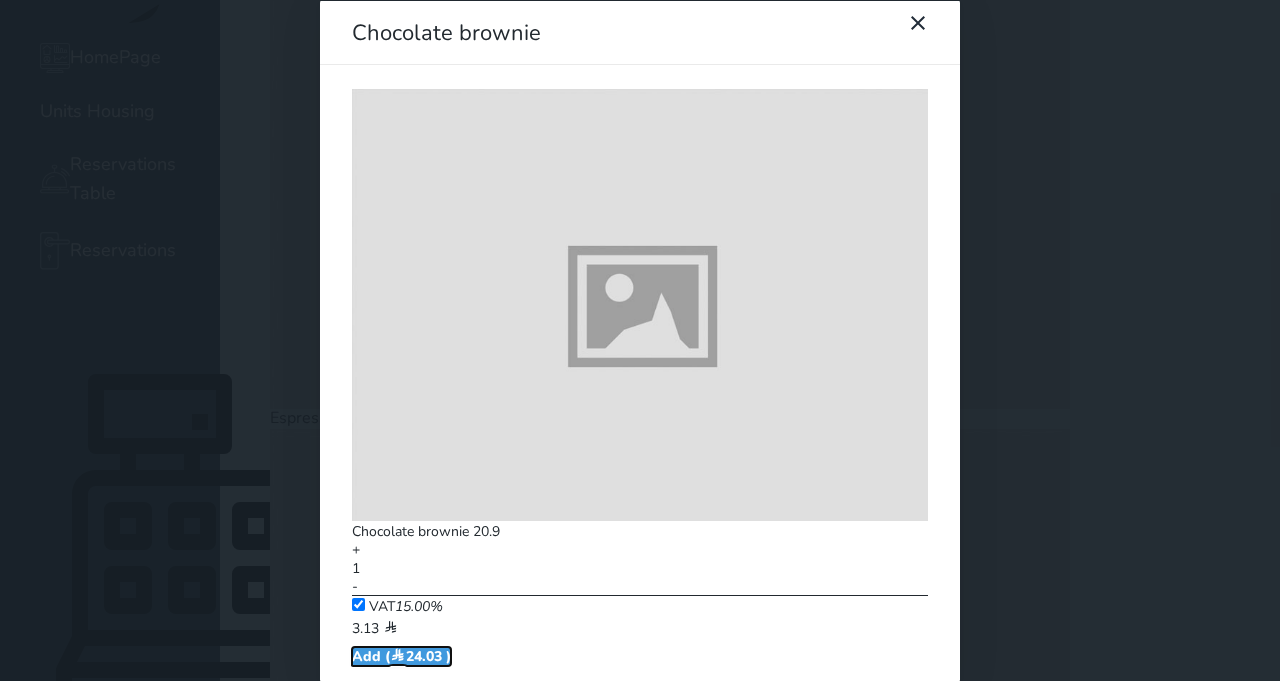 click on "Add  (    24.03 )" at bounding box center [401, 655] 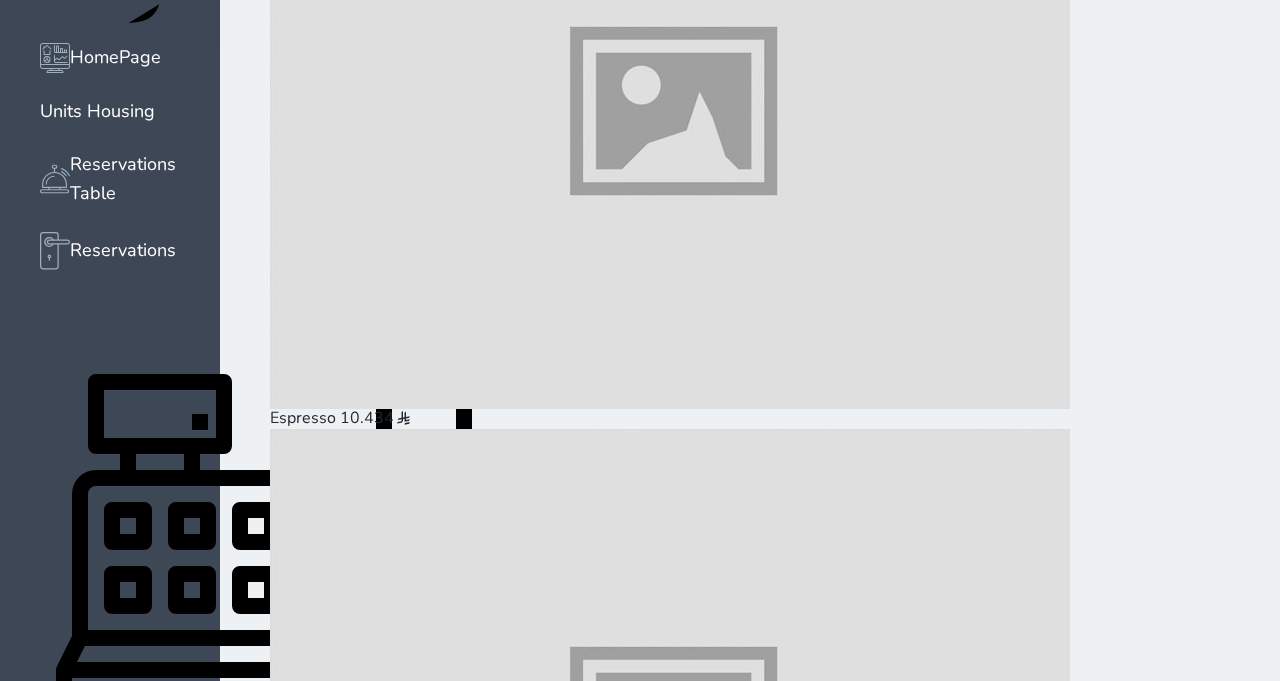 click on "Pay (24.03  )" at bounding box center [323, 38698] 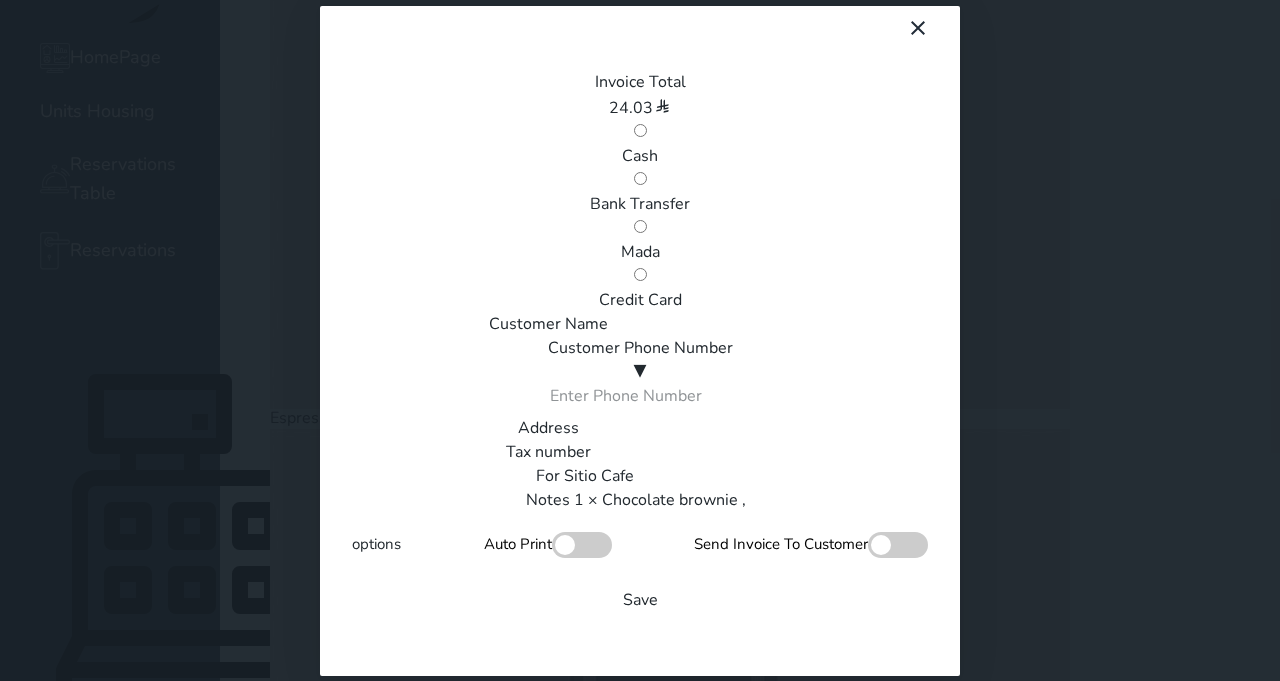 scroll, scrollTop: 47, scrollLeft: 0, axis: vertical 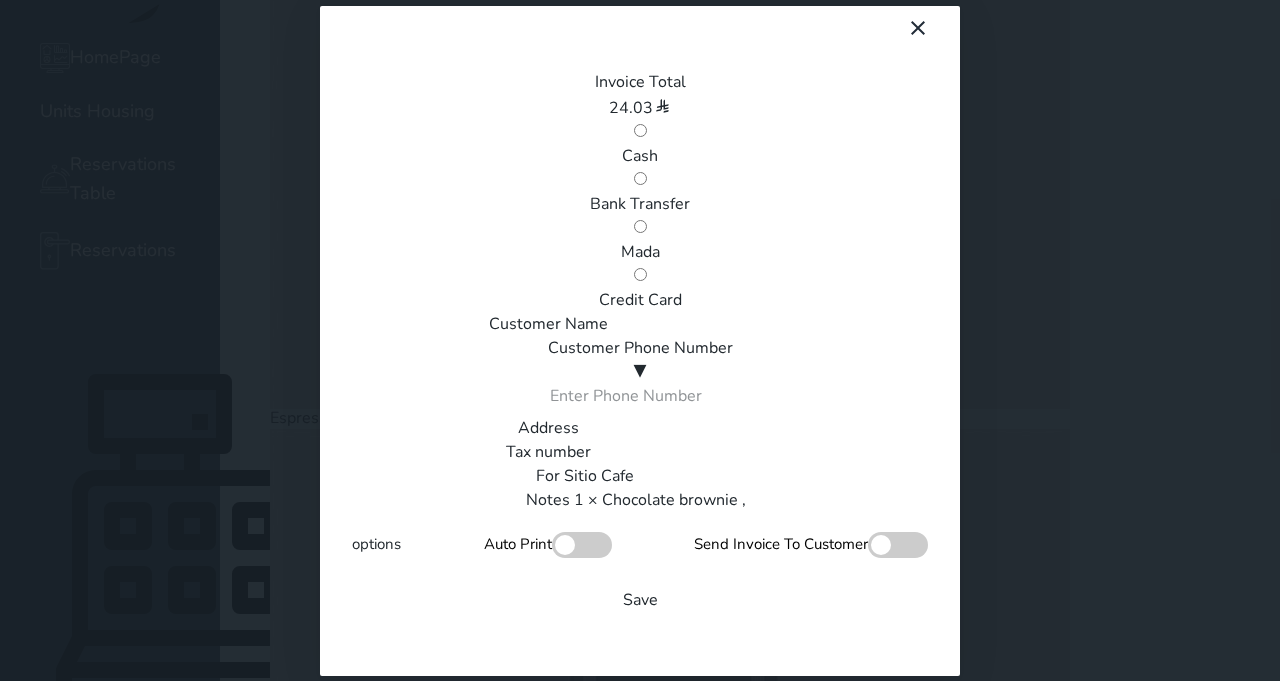 click on "Cash" at bounding box center [640, 156] 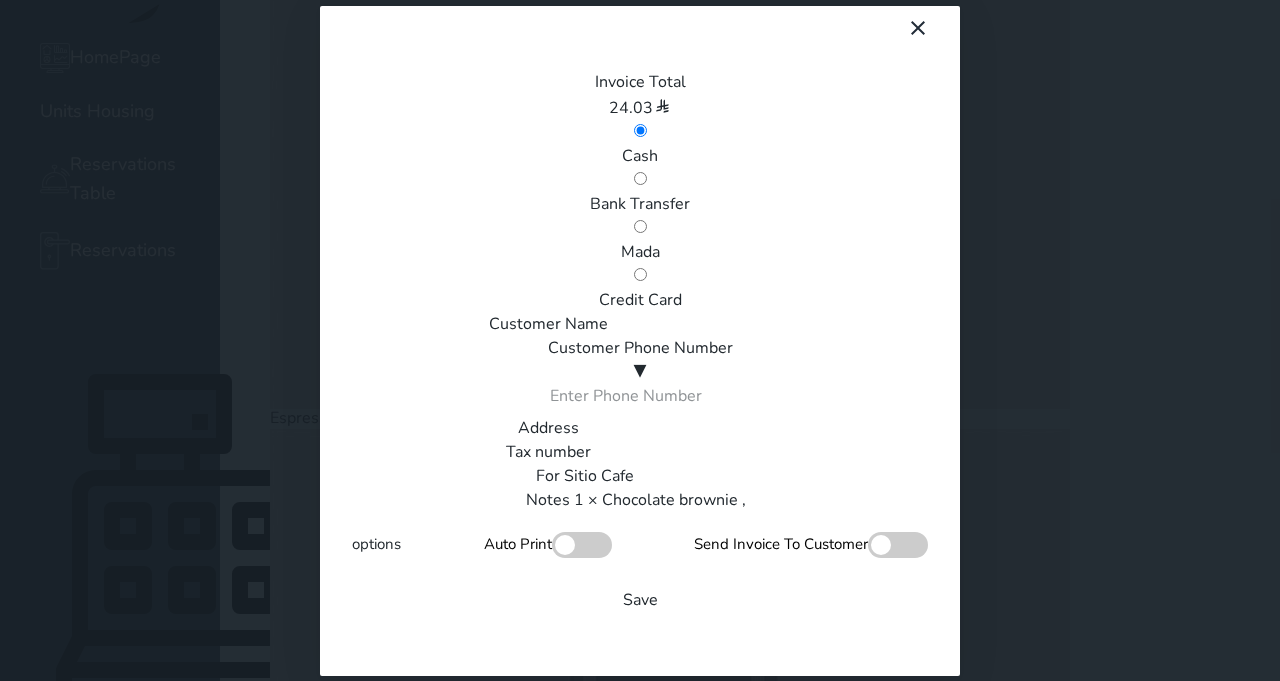 scroll, scrollTop: 340, scrollLeft: 0, axis: vertical 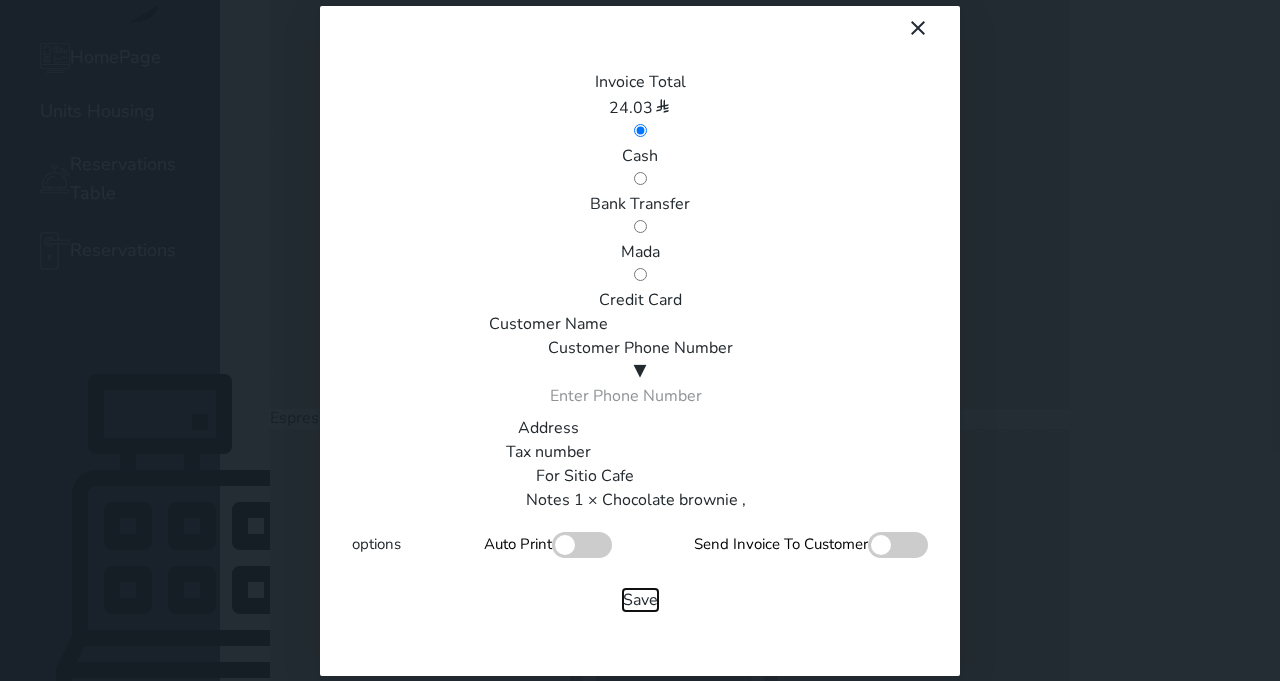 click on "Save" at bounding box center (640, 600) 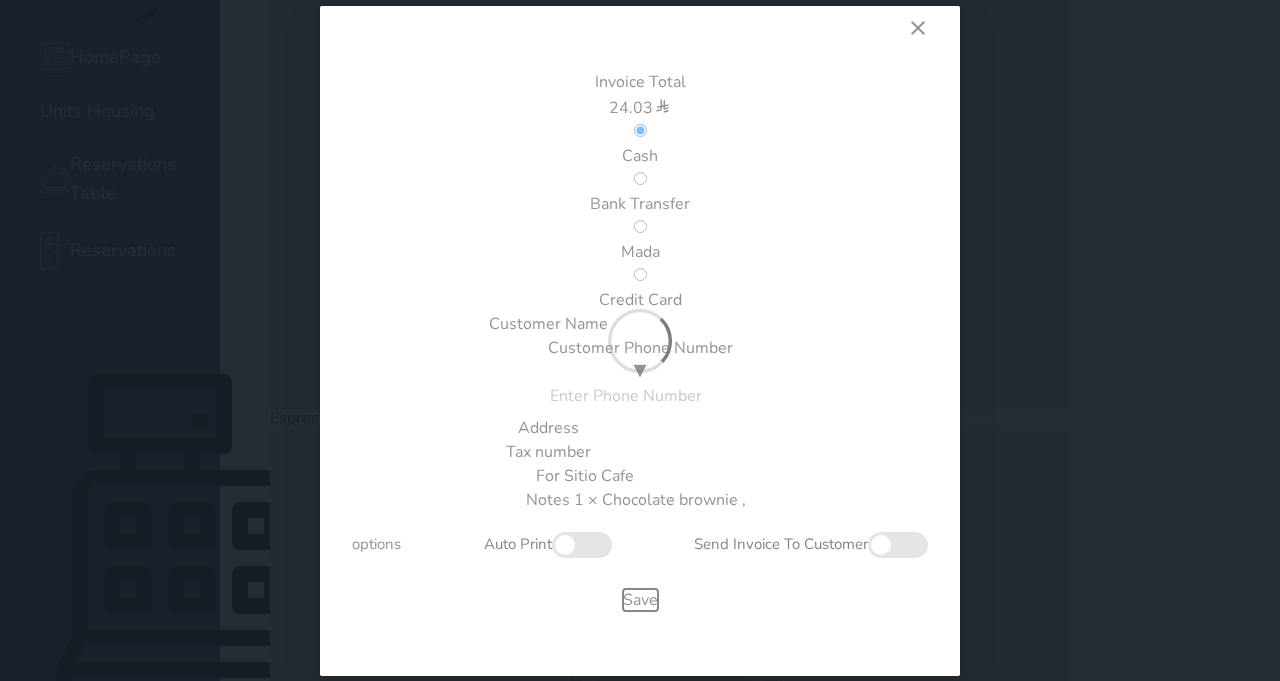 type 